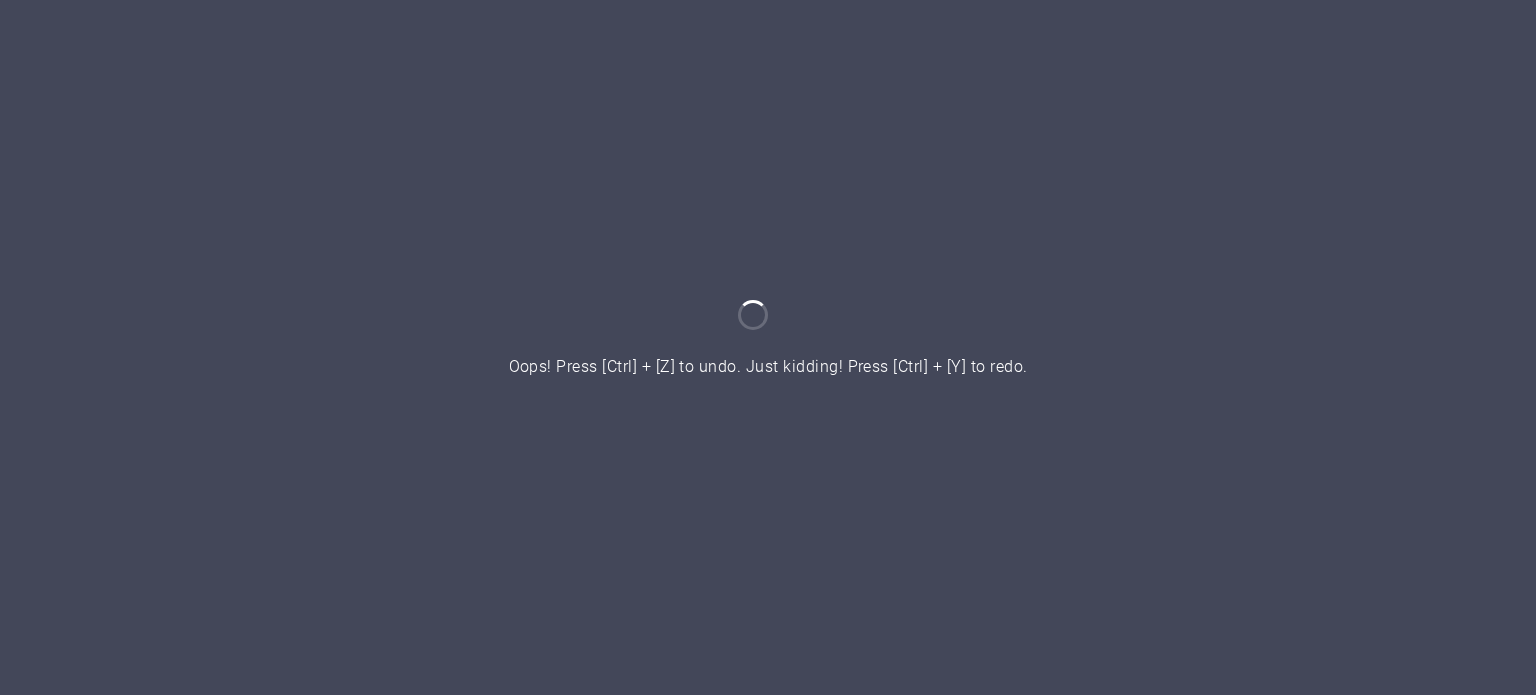 scroll, scrollTop: 0, scrollLeft: 0, axis: both 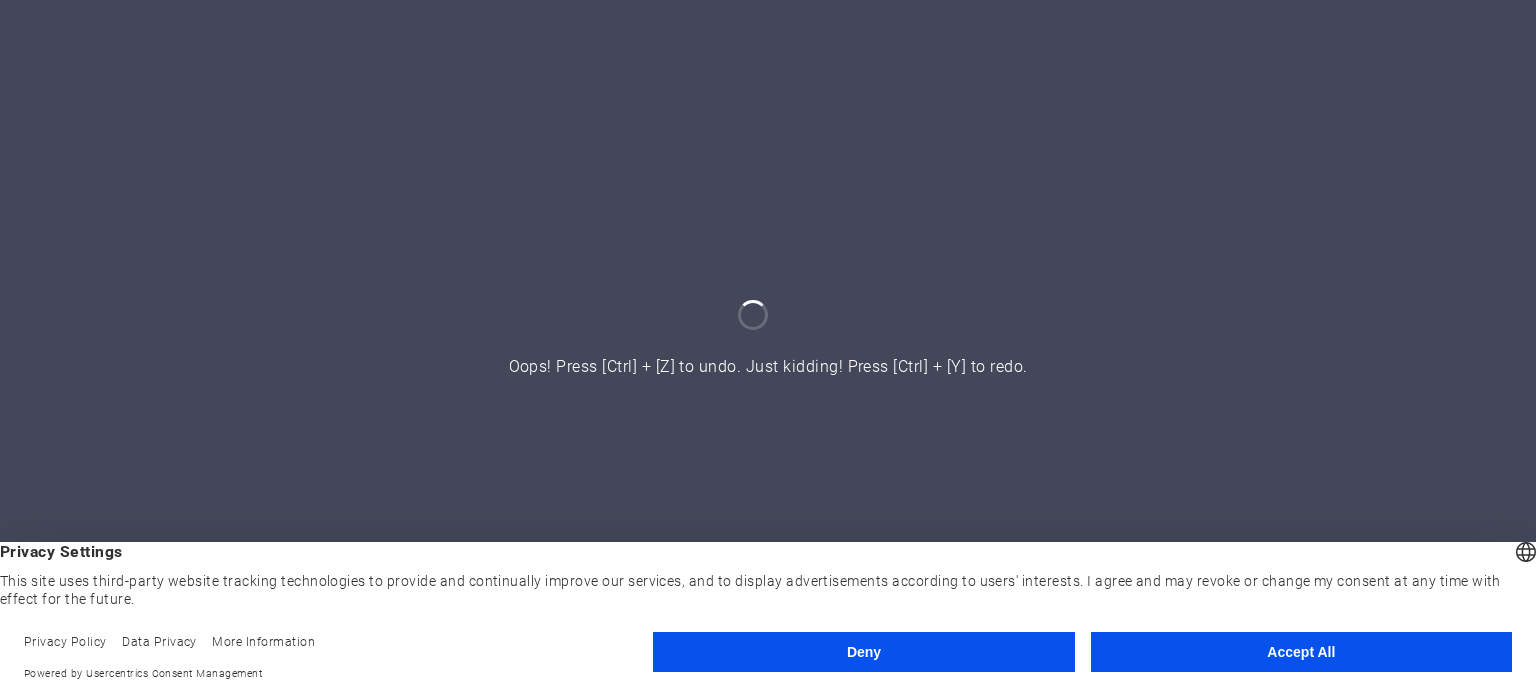 click on "Accept All" at bounding box center [1301, 652] 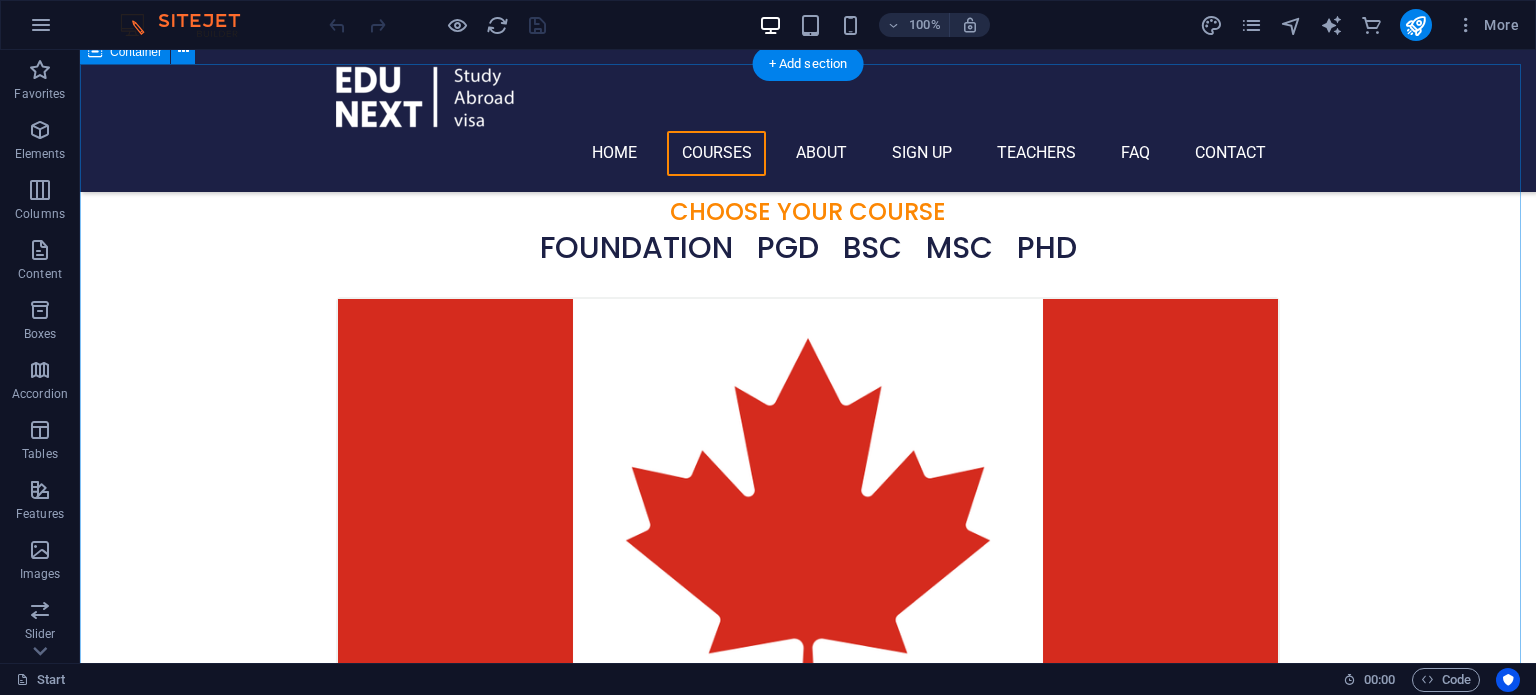 scroll, scrollTop: 700, scrollLeft: 0, axis: vertical 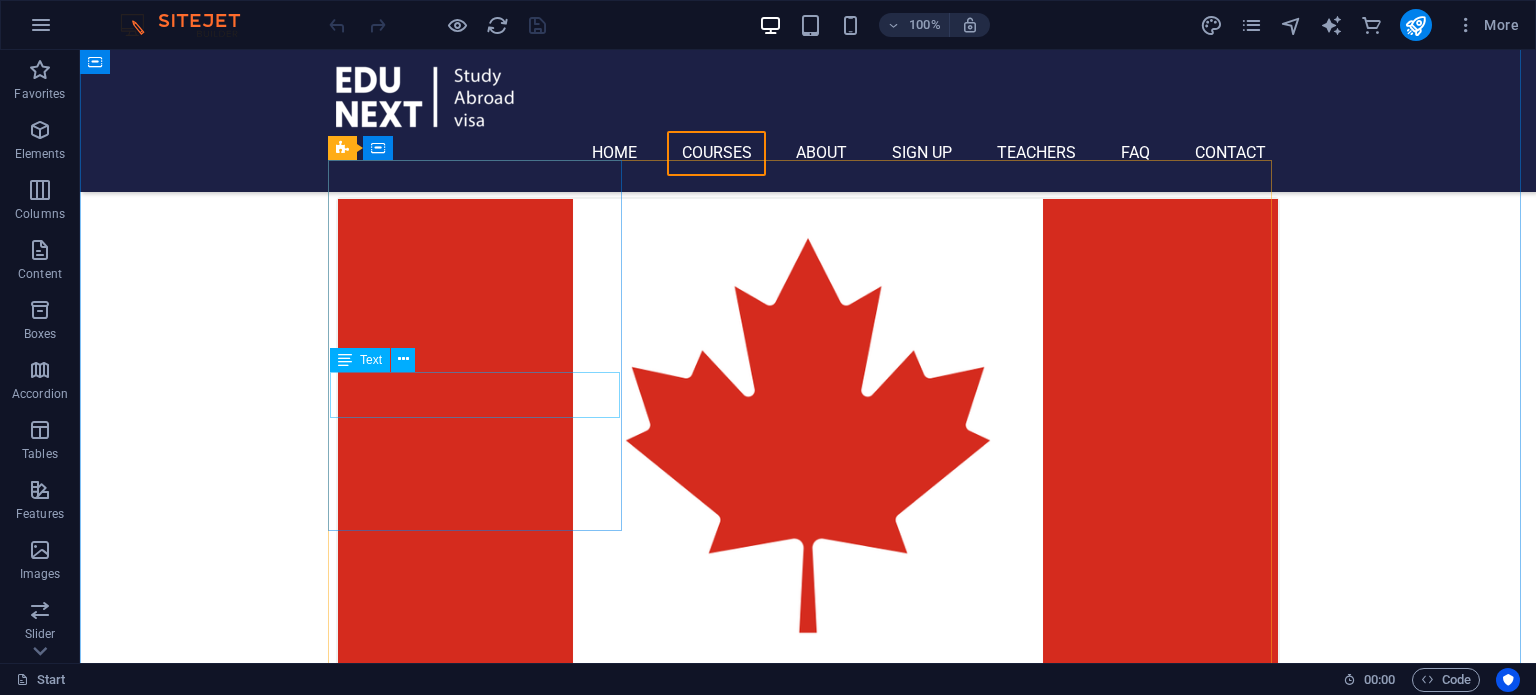 click on "12. September 2019  08:00 am - 04:00 pm" at bounding box center (808, 757) 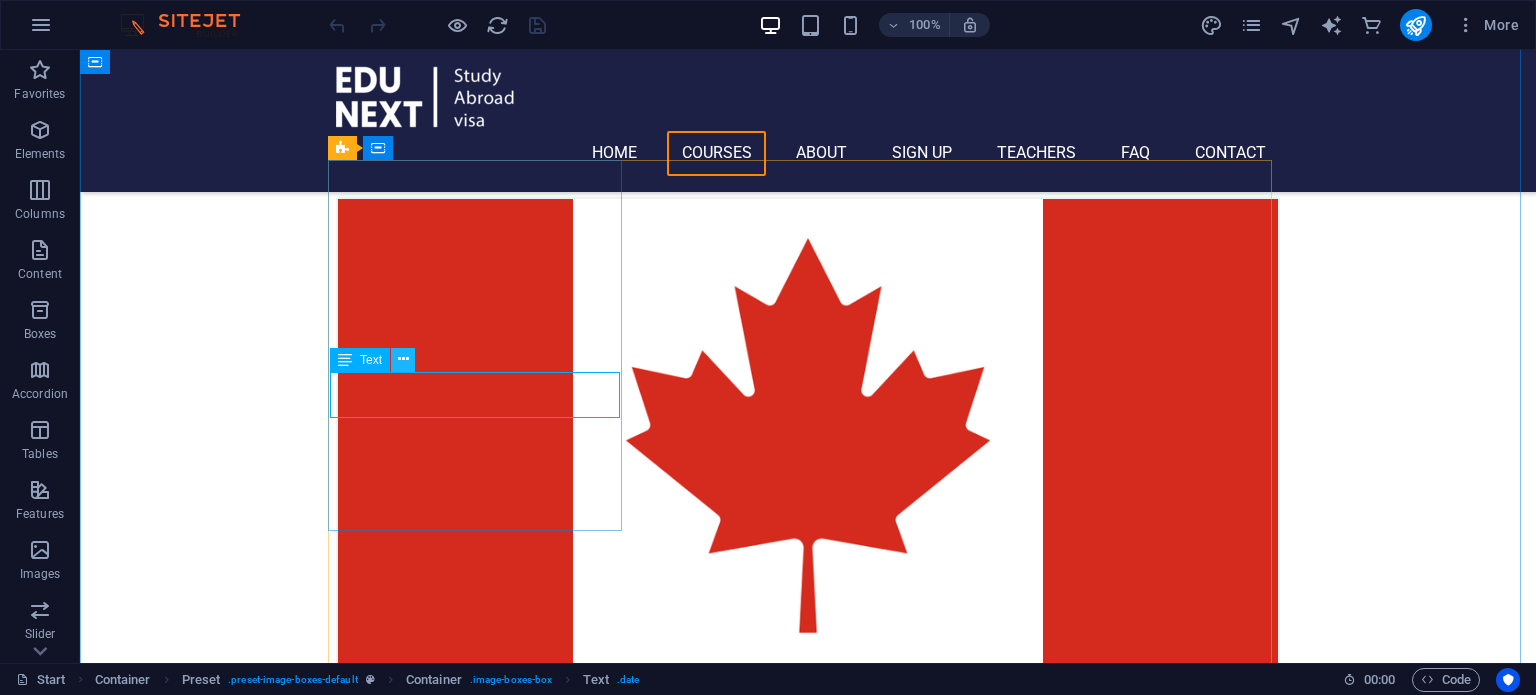 click at bounding box center [403, 359] 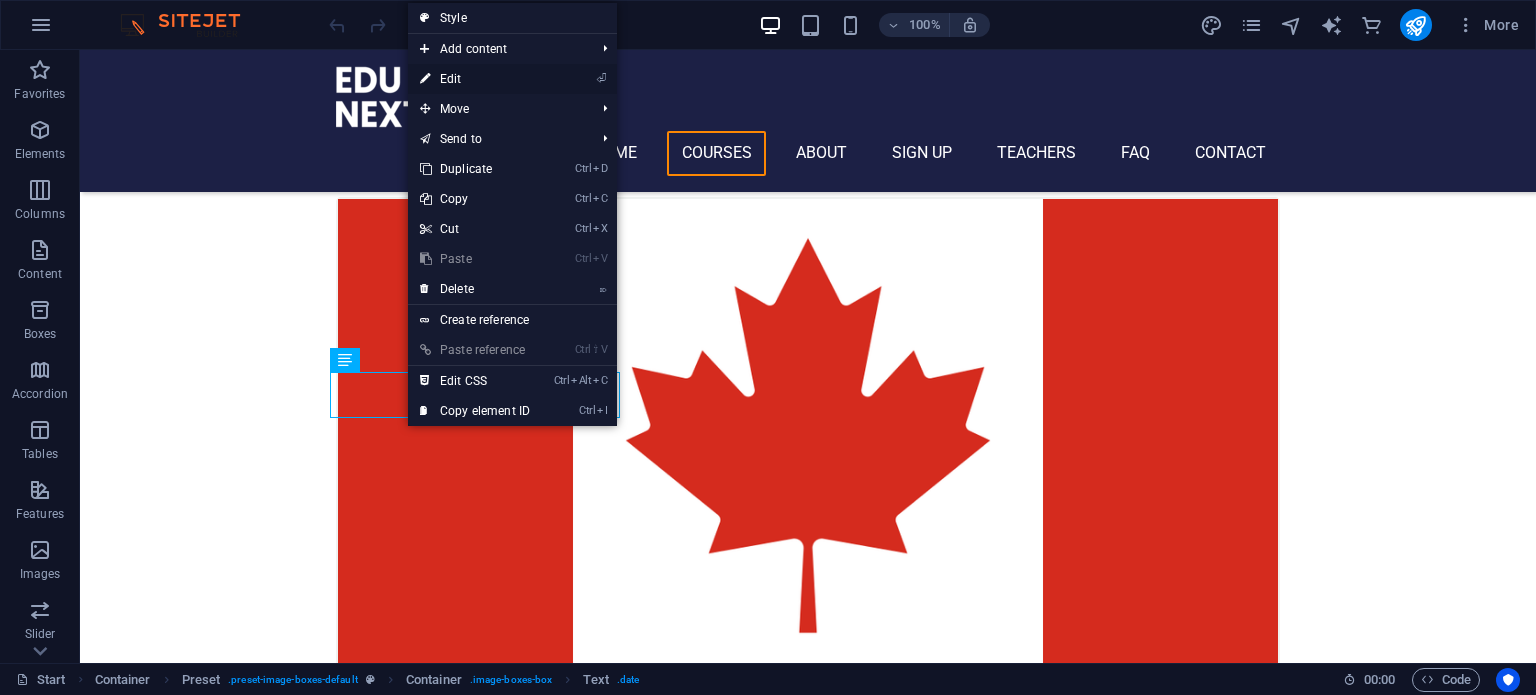 click on "⏎  Edit" at bounding box center [475, 79] 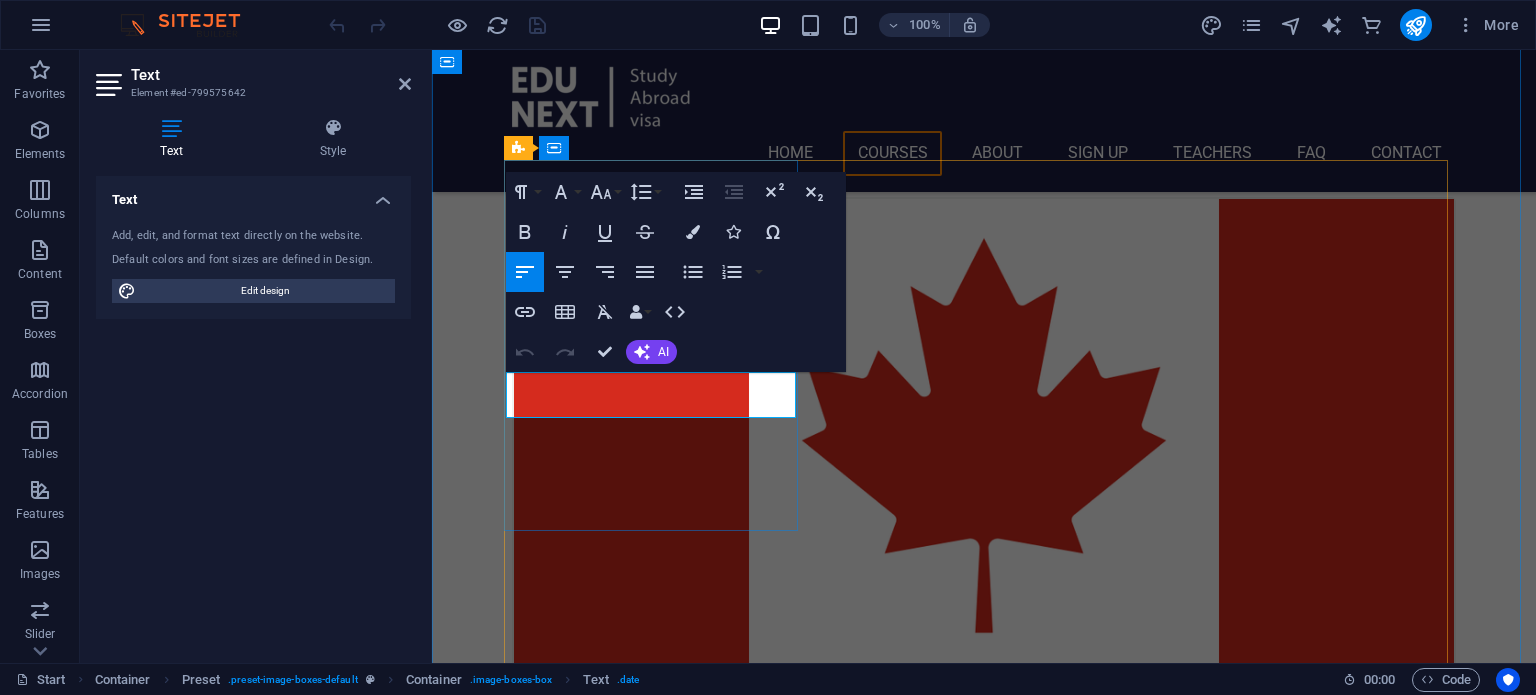 click on "12. September 2019" at bounding box center (984, 745) 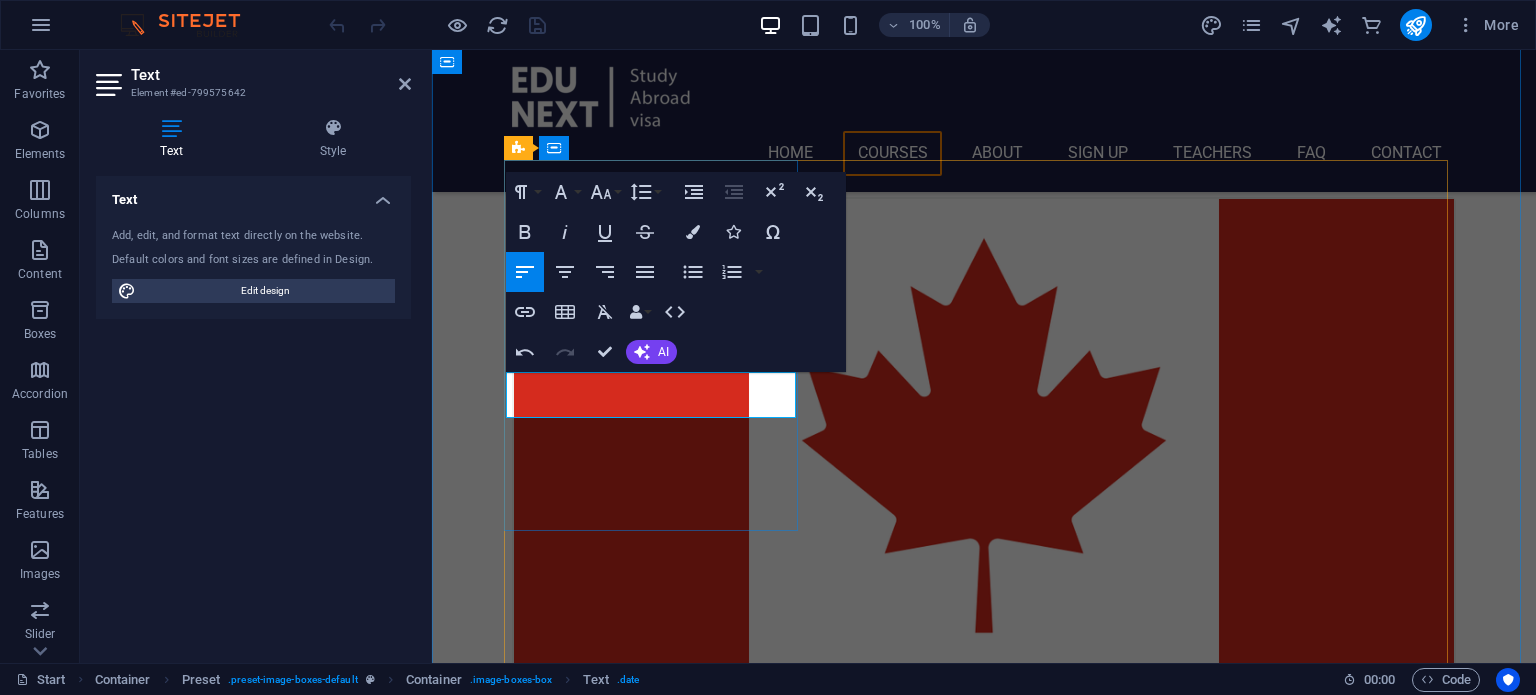 type 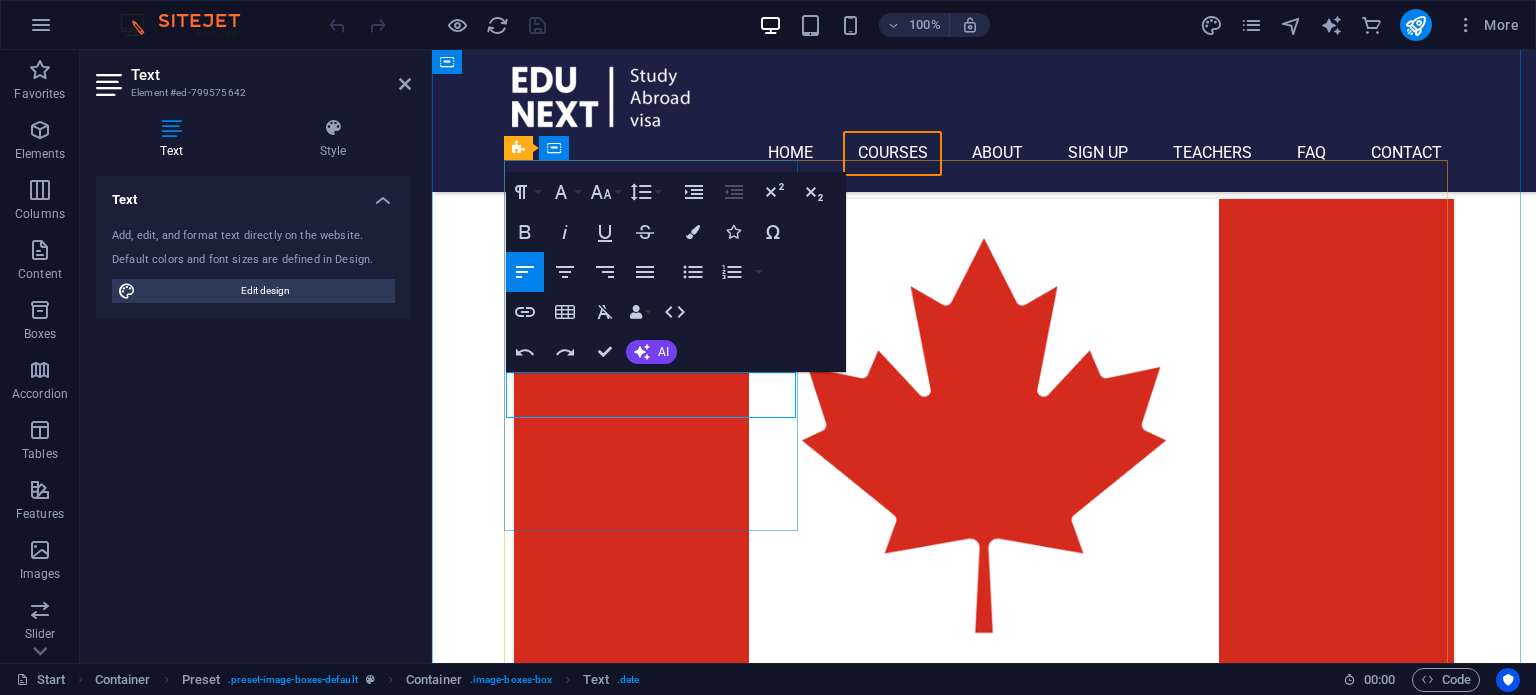 click on "08:00 am - 04:00 pm" at bounding box center [984, 768] 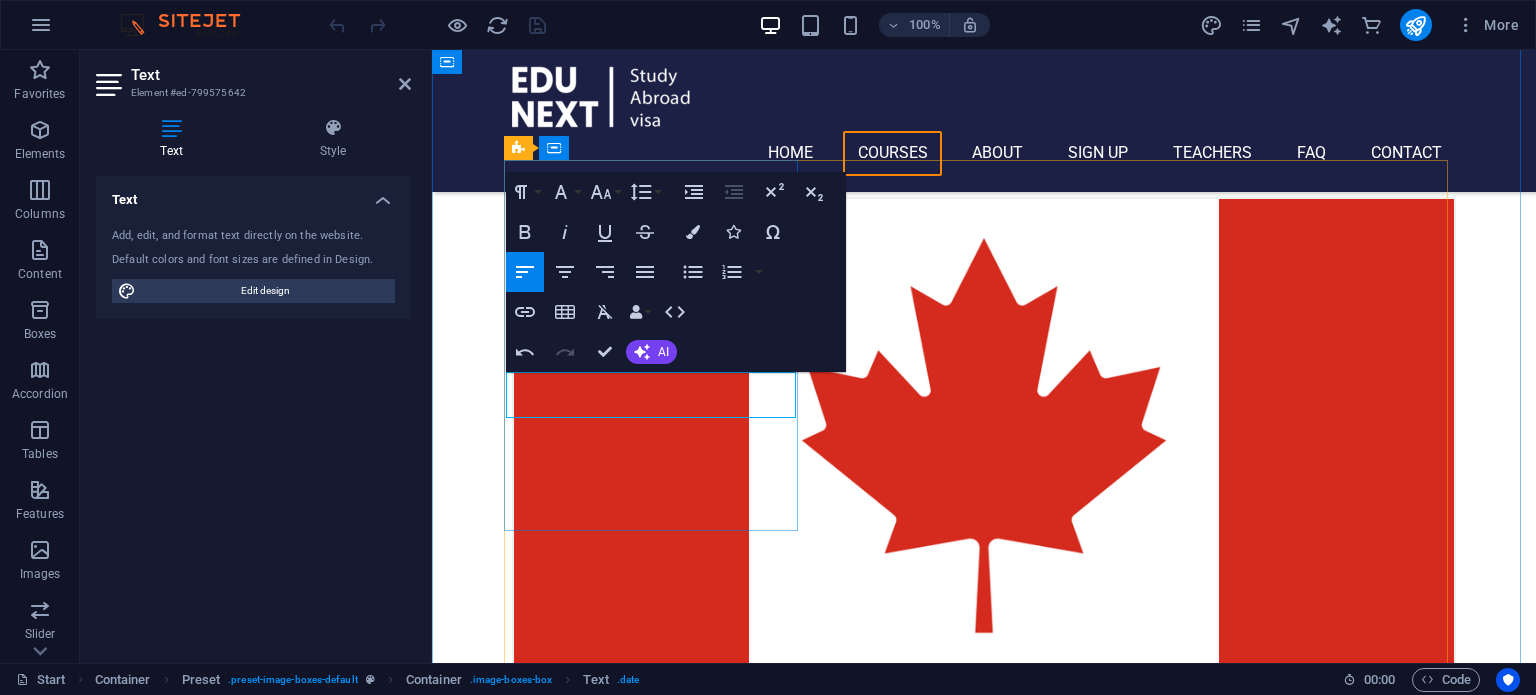 drag, startPoint x: 549, startPoint y: 405, endPoint x: 678, endPoint y: 404, distance: 129.00388 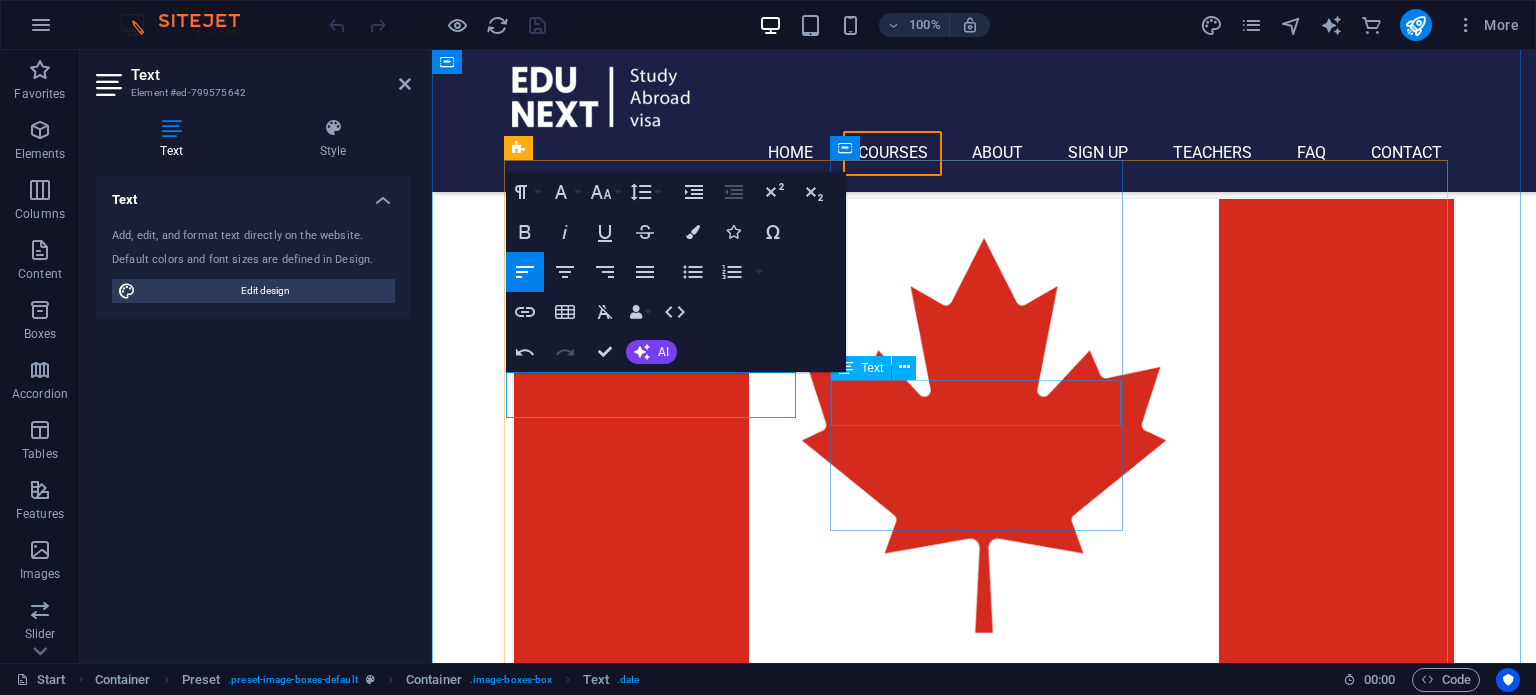 click on "12. September 2019  08:00 am - 04:00 pm" at bounding box center (984, 1441) 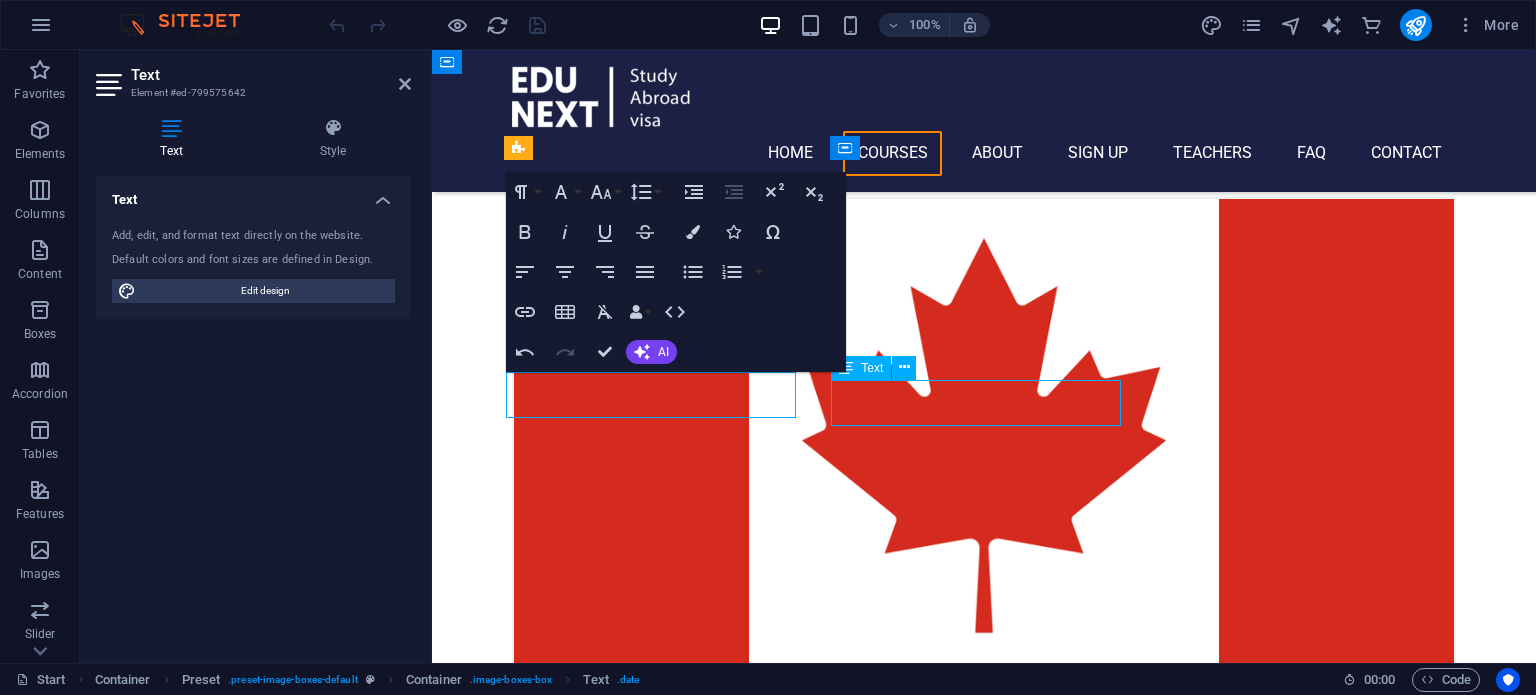 click on "12. September 2019  08:00 am - 04:00 pm" at bounding box center [984, 1441] 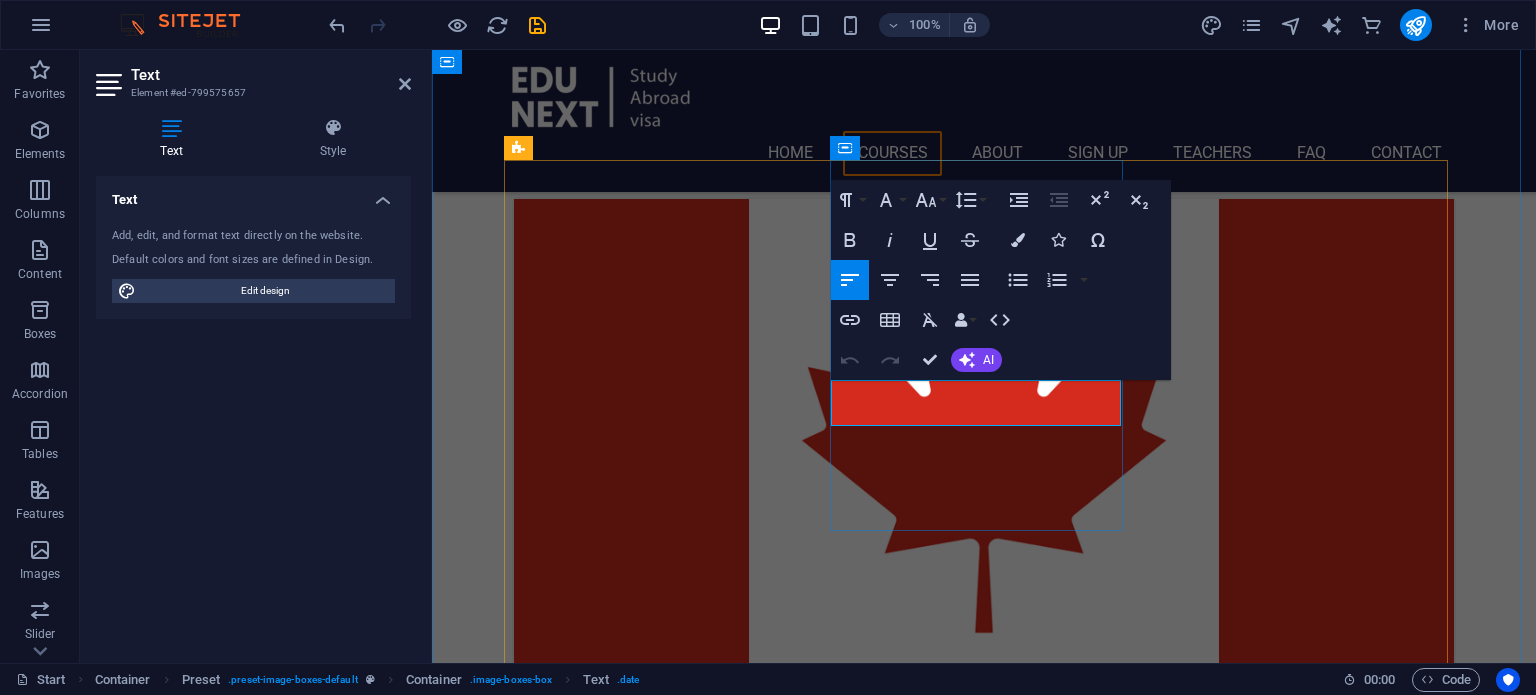 drag, startPoint x: 877, startPoint y: 413, endPoint x: 1004, endPoint y: 408, distance: 127.09839 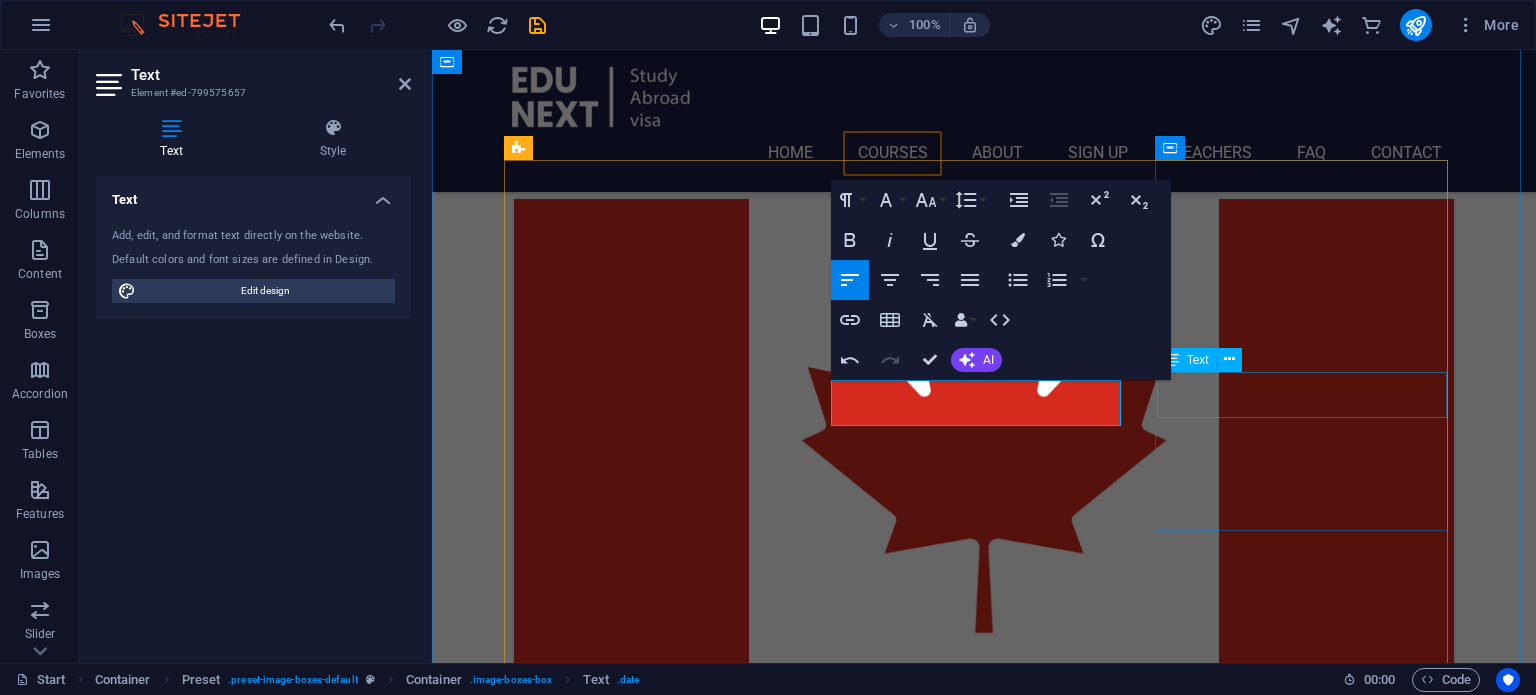 click on "12. September 2019  08:00 am - 04:00 pm" at bounding box center (984, 2100) 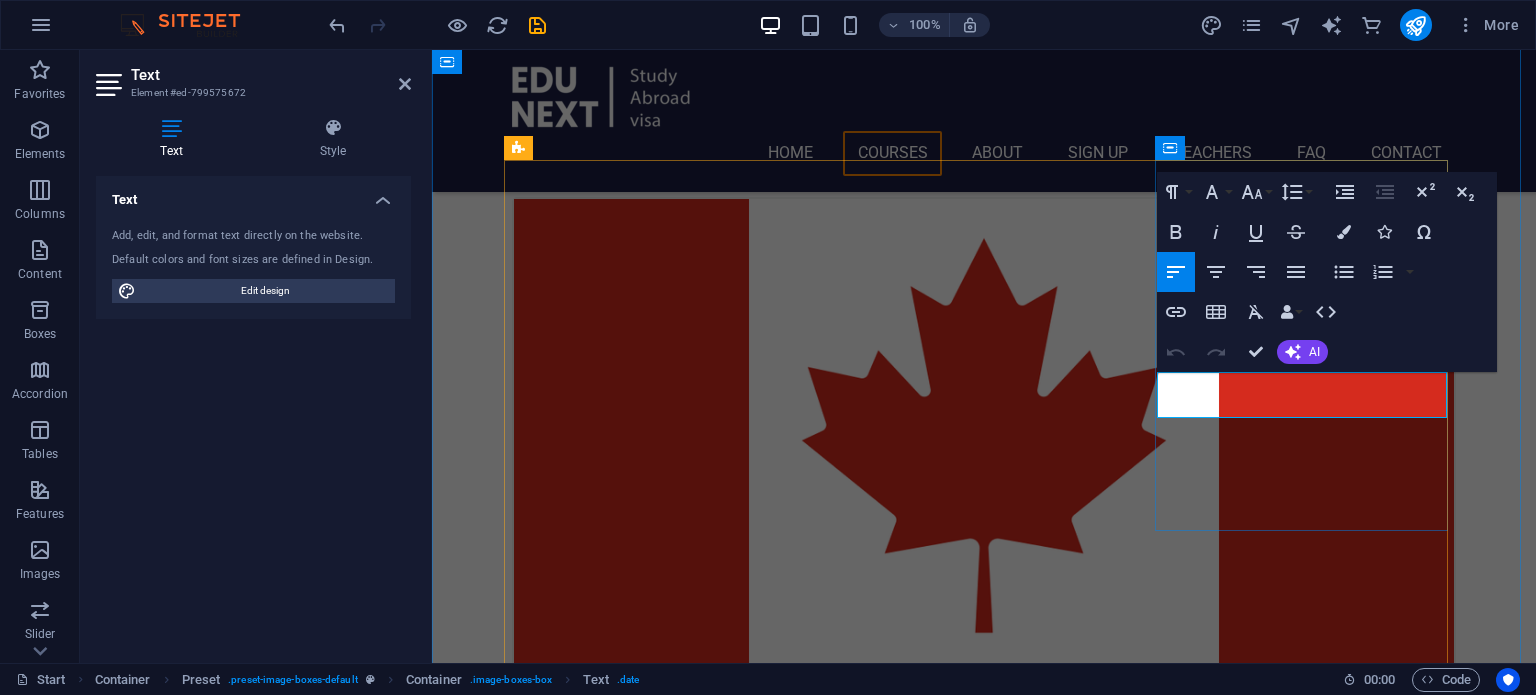 drag, startPoint x: 1204, startPoint y: 403, endPoint x: 1326, endPoint y: 403, distance: 122 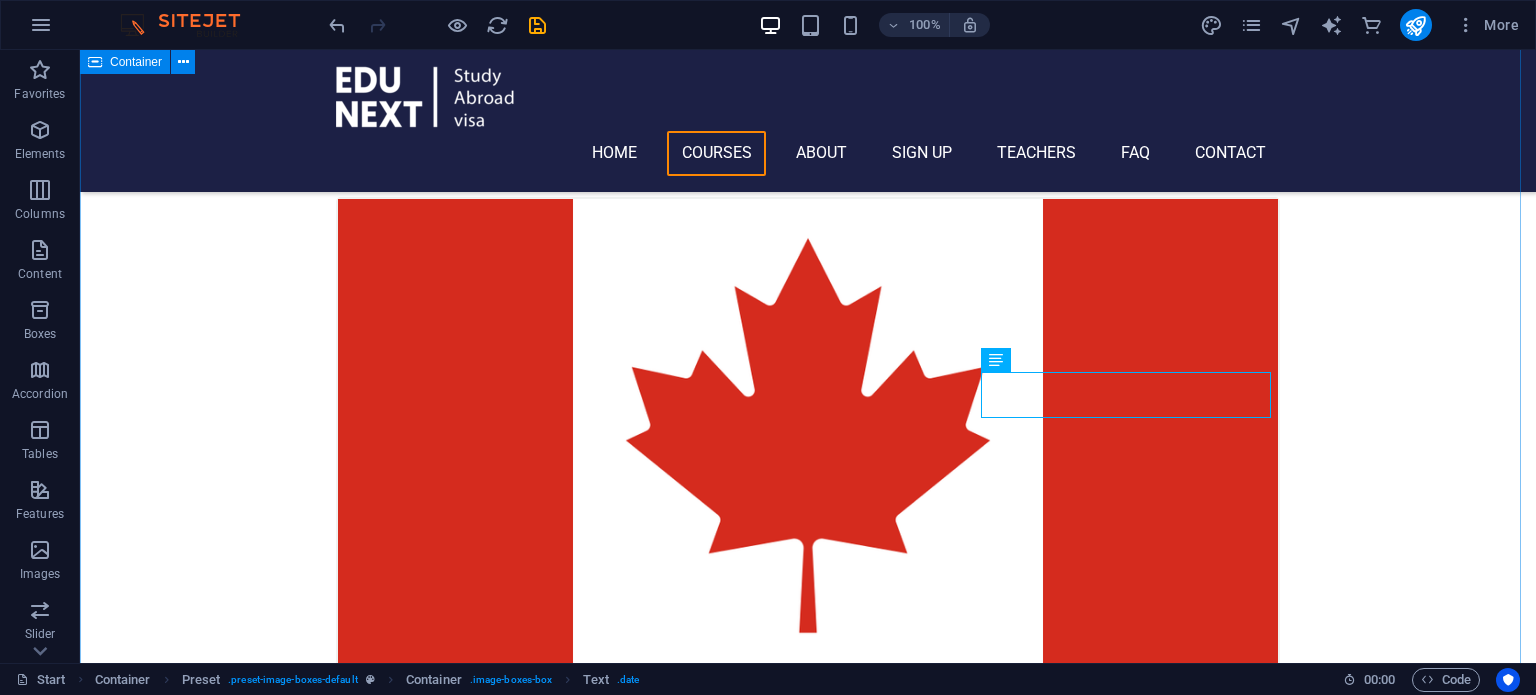 click on "Choose Your Course FOUNDATION   PGD   BSC   MSC   PHD CANADA  Application Deadline  [DATE] Lorem ipsum dolor sit amet, consectetur adipisicing elit. Veritatis, dolorem! USA  [DATE]  [DATE] Lorem ipsum dolor sit amet, consectetur adipisicing elit. Veritatis, dolorem! UK  [DATE]  [DATE] Lorem ipsum dolor sit amet, consectetur adipisicing elit. Veritatis, dolorem! AUSTRALIA  [DATE]  08:00 am - 04:00 pm Lorem ipsum dolor sit amet, consectetur adipisicing elit. Veritatis, dolorem! EUROPE  [DATE]  08:00 am - 04:00 pm Lorem ipsum dolor sit amet, consectetur adipisicing elit. Veritatis, dolorem! DUBAI  [DATE]  08:00 am - 04:00 pm Lorem ipsum dolor sit amet, consectetur adipisicing elit. Veritatis, dolorem!" at bounding box center [808, 2207] 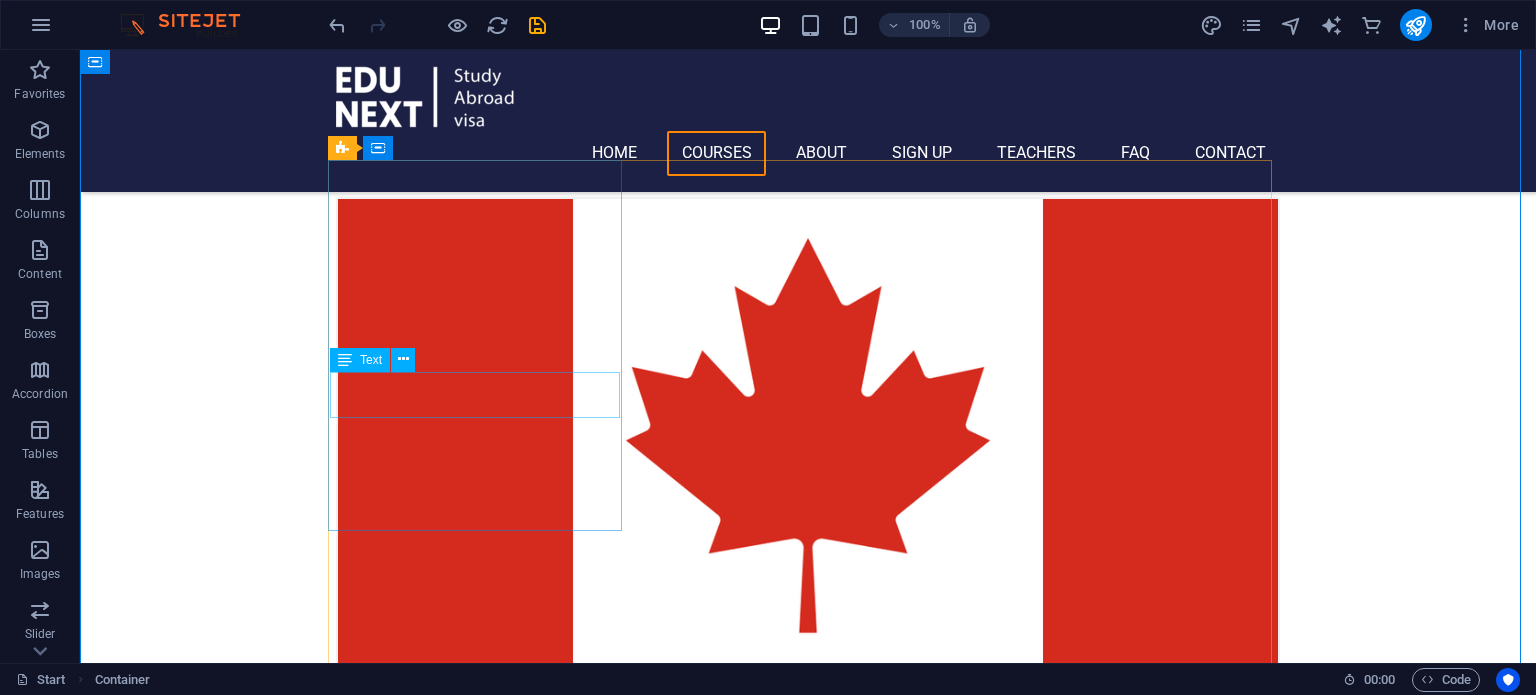 click on "Application Deadline  [DATE]" at bounding box center (808, 757) 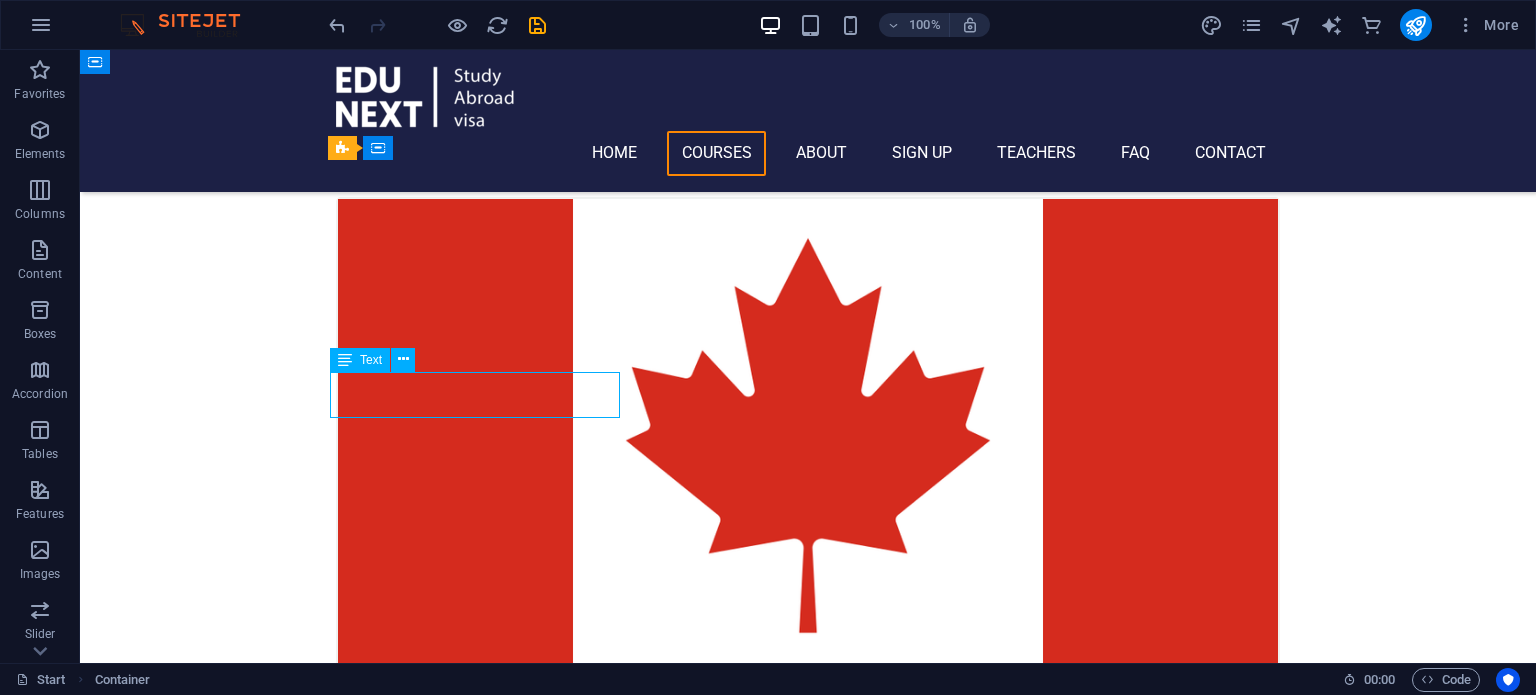 click on "Application Deadline  [DATE]" at bounding box center [808, 757] 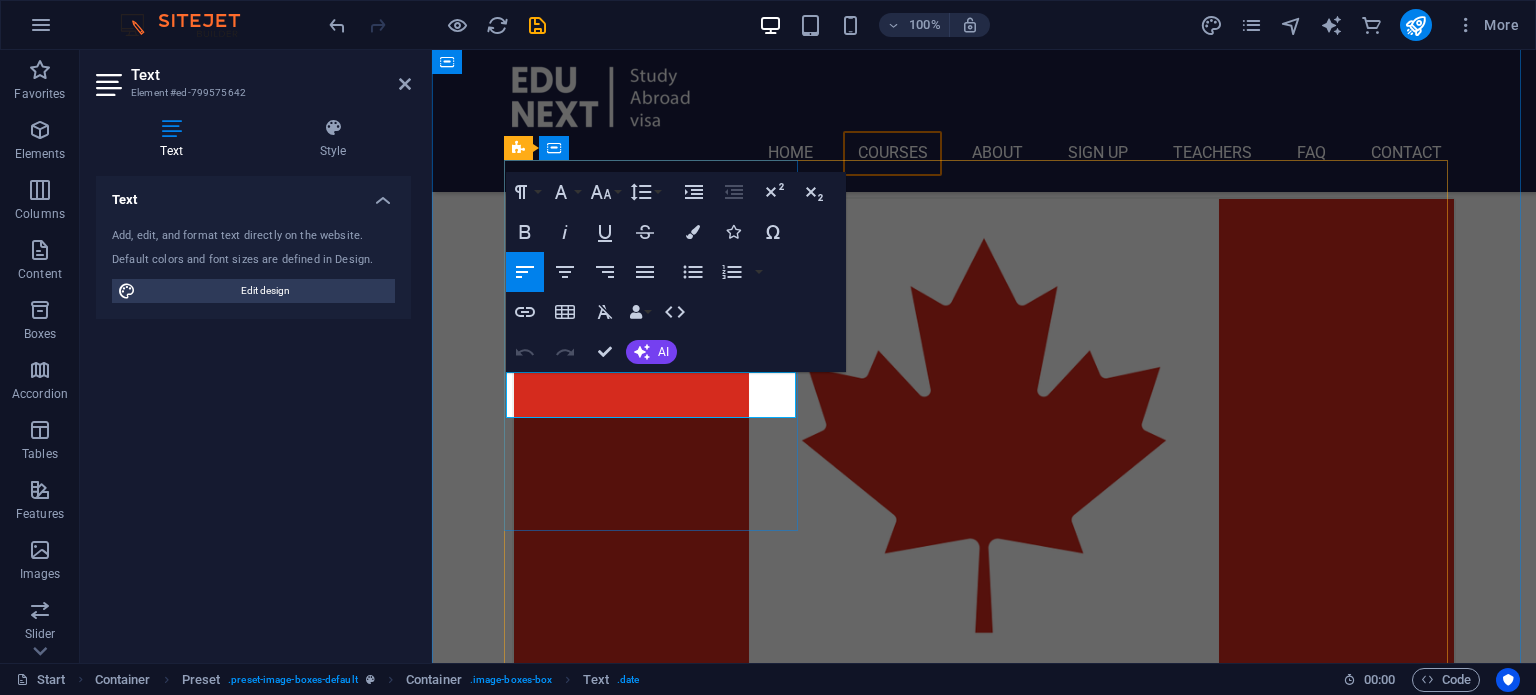 click on "Application Deadline" at bounding box center (984, 745) 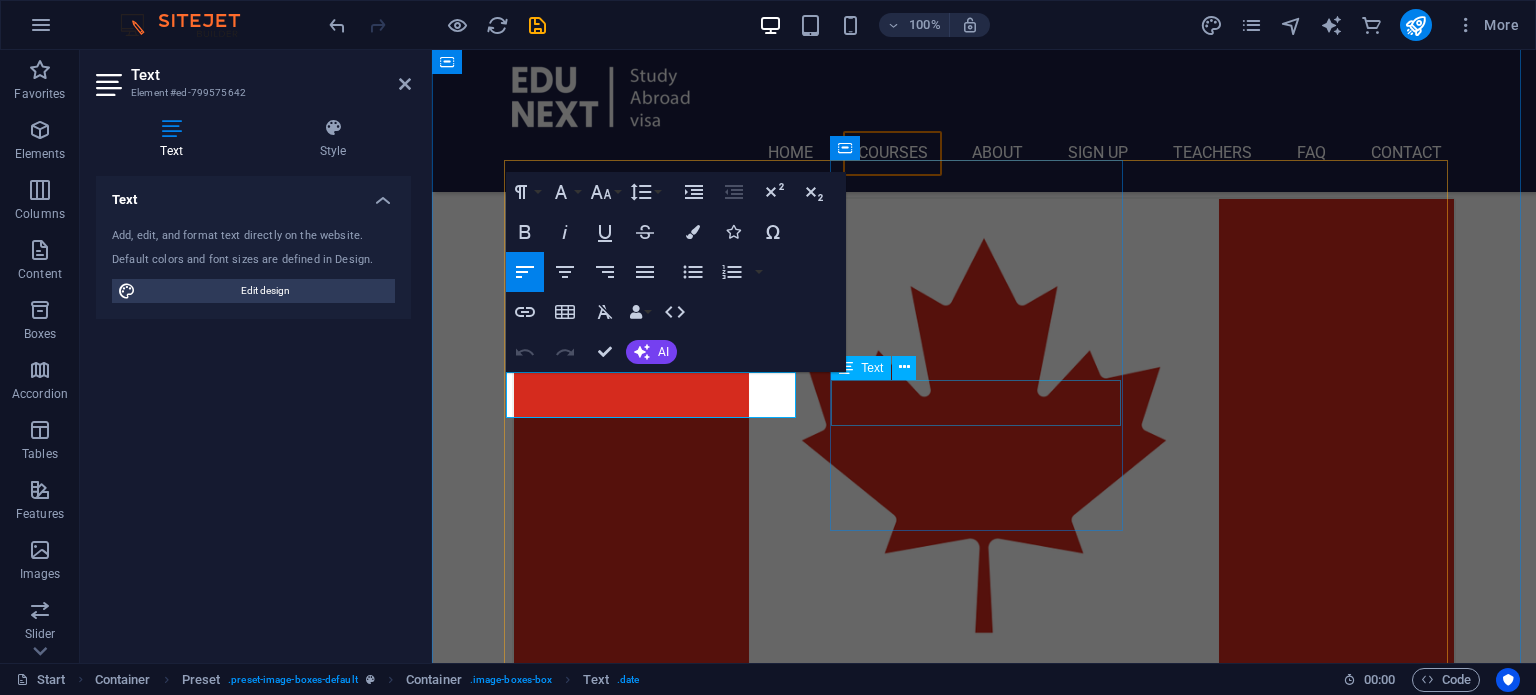 click on "[DATE]  [DATE]" at bounding box center [984, 1441] 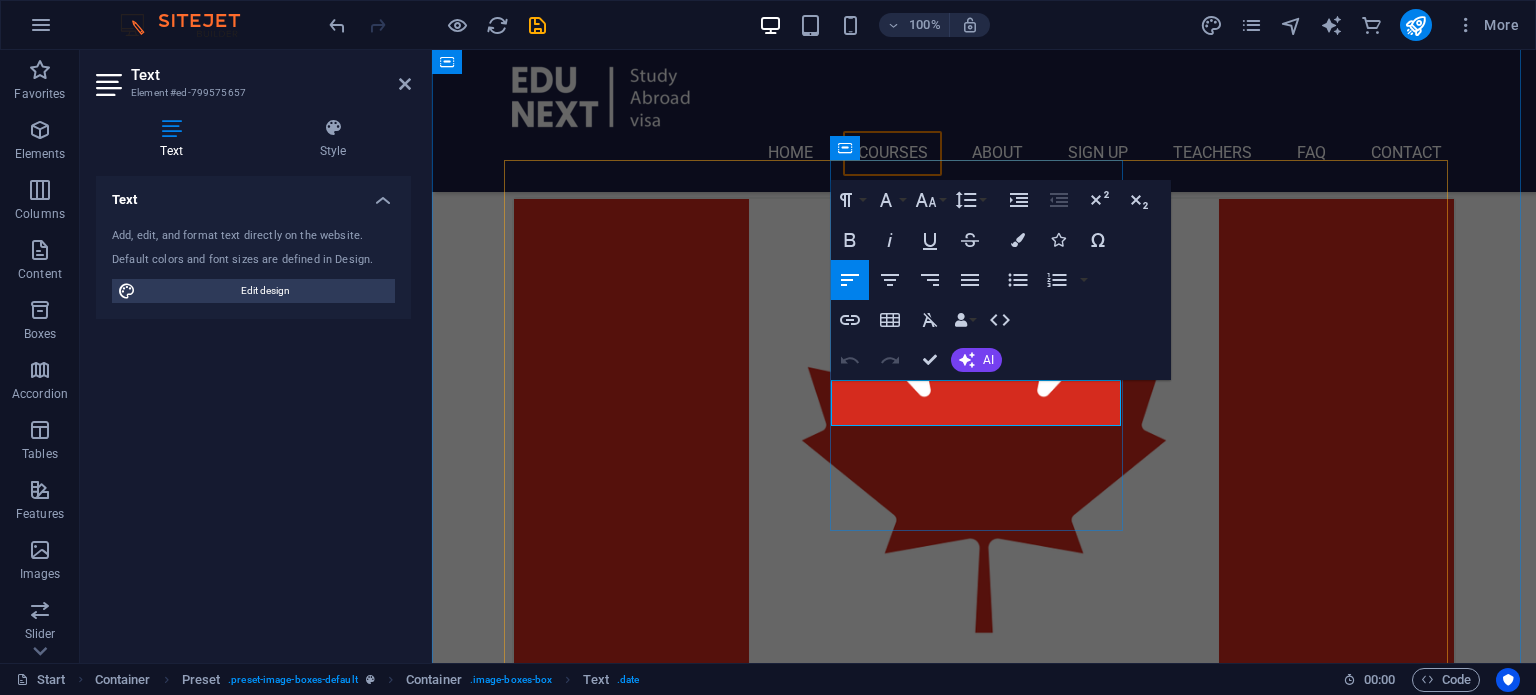 click on "12. September 2019" at bounding box center [984, 1429] 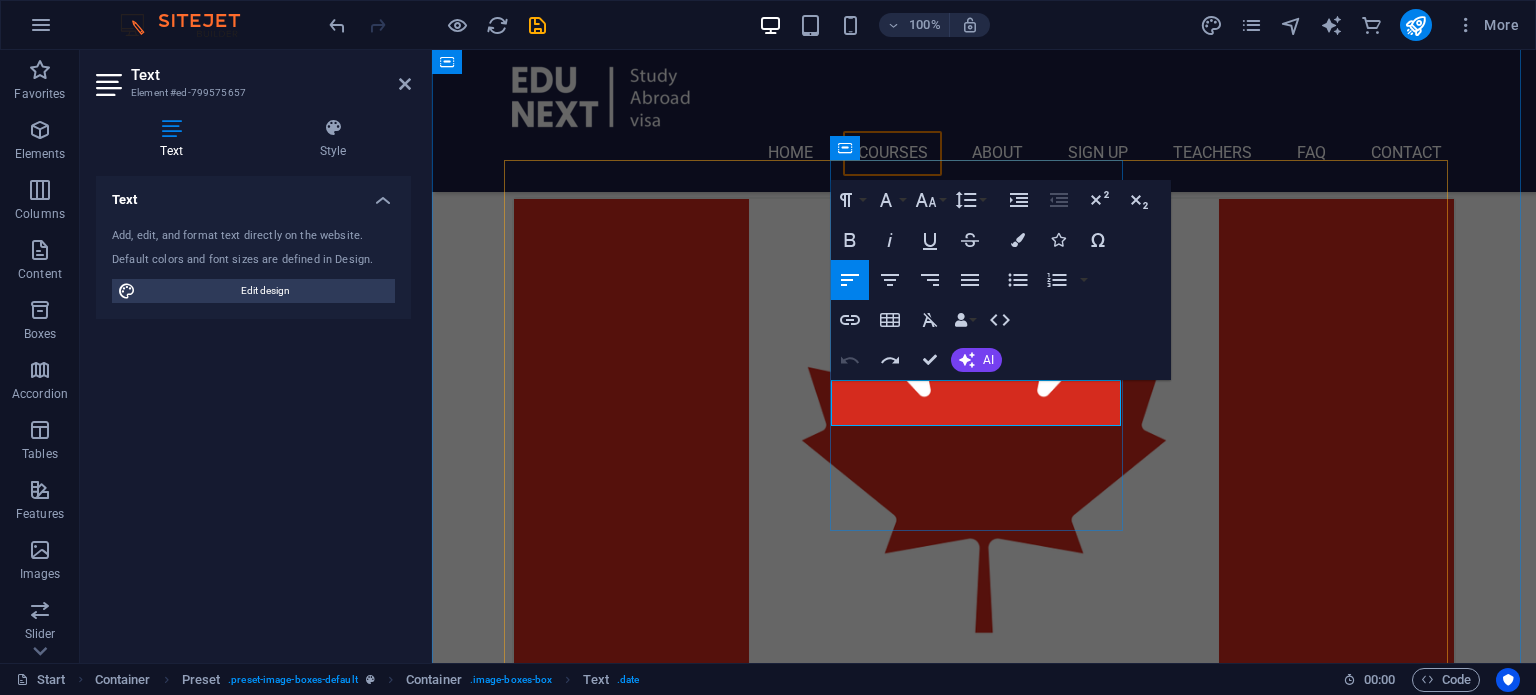 click on "12. September 2019" at bounding box center (984, 1429) 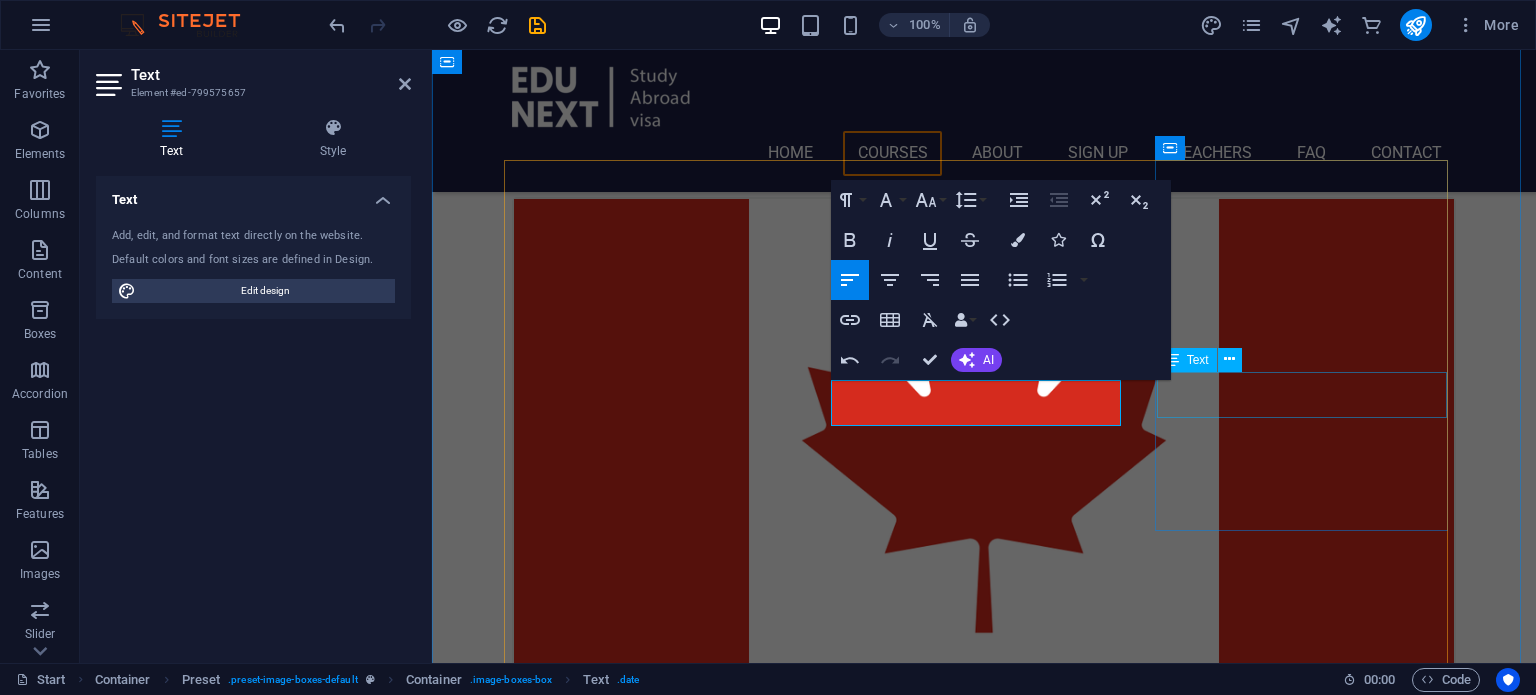 click on "[DATE]  [DATE]" at bounding box center (984, 2100) 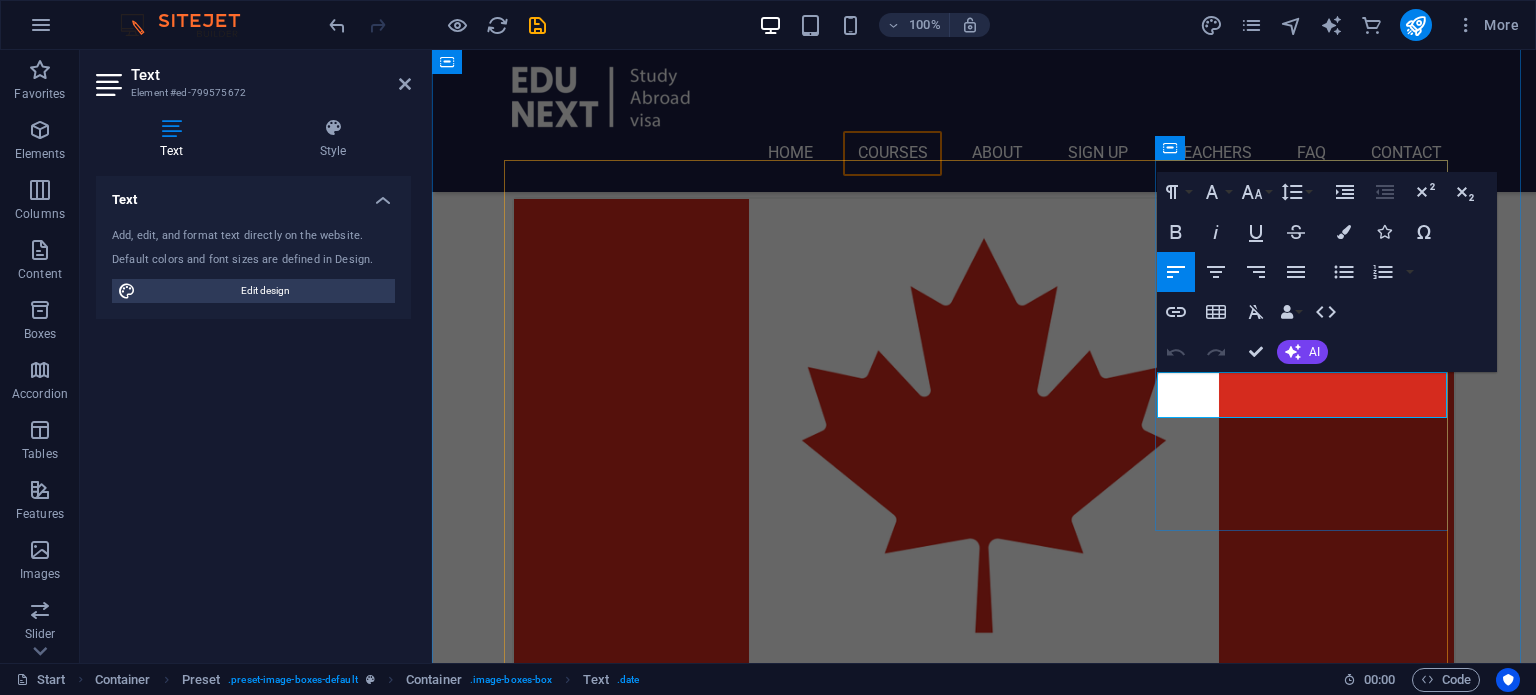 drag, startPoint x: 1324, startPoint y: 381, endPoint x: 1204, endPoint y: 387, distance: 120.14991 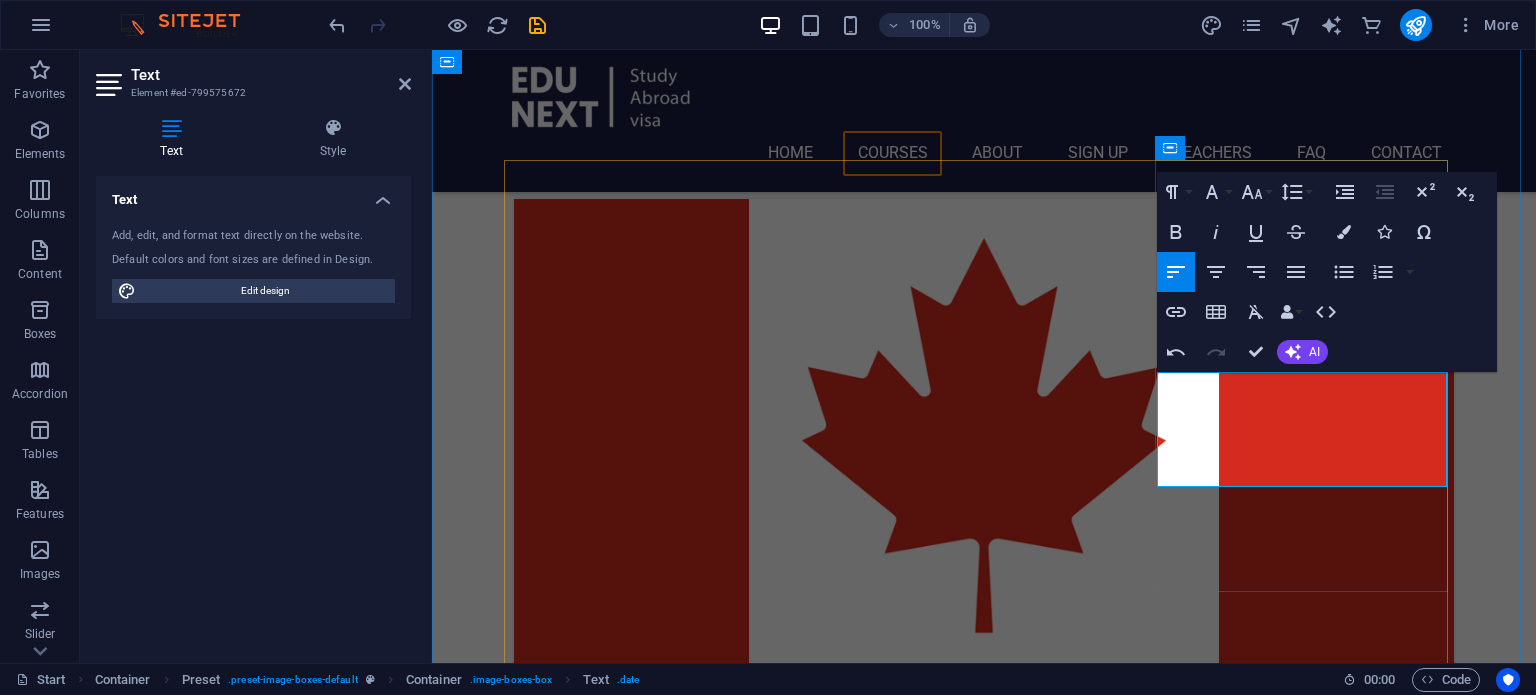 click on "9" at bounding box center [984, 2111] 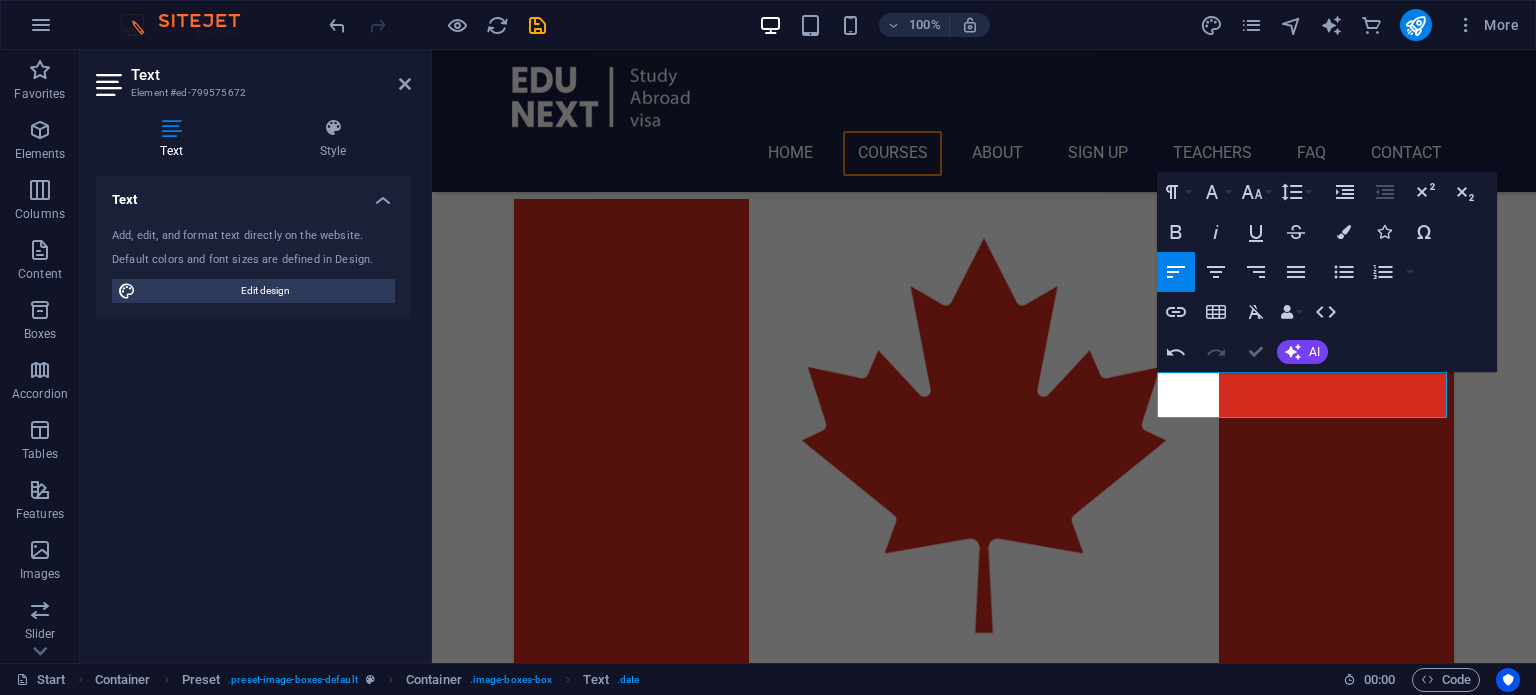 drag, startPoint x: 1259, startPoint y: 351, endPoint x: 1241, endPoint y: 364, distance: 22.203604 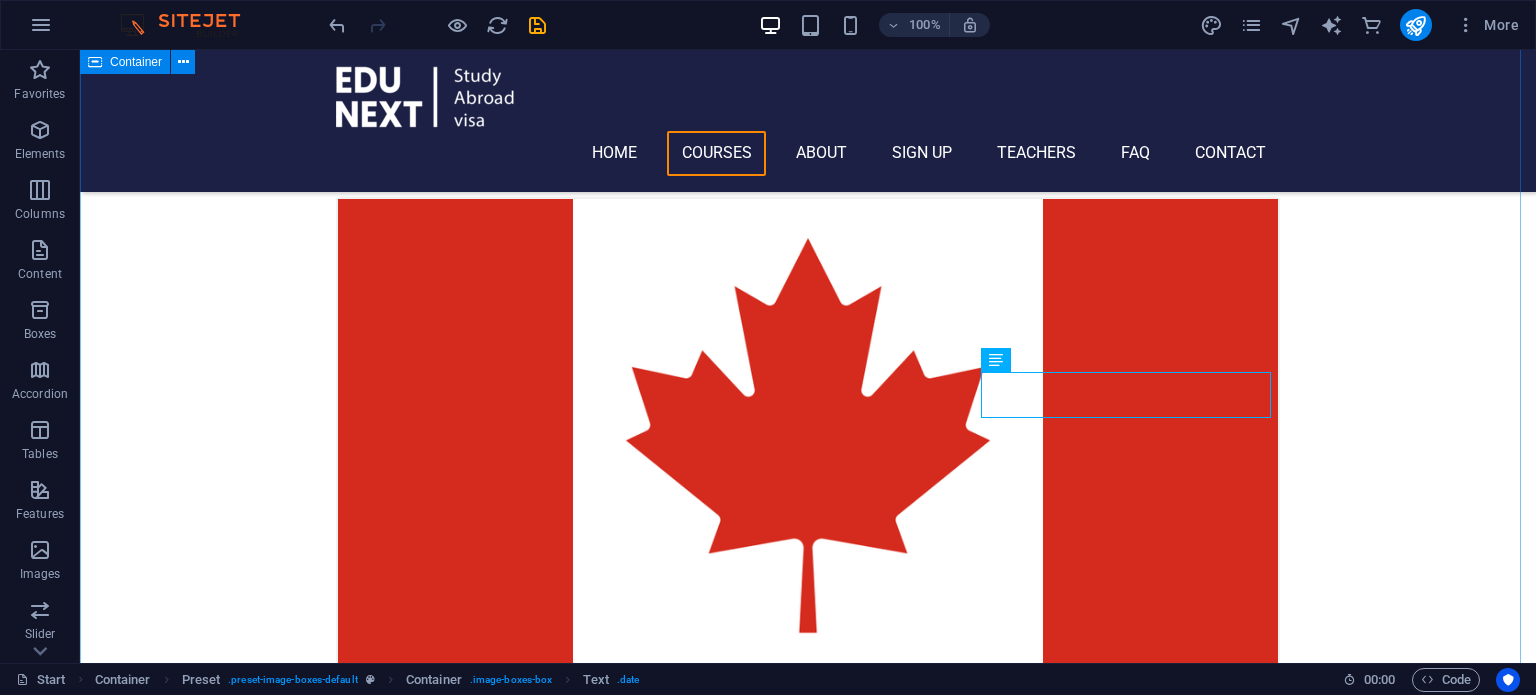 click on "Choose Your Course FOUNDATION   PGD   BSC   MSC   PHD [COUNTRY]  Application Deadline  [DATE] Lorem ipsum dolor sit amet, consectetur adipisicing elit. Veritatis, dolorem! [COUNTRY]  Application Deadline  [DATE] Lorem ipsum dolor sit amet, consectetur adipisicing elit. Veritatis, dolorem! [COUNTRY]  Application Deadline  [DATE] Lorem ipsum dolor sit amet, consectetur adipisicing elit. Veritatis, dolorem! [COUNTRY]  [DATE]  [TIME] - [TIME] Lorem ipsum dolor sit amet, consectetur adipisicing elit. Veritatis, dolorem! [COUNTRY]  [DATE]  [TIME] - [TIME] Lorem ipsum dolor sit amet, consectetur adipisicing elit. Veritatis, dolorem! [COUNTRY]  [DATE]  [TIME] - [TIME] Lorem ipsum dolor sit amet, consectetur adipisicing elit. Veritatis, dolorem!" at bounding box center (808, 2207) 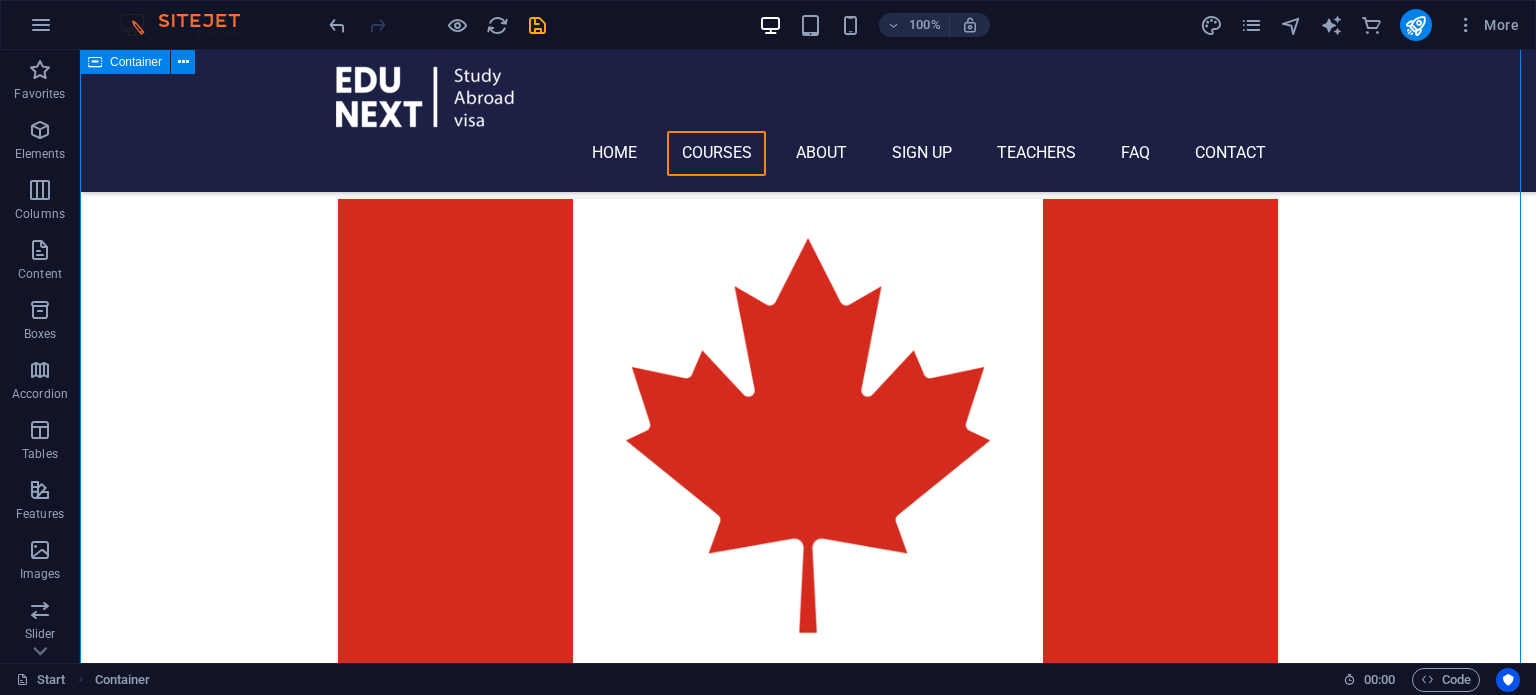 click on "Choose Your Course FOUNDATION   PGD   BSC   MSC   PHD [COUNTRY]  Application Deadline  [DATE] Lorem ipsum dolor sit amet, consectetur adipisicing elit. Veritatis, dolorem! [COUNTRY]  Application Deadline  [DATE] Lorem ipsum dolor sit amet, consectetur adipisicing elit. Veritatis, dolorem! [COUNTRY]  Application Deadline  [DATE] Lorem ipsum dolor sit amet, consectetur adipisicing elit. Veritatis, dolorem! [COUNTRY]  [DATE]  [TIME] - [TIME] Lorem ipsum dolor sit amet, consectetur adipisicing elit. Veritatis, dolorem! [COUNTRY]  [DATE]  [TIME] - [TIME] Lorem ipsum dolor sit amet, consectetur adipisicing elit. Veritatis, dolorem! [COUNTRY]  [DATE]  [TIME] - [TIME] Lorem ipsum dolor sit amet, consectetur adipisicing elit. Veritatis, dolorem!" at bounding box center (808, 2207) 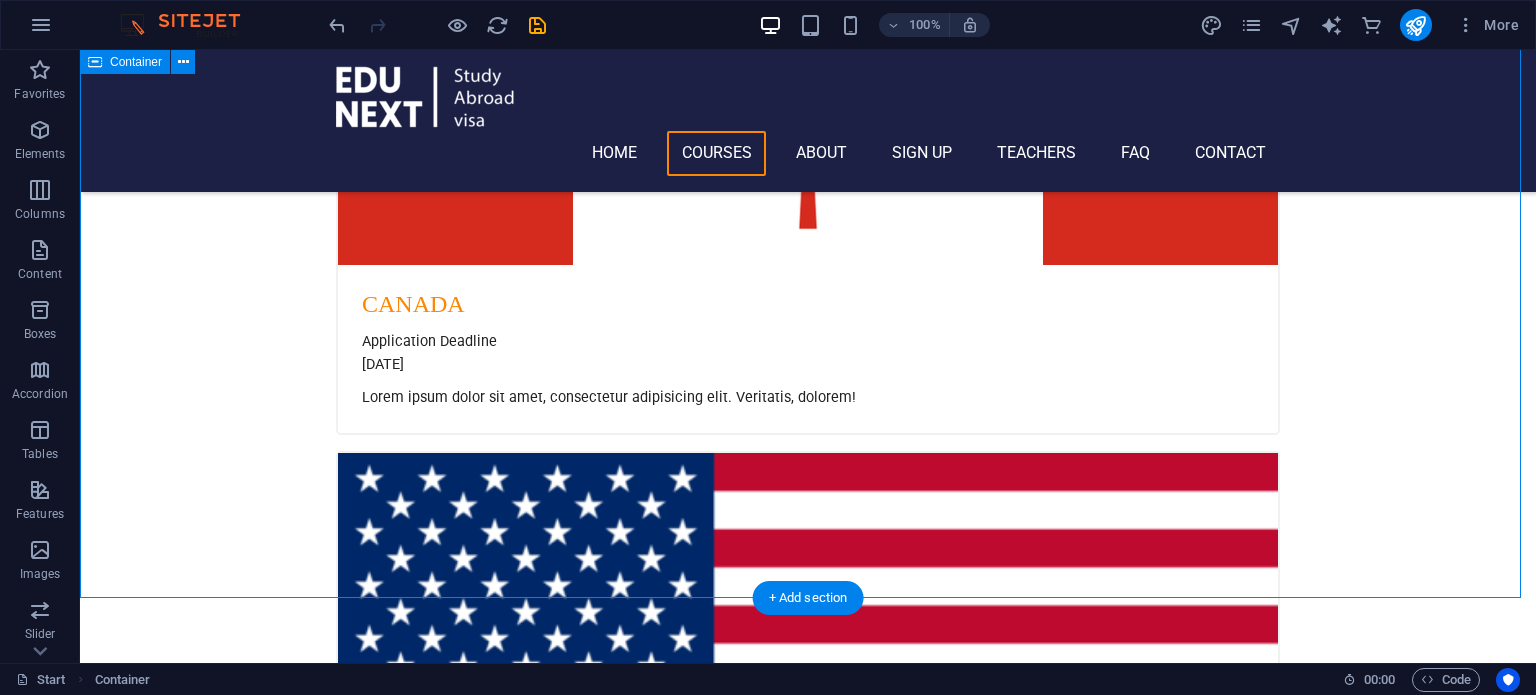 scroll, scrollTop: 1100, scrollLeft: 0, axis: vertical 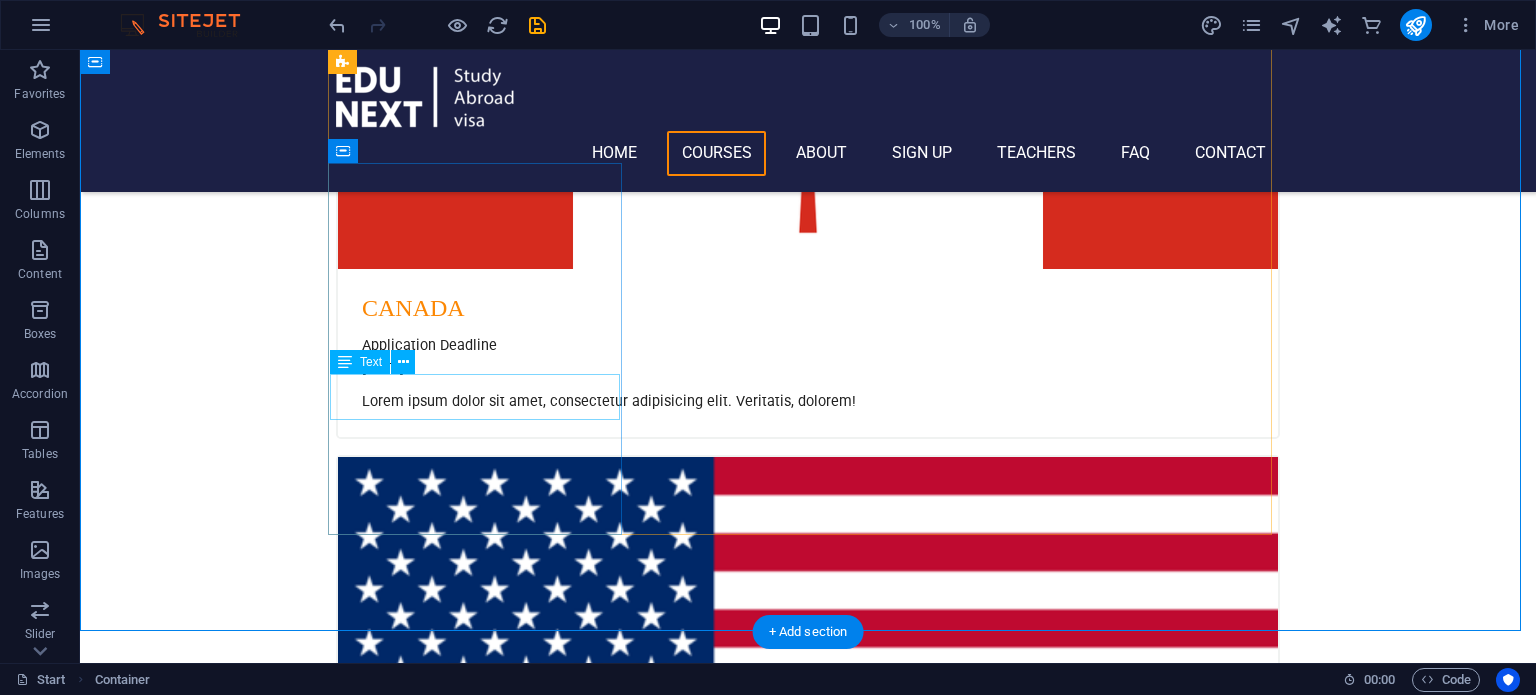 click on "12. September 2019  08:00 am - 04:00 pm" at bounding box center [808, 2358] 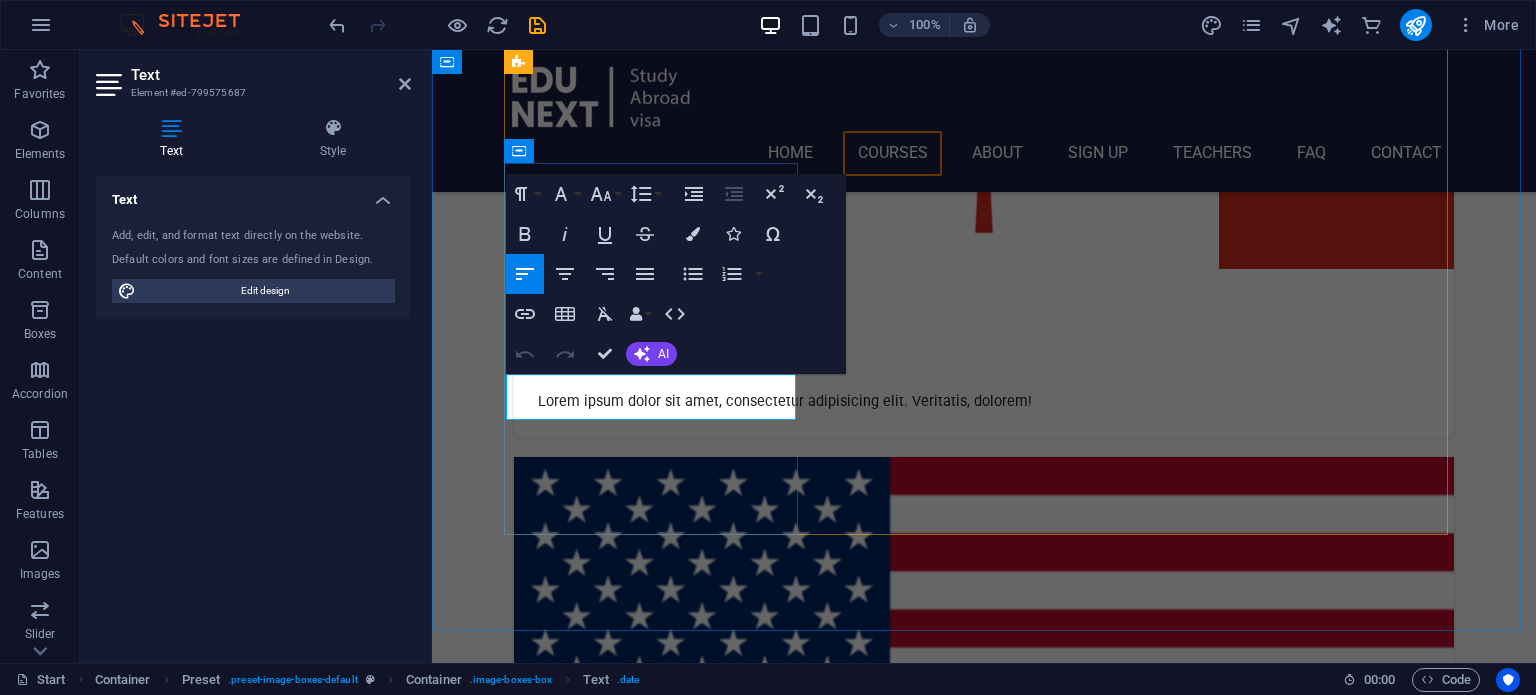 drag, startPoint x: 556, startPoint y: 385, endPoint x: 683, endPoint y: 387, distance: 127.01575 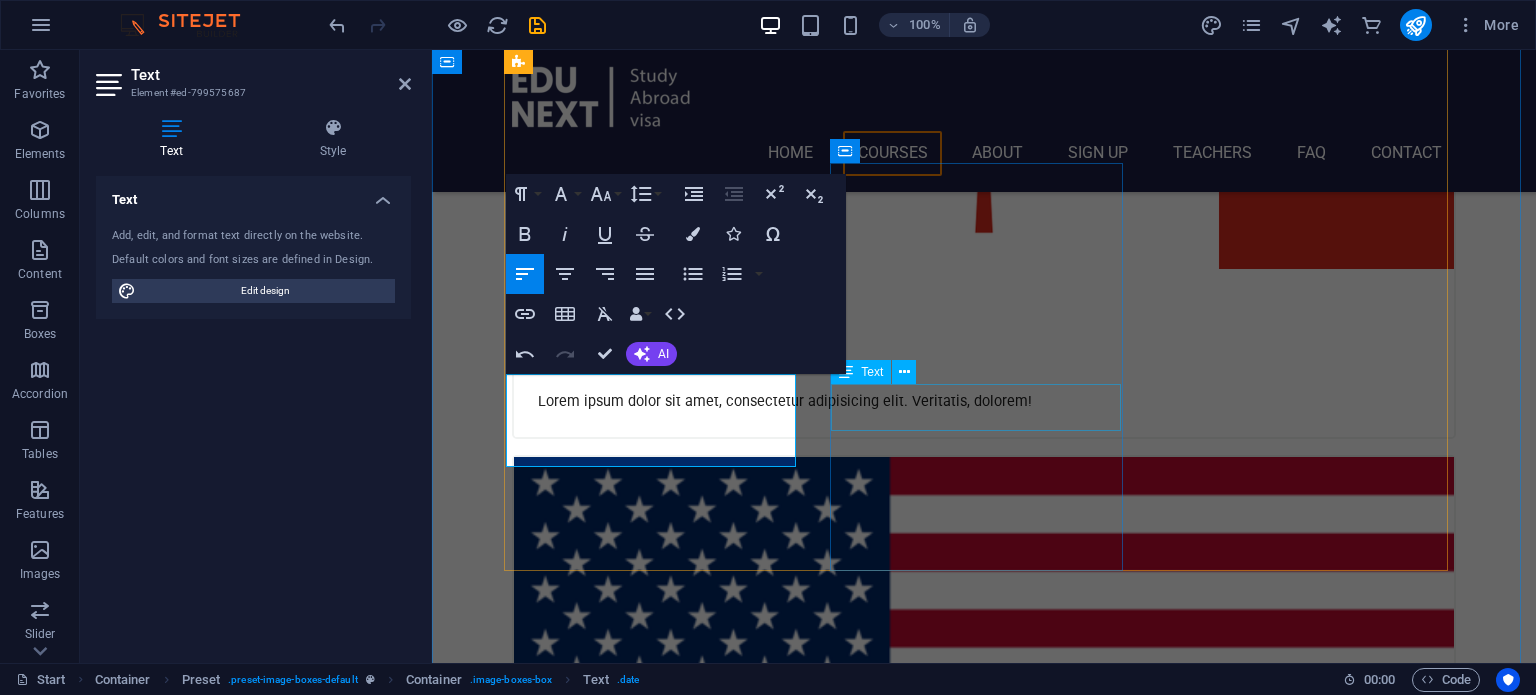 click on "12. September 2019  08:00 am - 04:00 pm" at bounding box center (984, 3072) 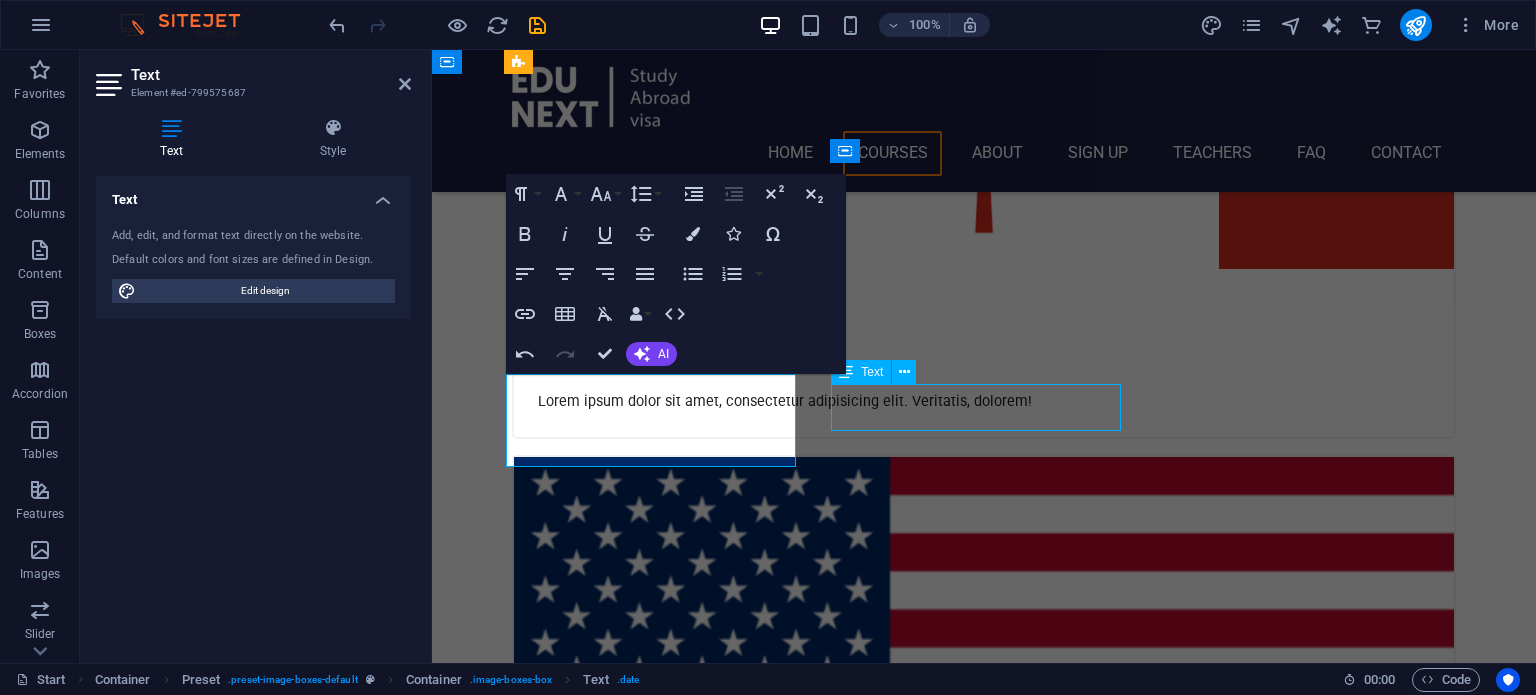 click on "12. September 2019  08:00 am - 04:00 pm" at bounding box center (984, 3072) 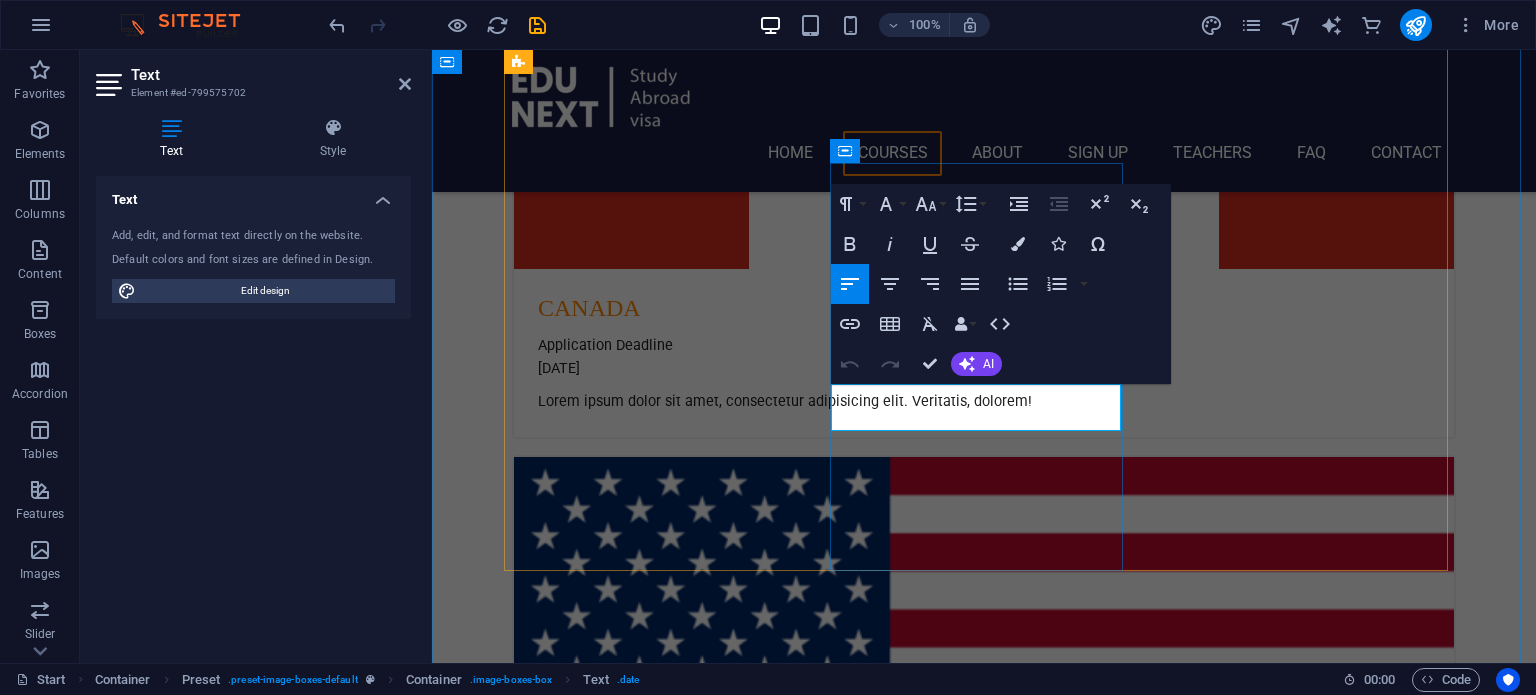 drag, startPoint x: 878, startPoint y: 396, endPoint x: 1011, endPoint y: 394, distance: 133.01503 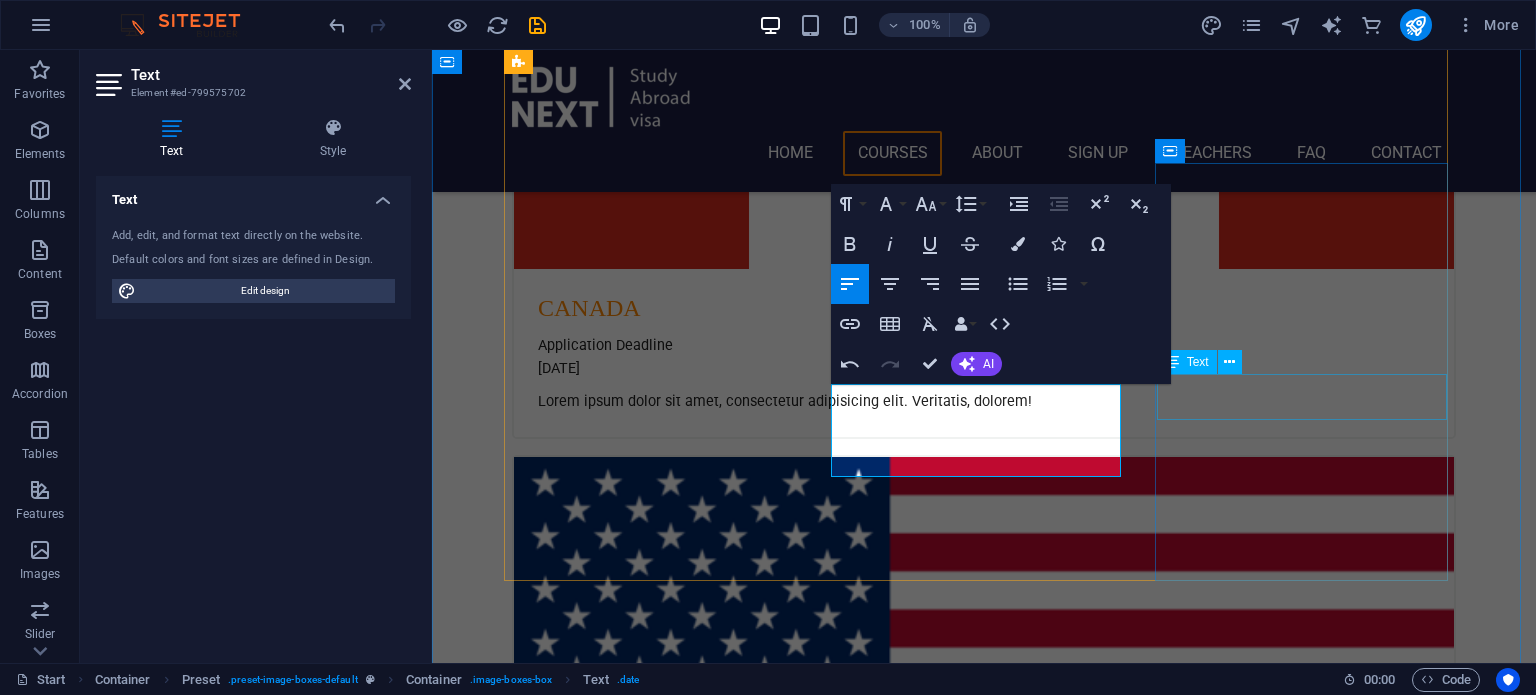 click on "12. September 2019  08:00 am - 04:00 pm" at bounding box center (984, 3860) 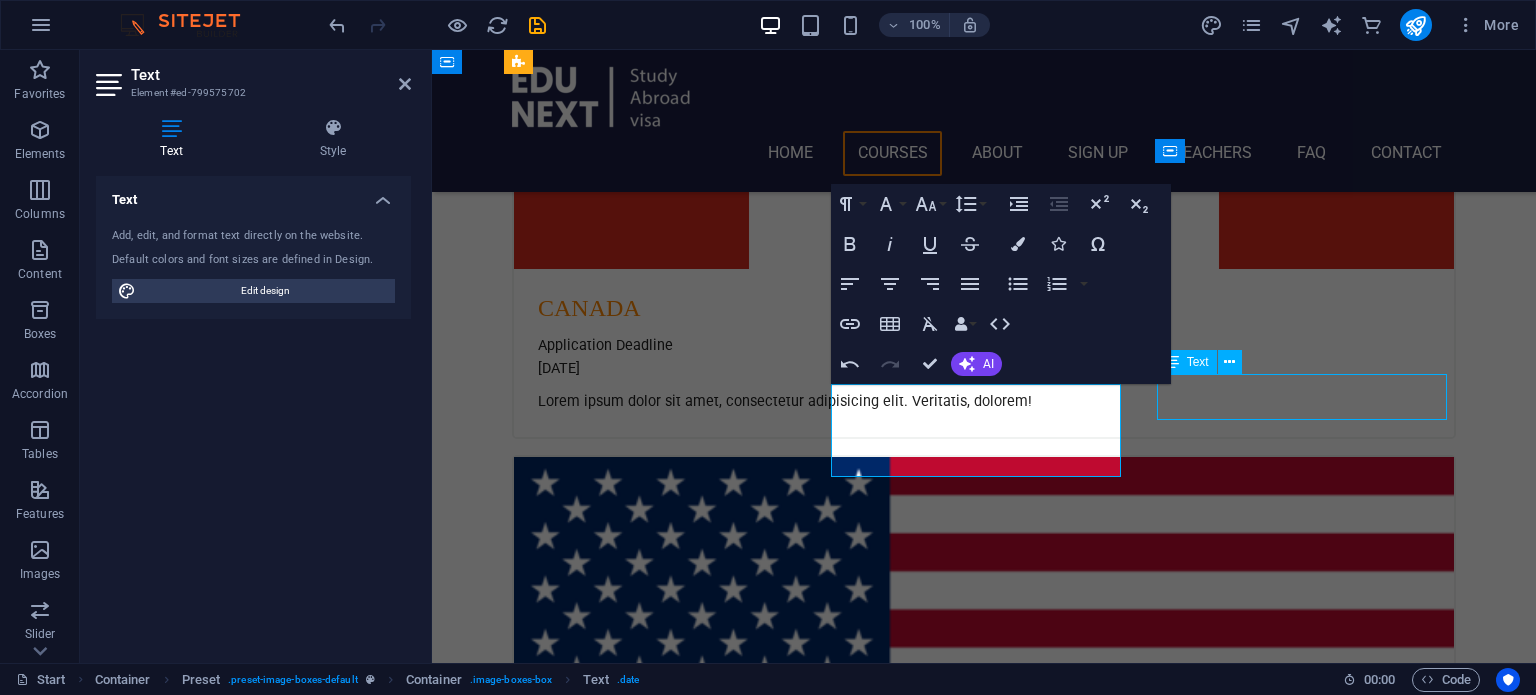 click on "12. September 2019  08:00 am - 04:00 pm" at bounding box center (984, 3860) 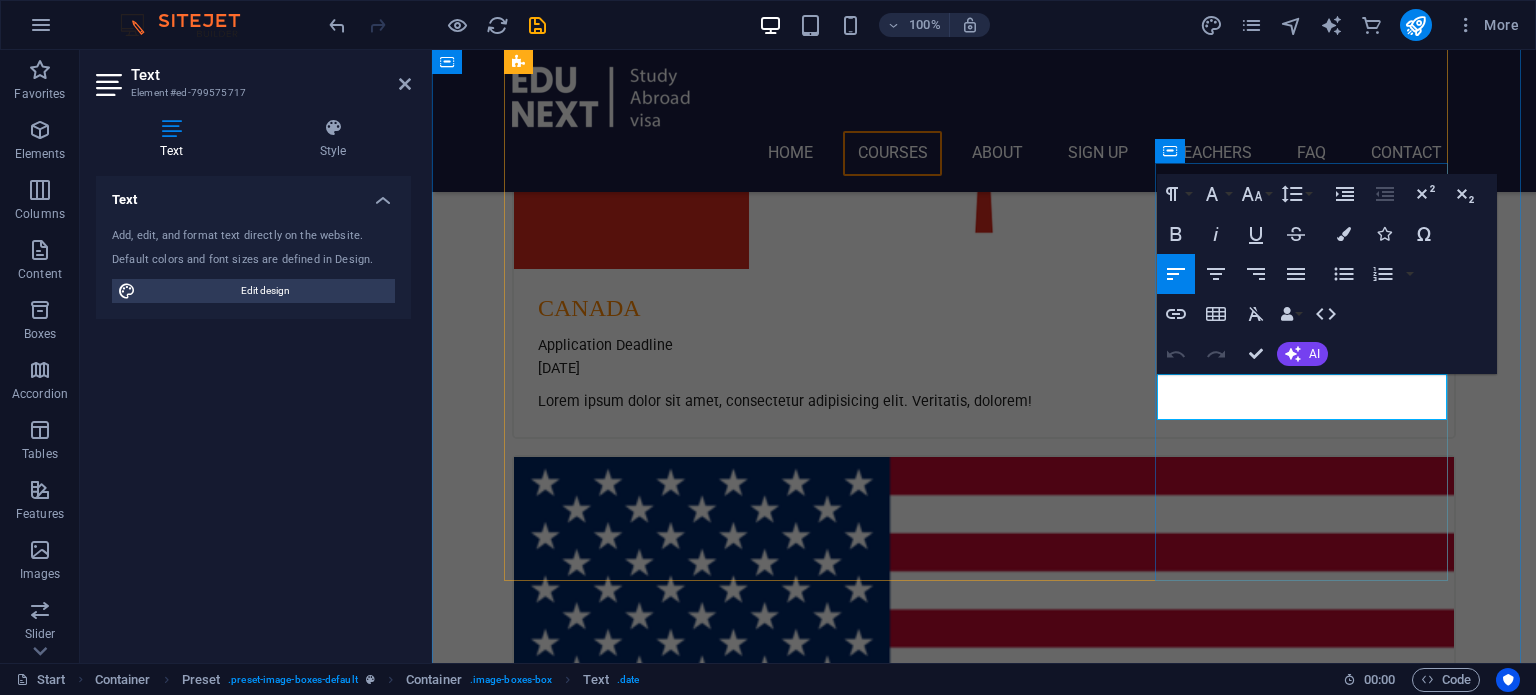 drag, startPoint x: 1201, startPoint y: 387, endPoint x: 1328, endPoint y: 387, distance: 127 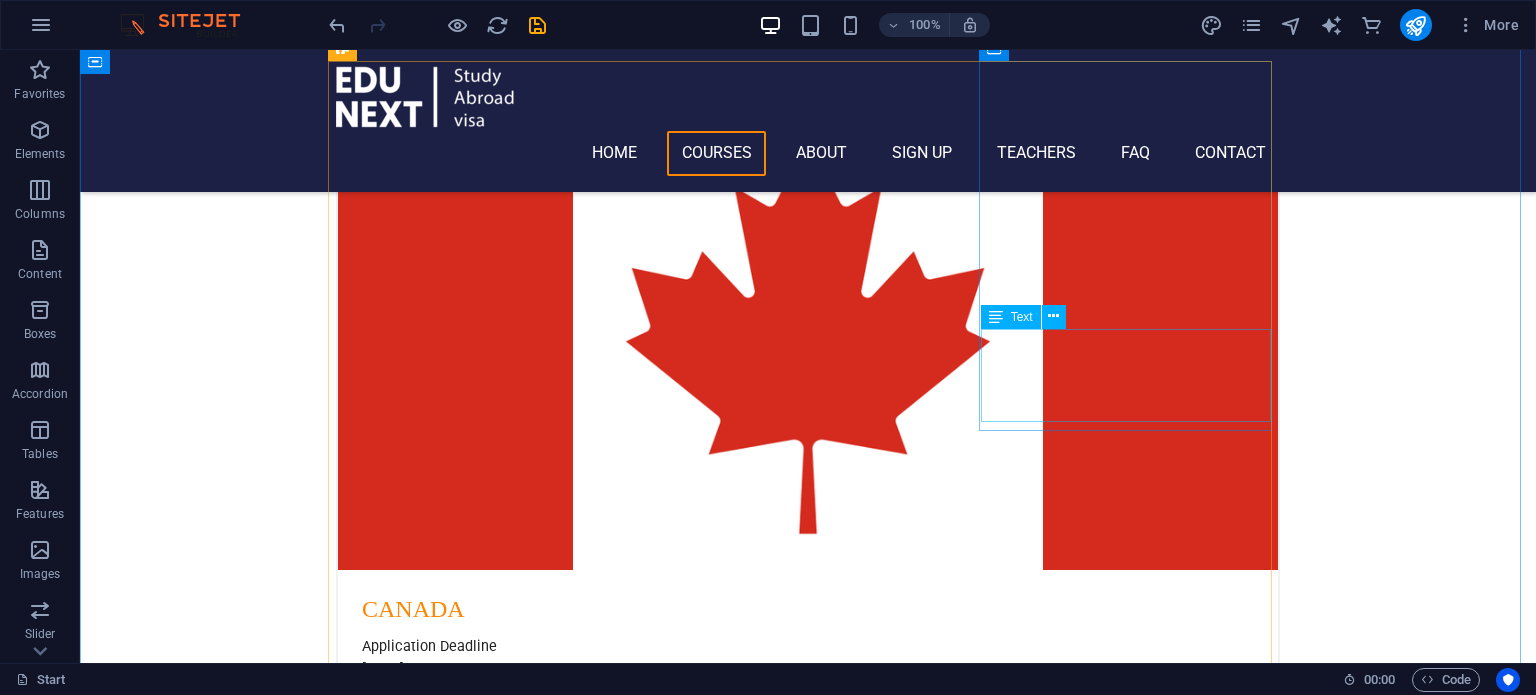 scroll, scrollTop: 720, scrollLeft: 0, axis: vertical 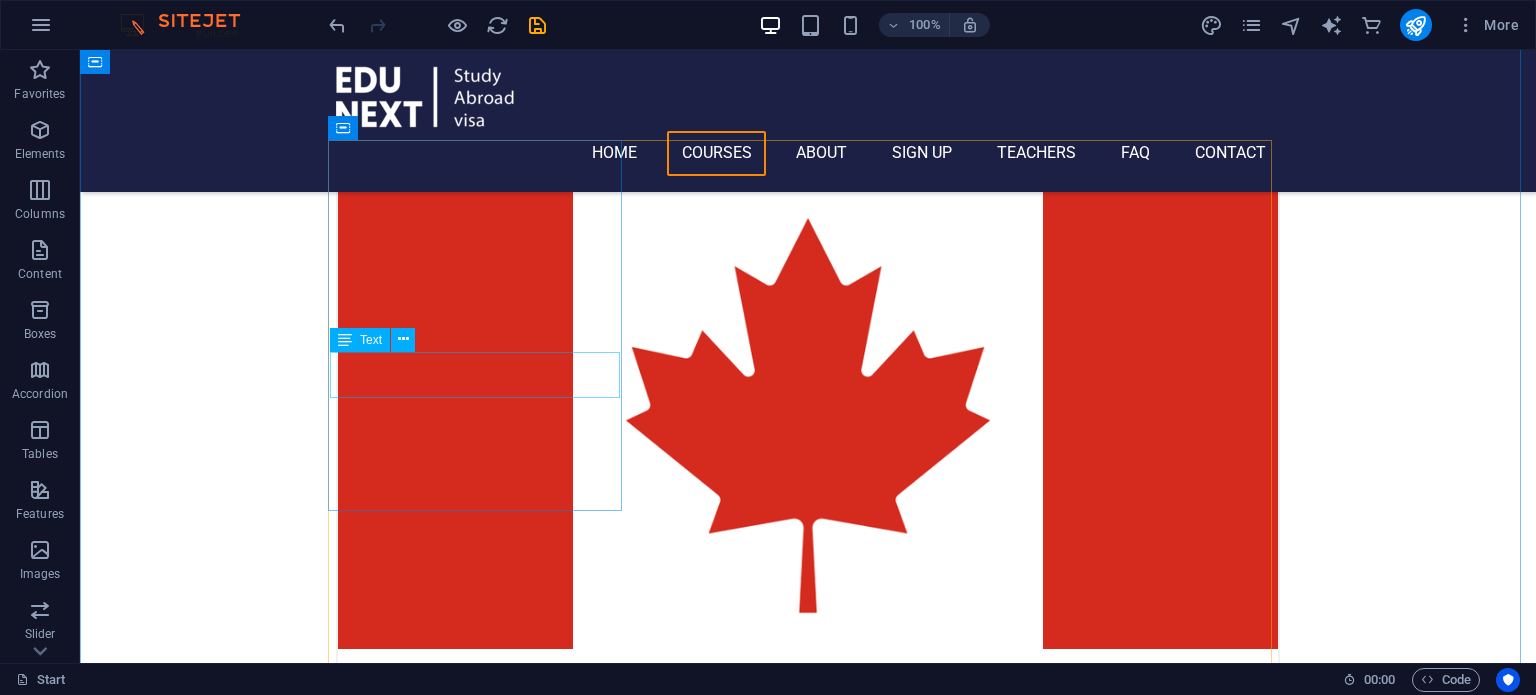 click on "Application Deadline  [DATE]" at bounding box center [808, 737] 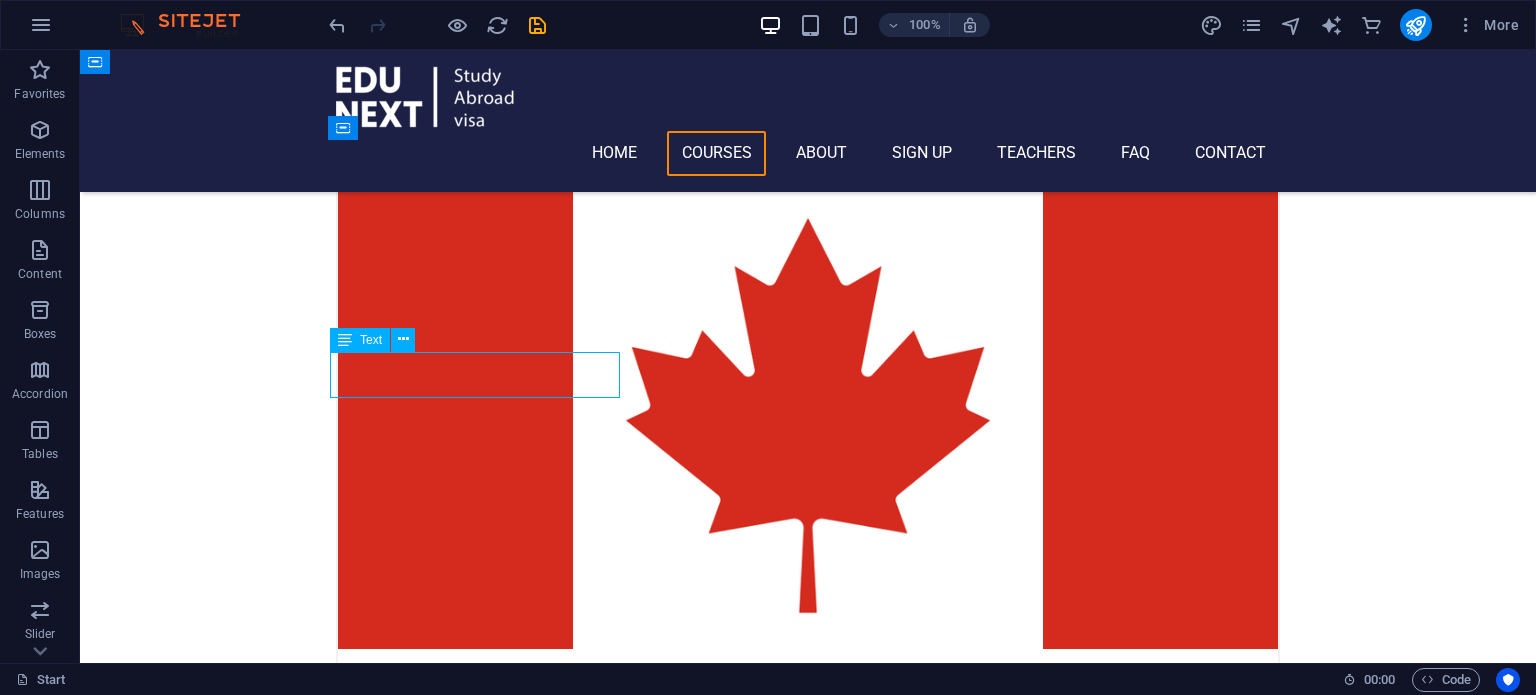 click on "Application Deadline  [DATE]" at bounding box center [808, 737] 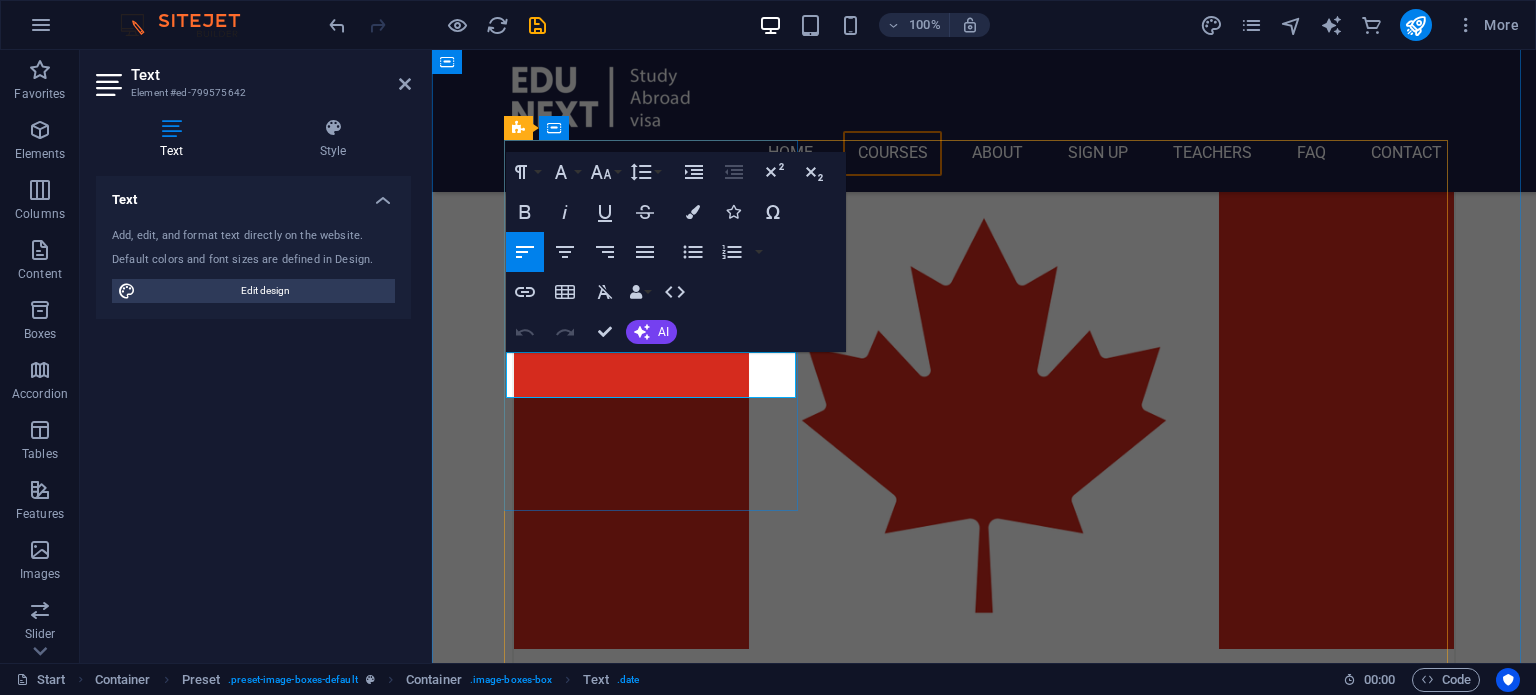 drag, startPoint x: 548, startPoint y: 384, endPoint x: 681, endPoint y: 389, distance: 133.09395 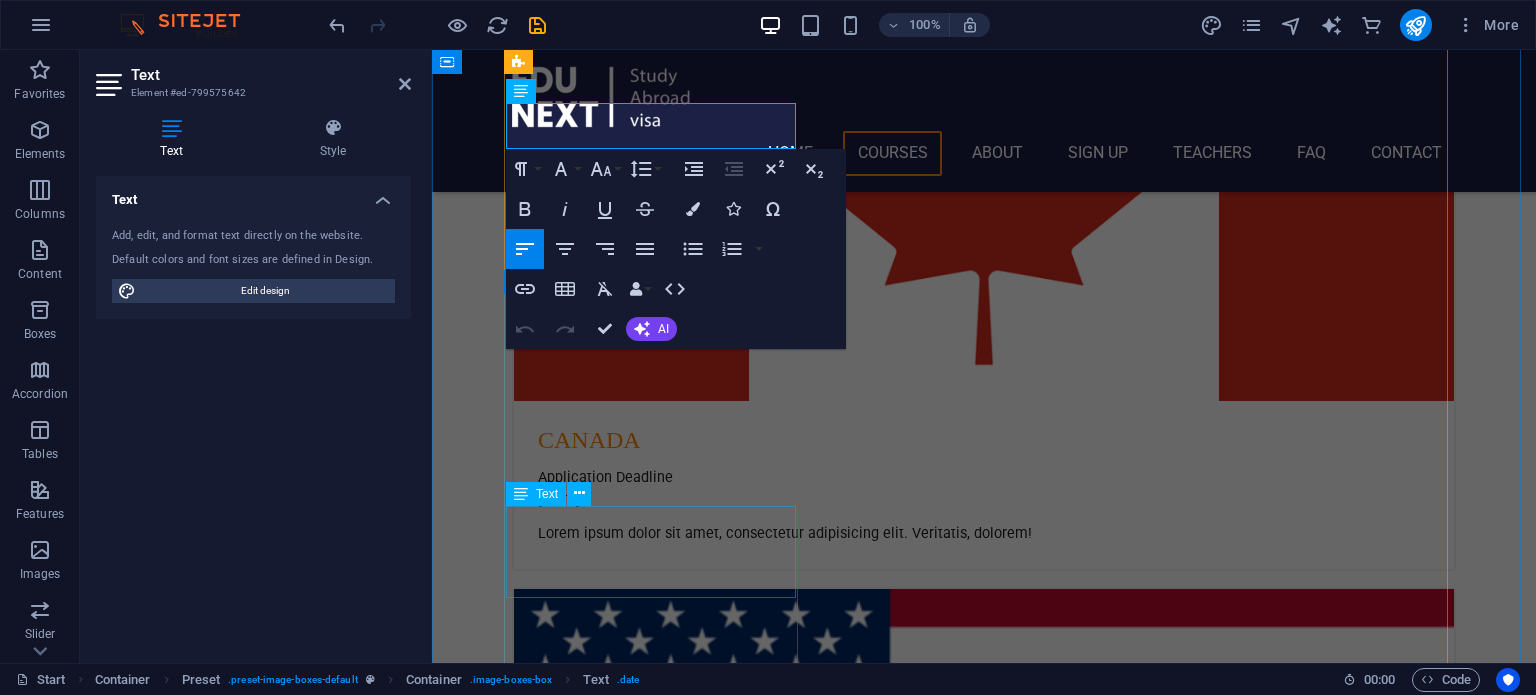 scroll, scrollTop: 991, scrollLeft: 0, axis: vertical 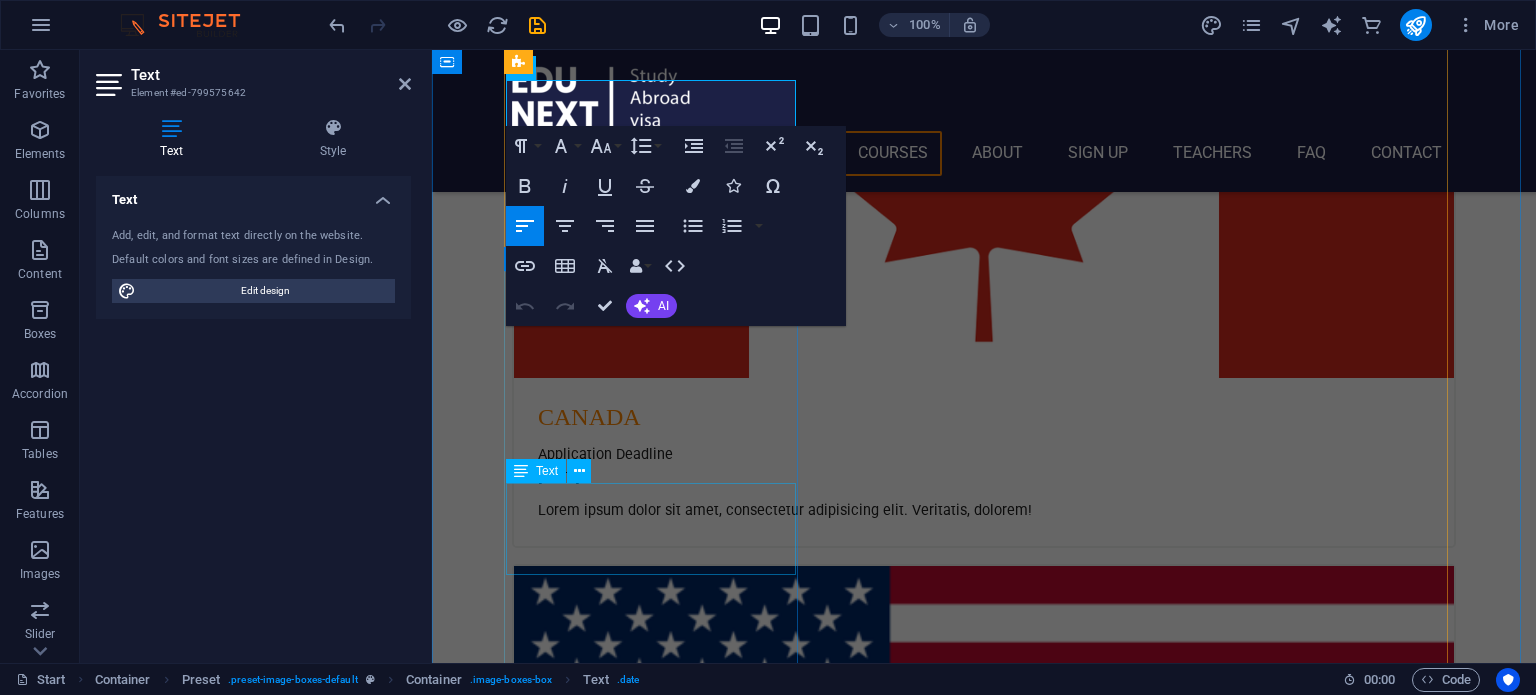 click on "1  Application Deadline  08:00 am - 04:00 pm" at bounding box center (984, 2478) 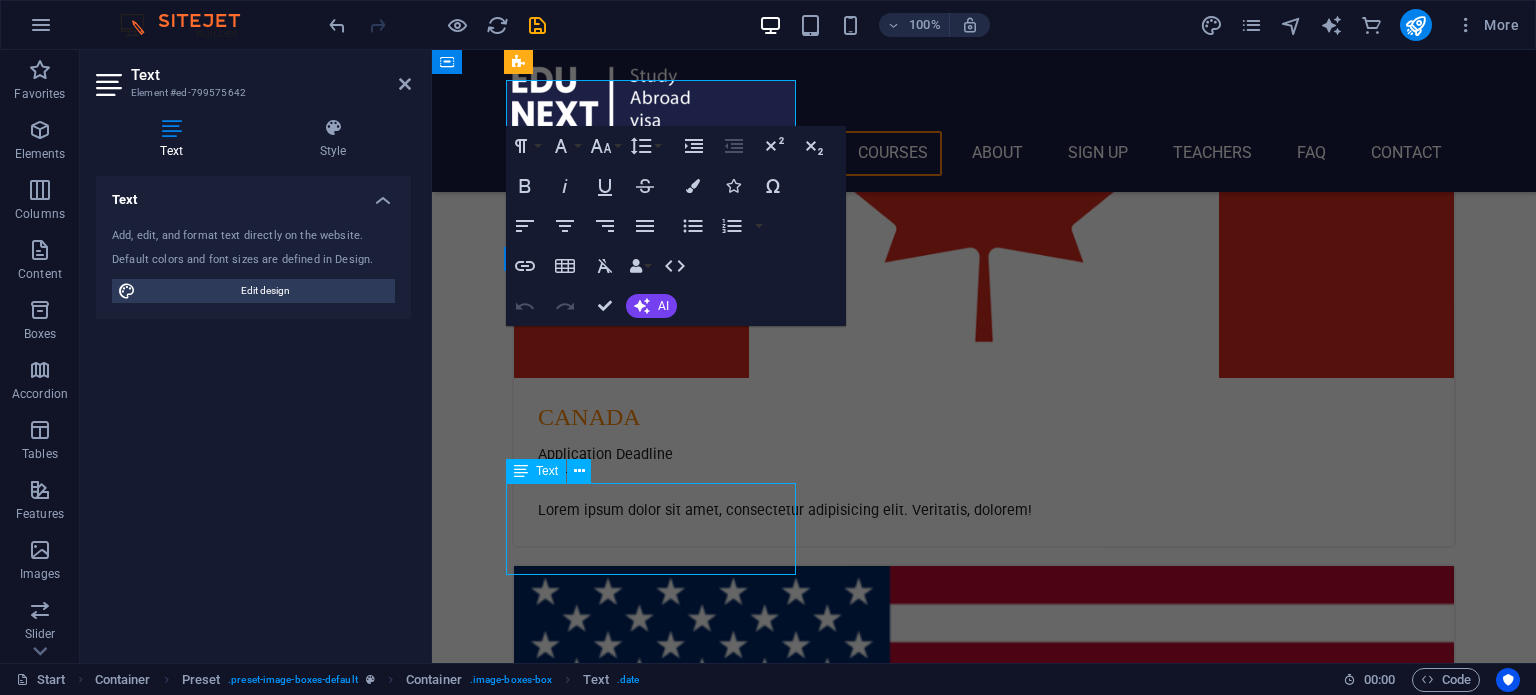 click on "1  Application Deadline  08:00 am - 04:00 pm" at bounding box center [984, 2478] 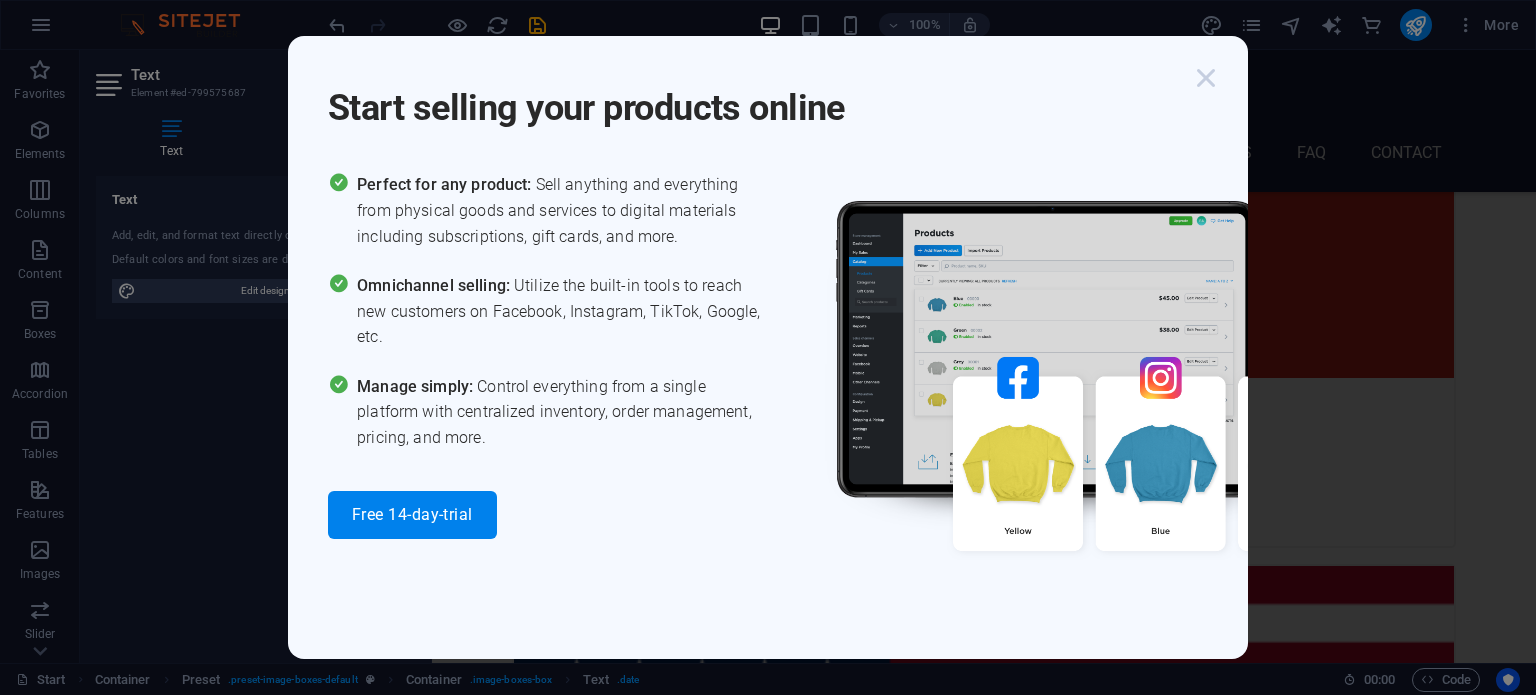 click at bounding box center [1206, 78] 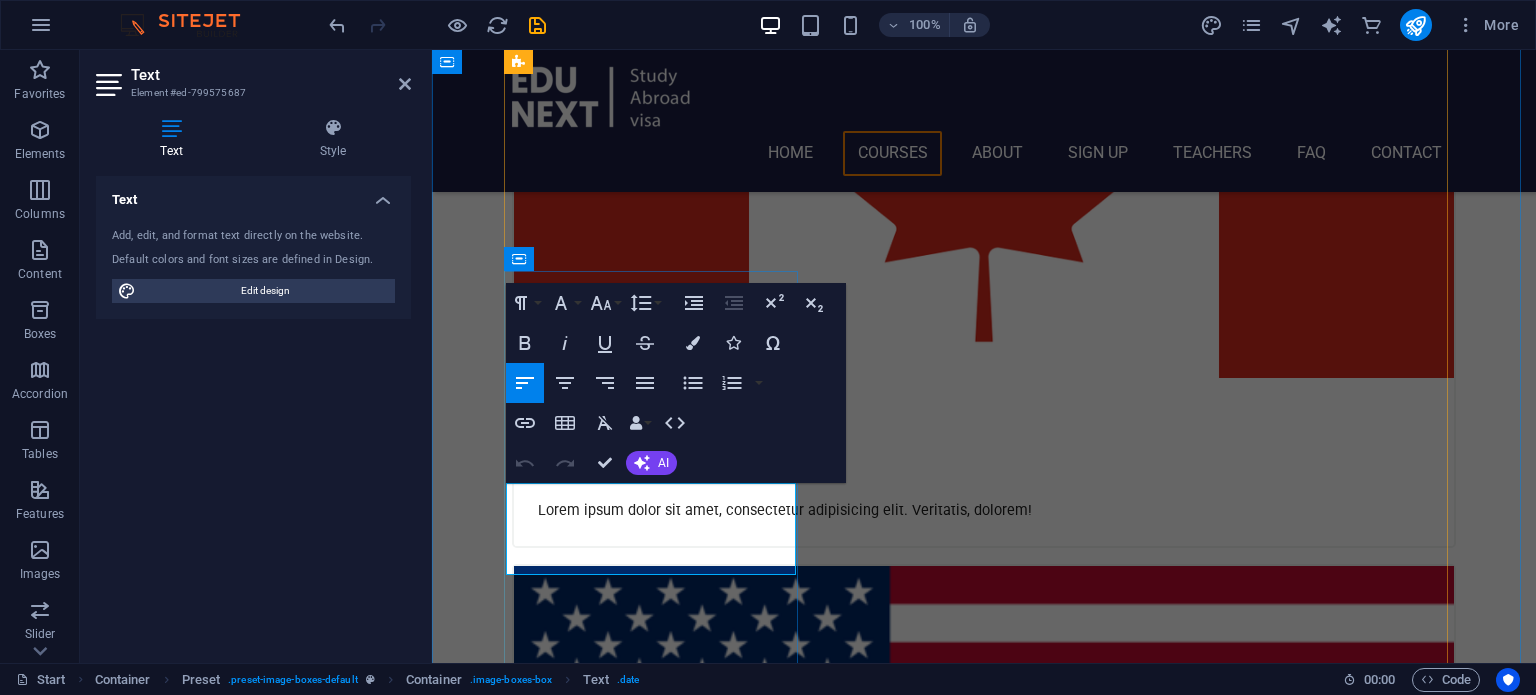 drag, startPoint x: 551, startPoint y: 561, endPoint x: 679, endPoint y: 568, distance: 128.19127 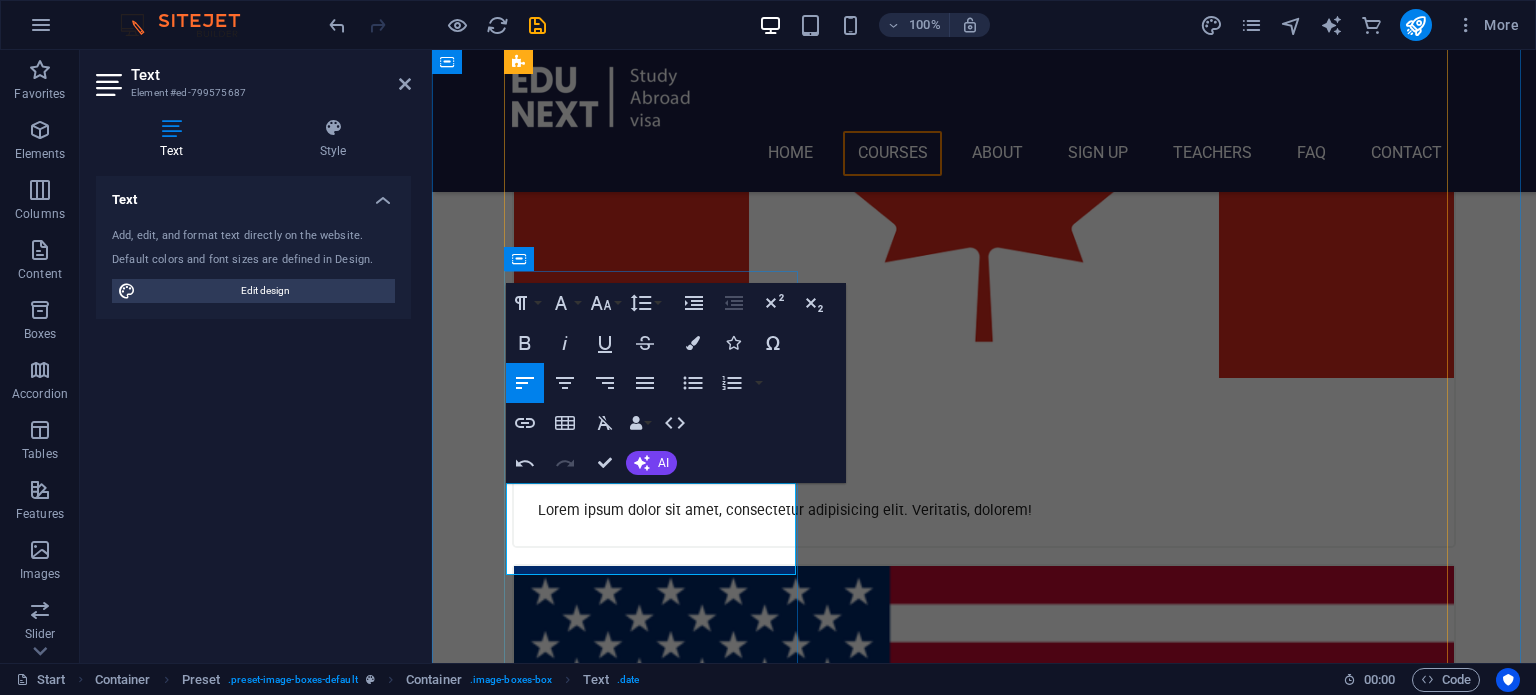 click at bounding box center (538, 2501) 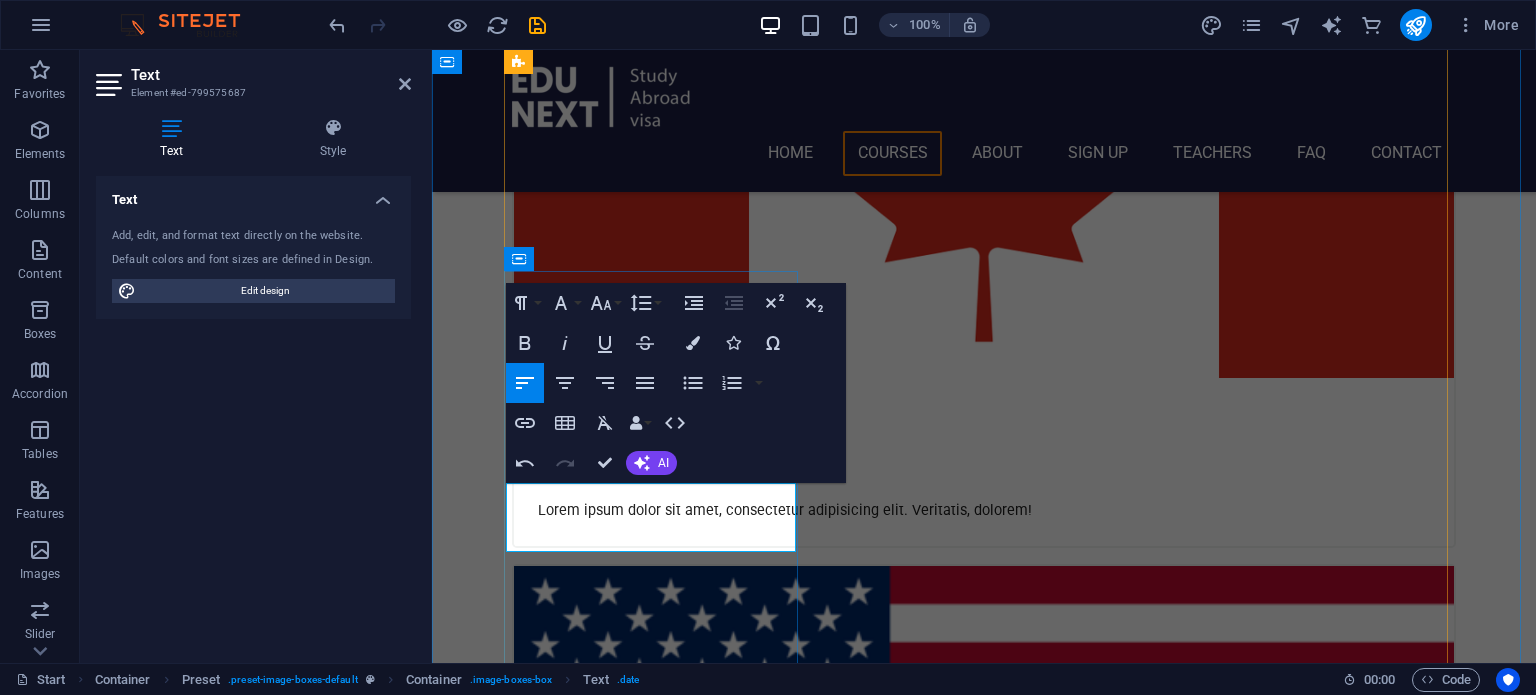 click on "Application Deadline" at bounding box center [984, 2478] 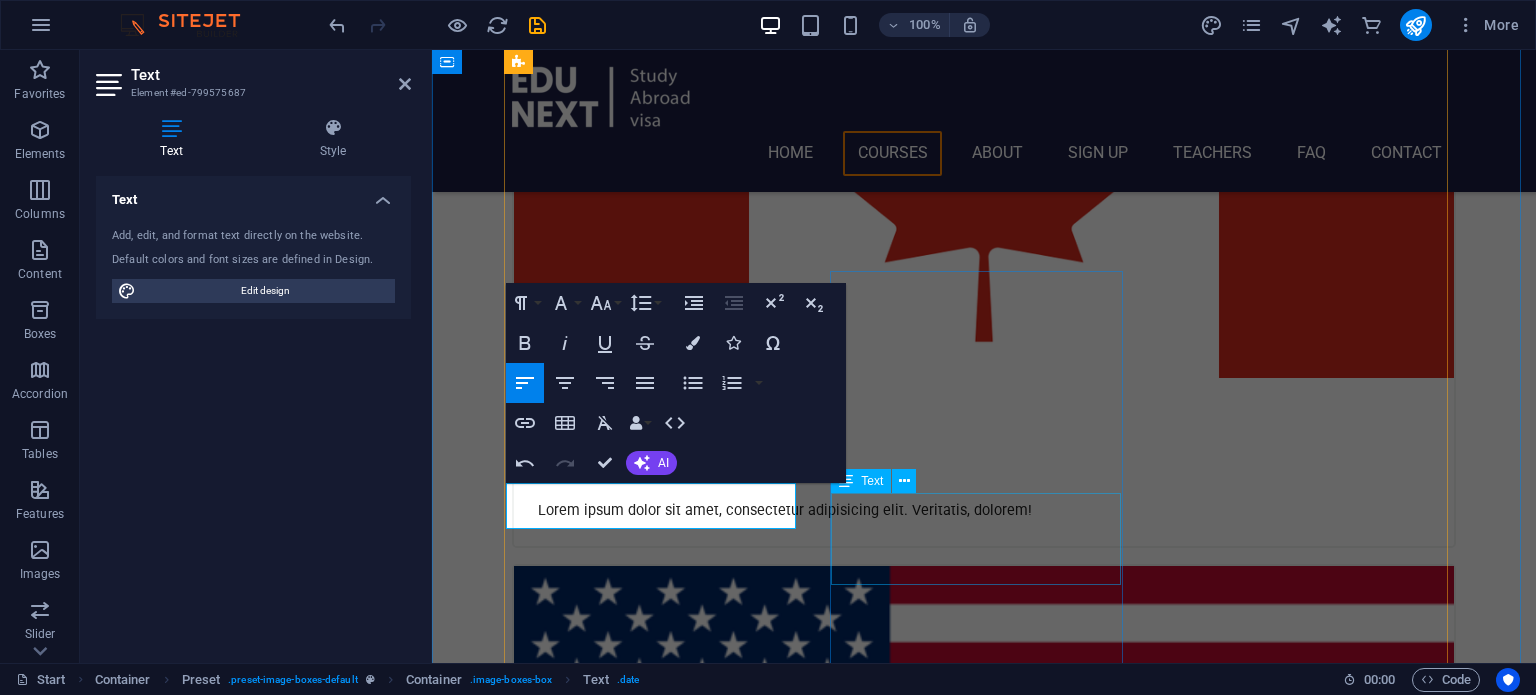click on "Application Deadline  08:00 am - 04:00 pm" at bounding box center (984, 3158) 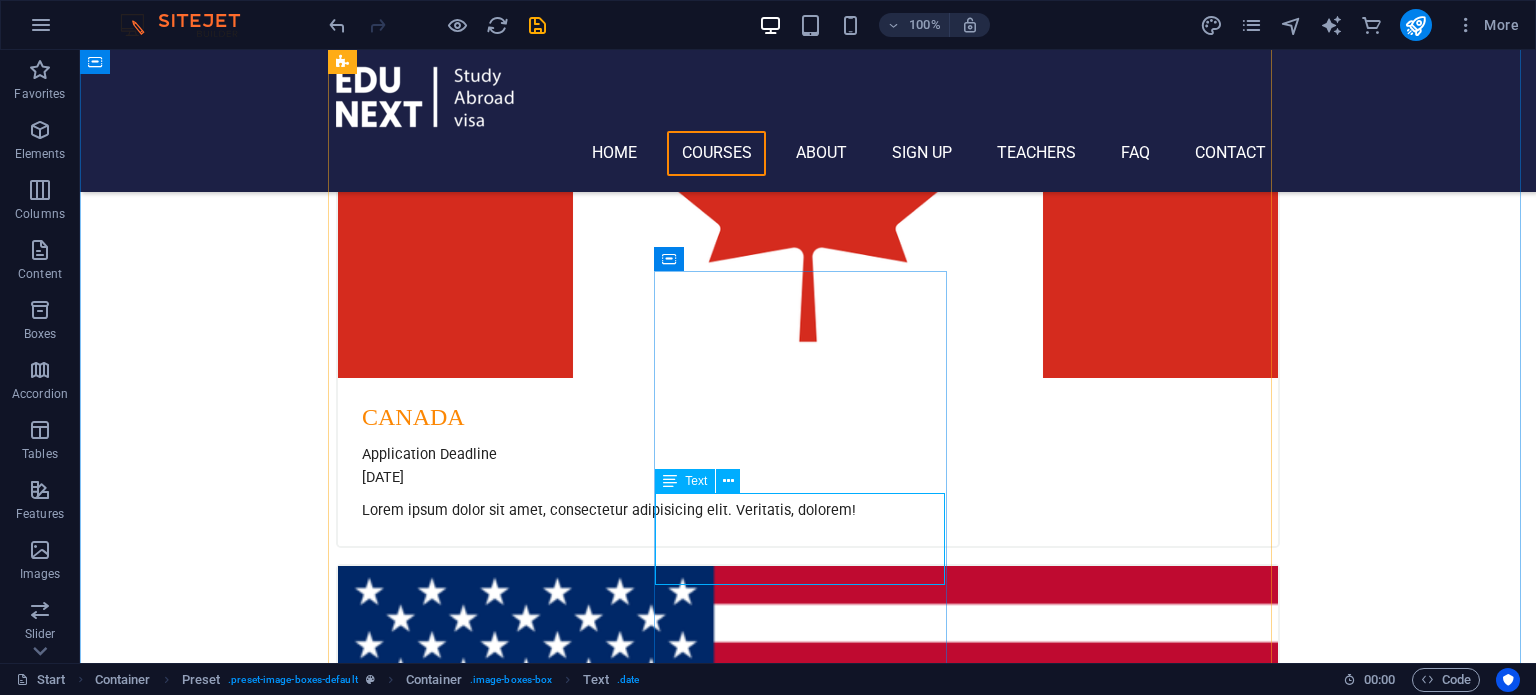 click on "Application Deadline  08:00 am - 04:00 pm" at bounding box center (808, 3158) 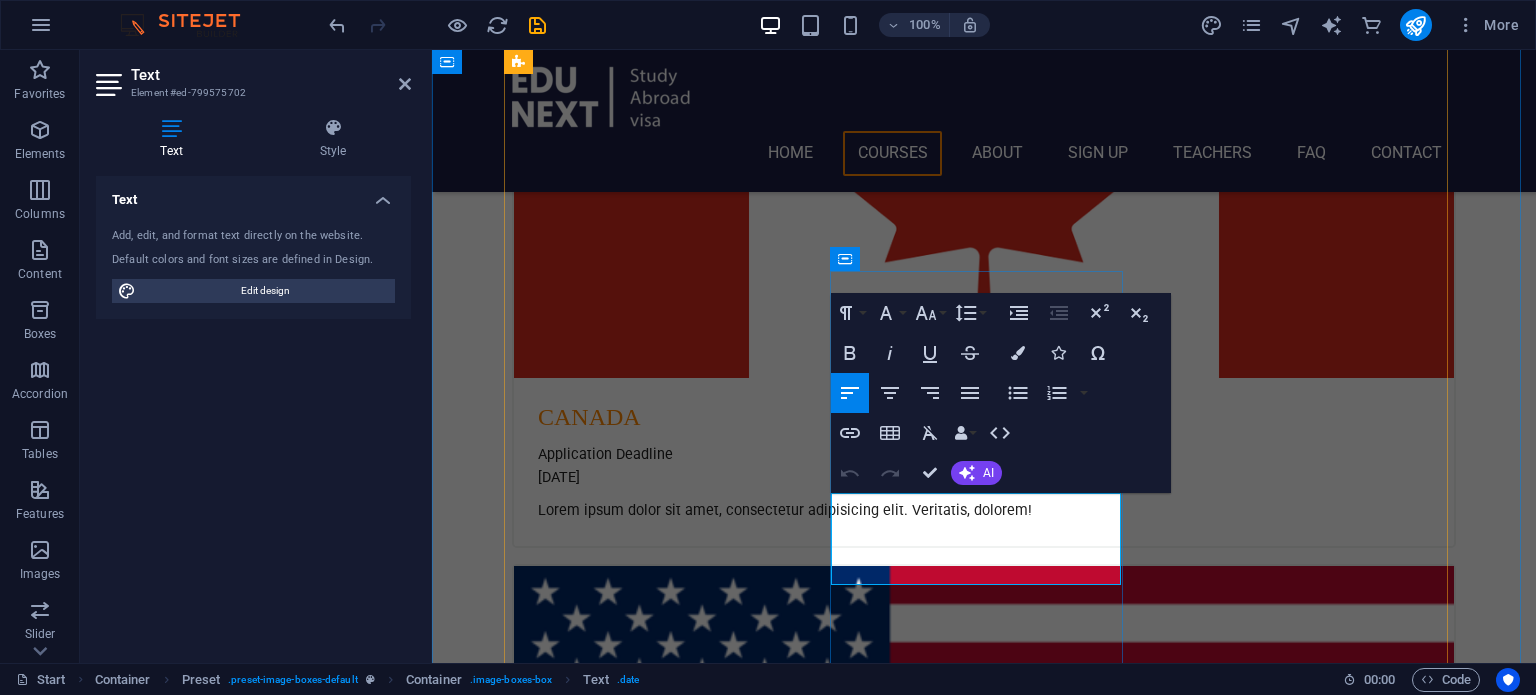 click at bounding box center [538, 3169] 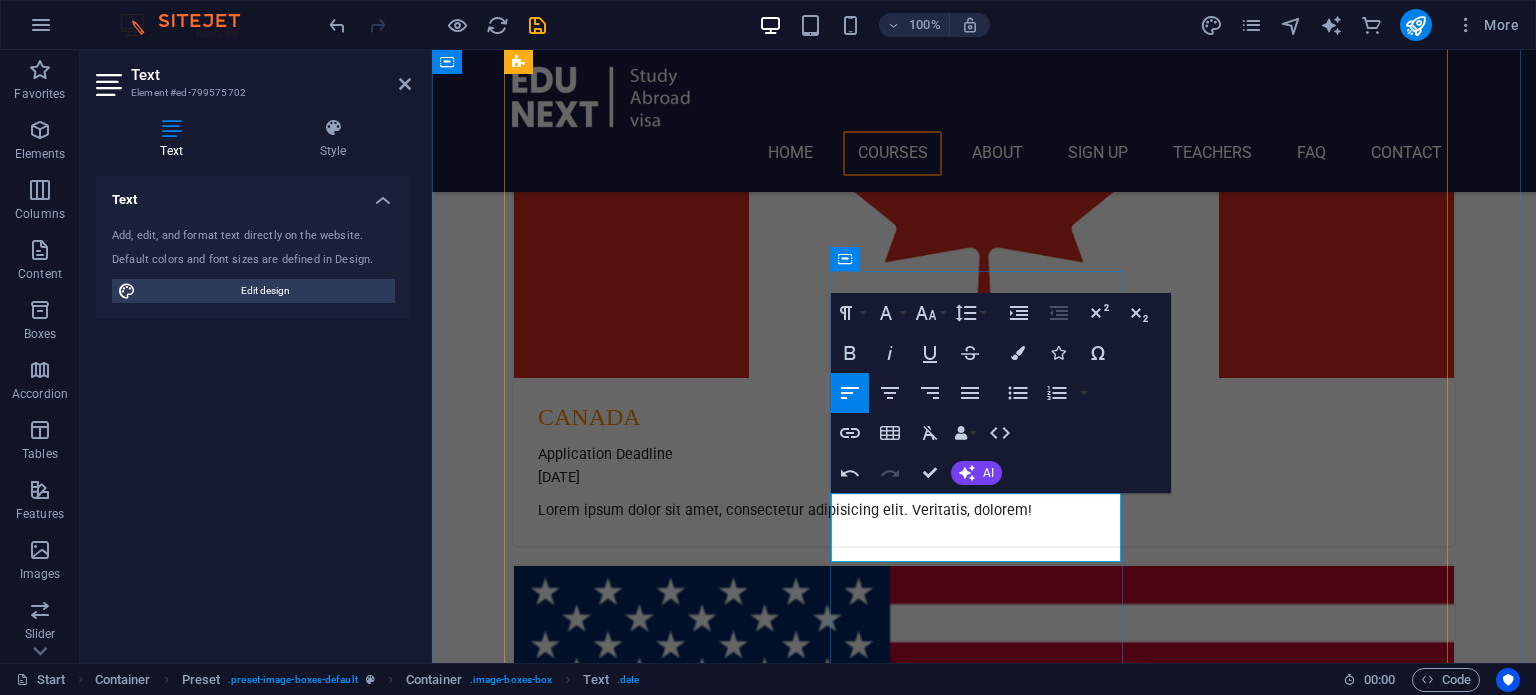 click on "Application Deadline" at bounding box center (984, 3146) 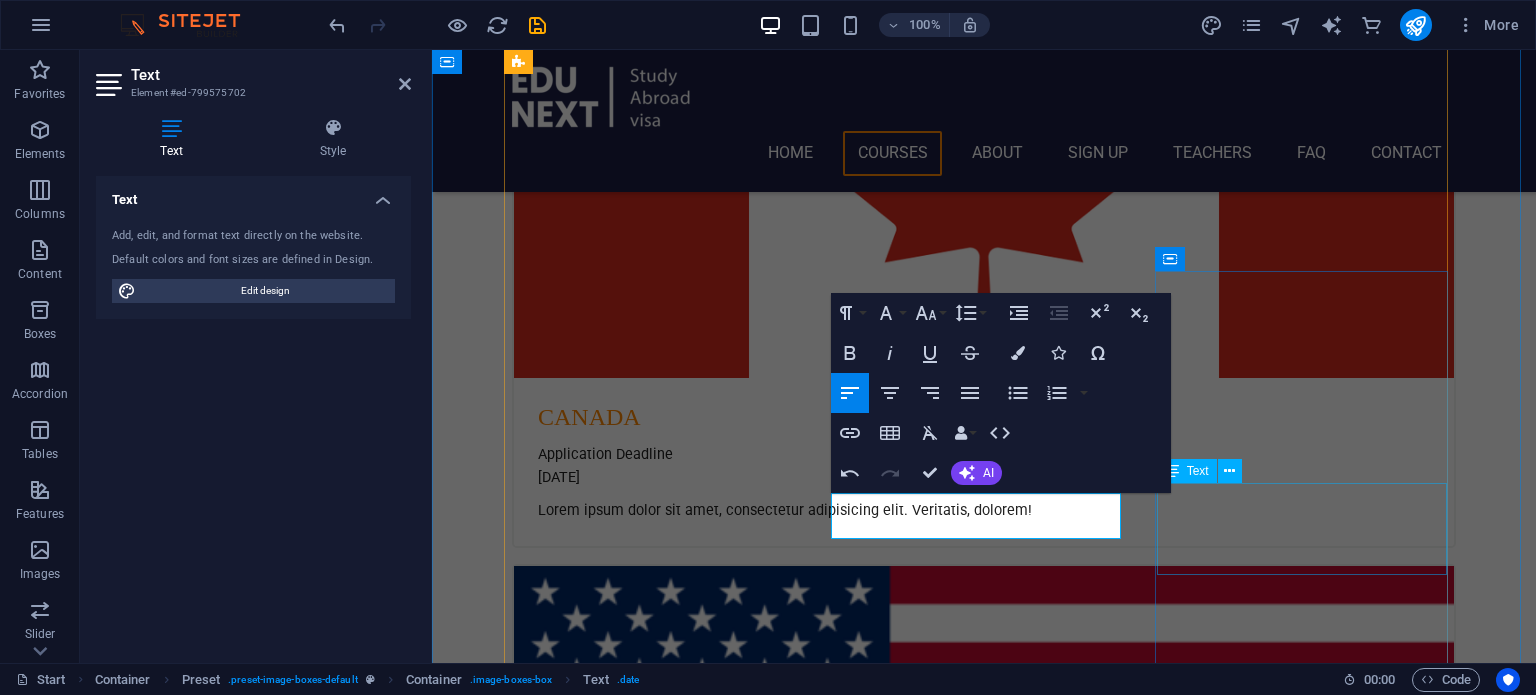 click on "Application Deadline  08:00 am - 04:00 pm" at bounding box center [984, 3946] 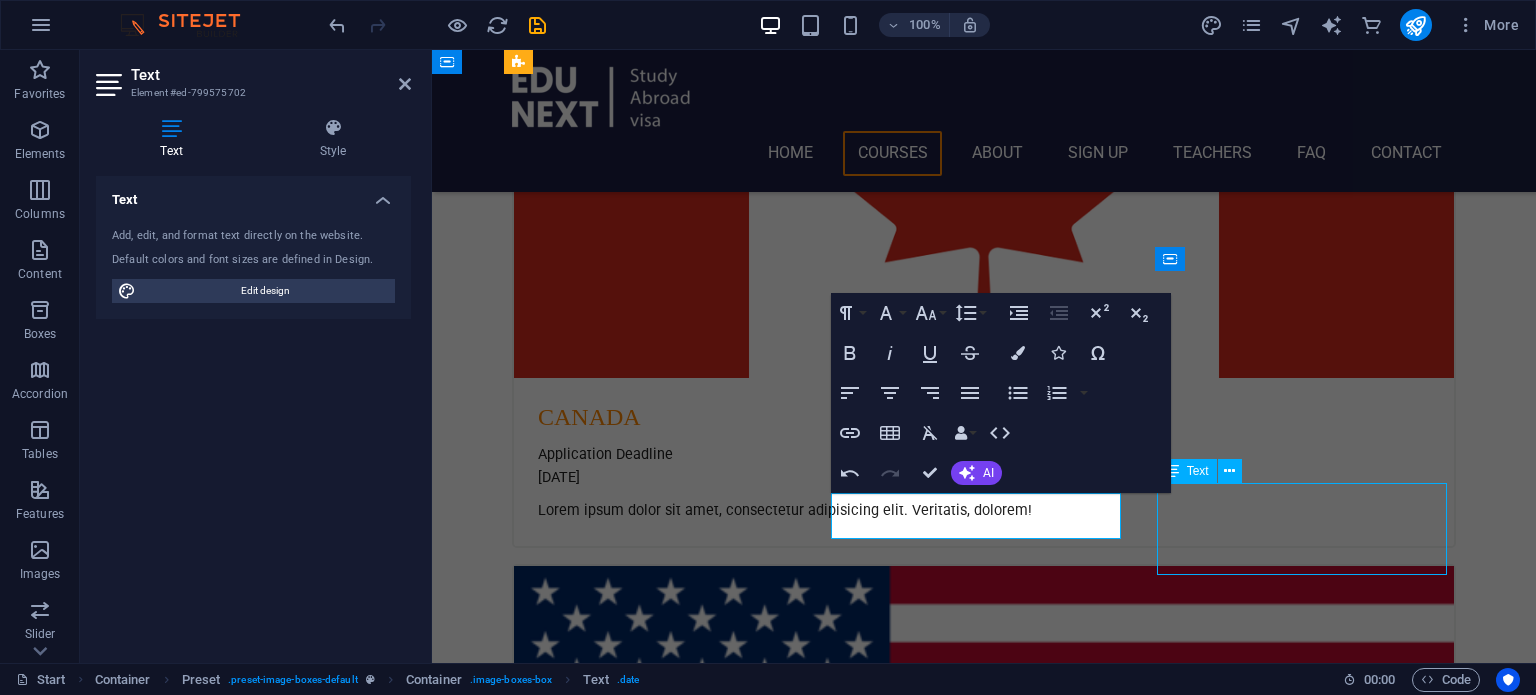 click on "Application Deadline  08:00 am - 04:00 pm" at bounding box center (984, 3946) 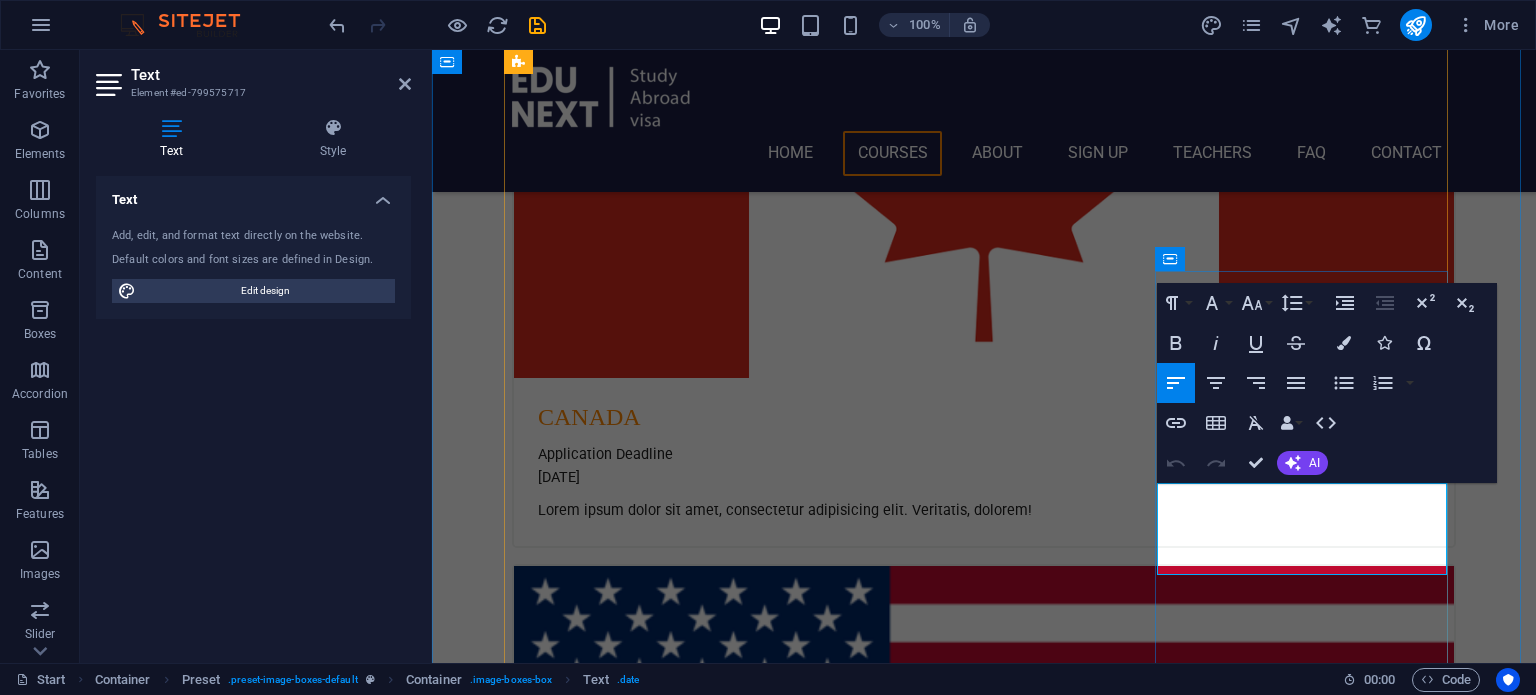 click at bounding box center [984, 3946] 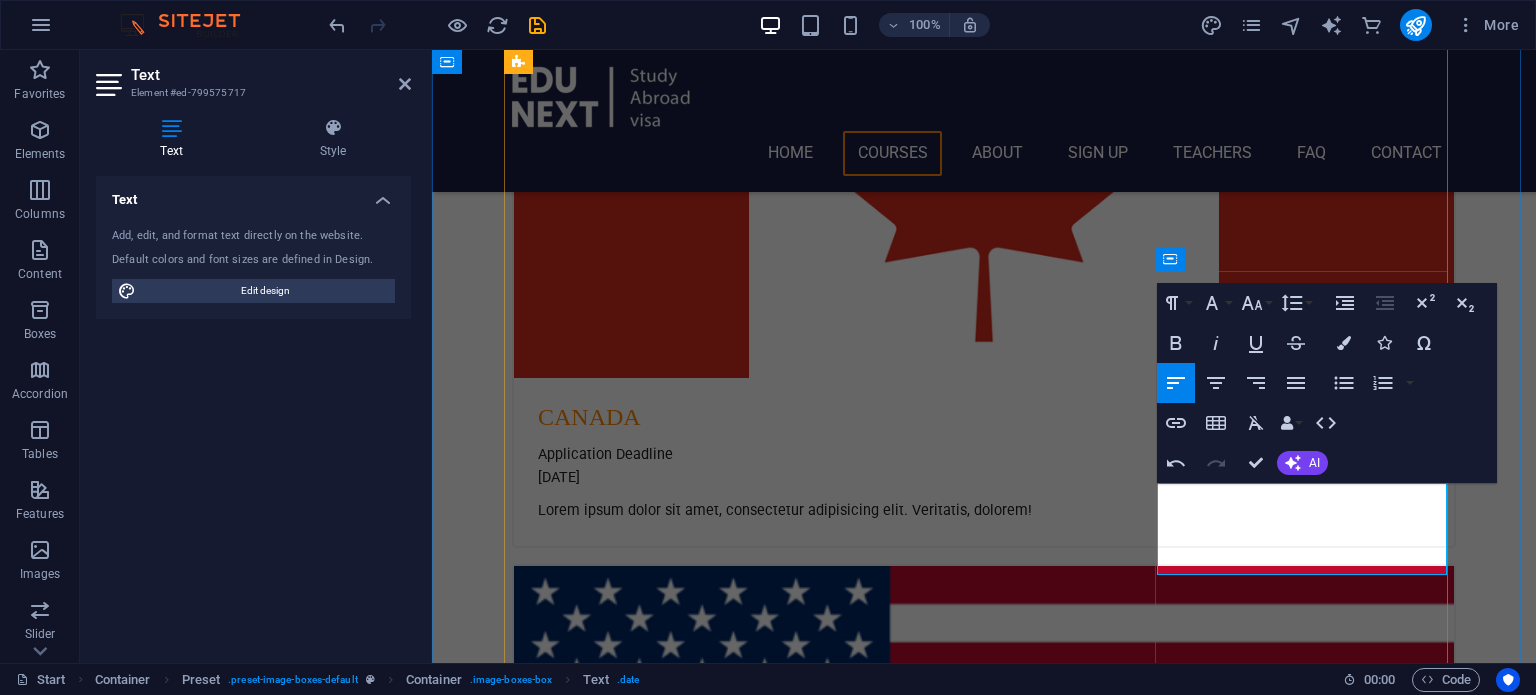 type 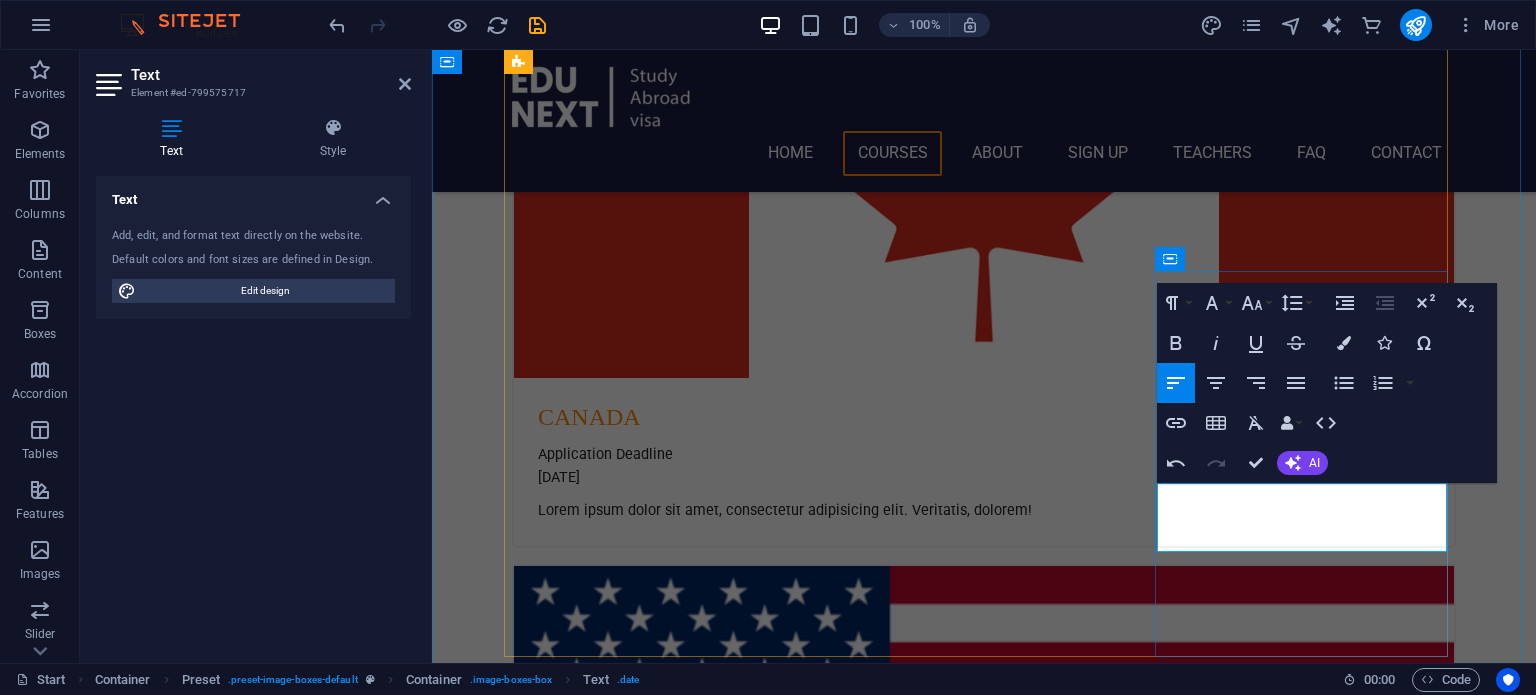 click on "Application Deadline" at bounding box center [984, 3934] 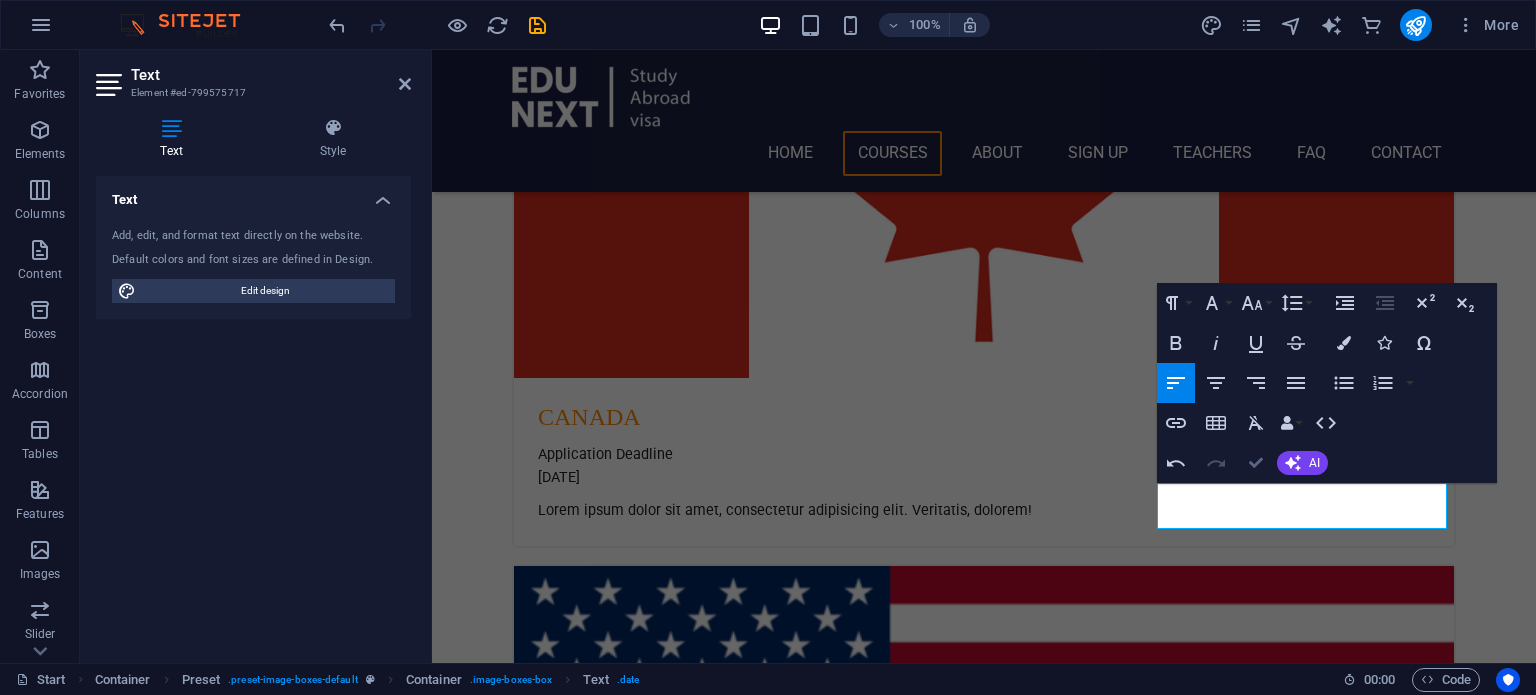 drag, startPoint x: 1252, startPoint y: 464, endPoint x: 1192, endPoint y: 469, distance: 60.207973 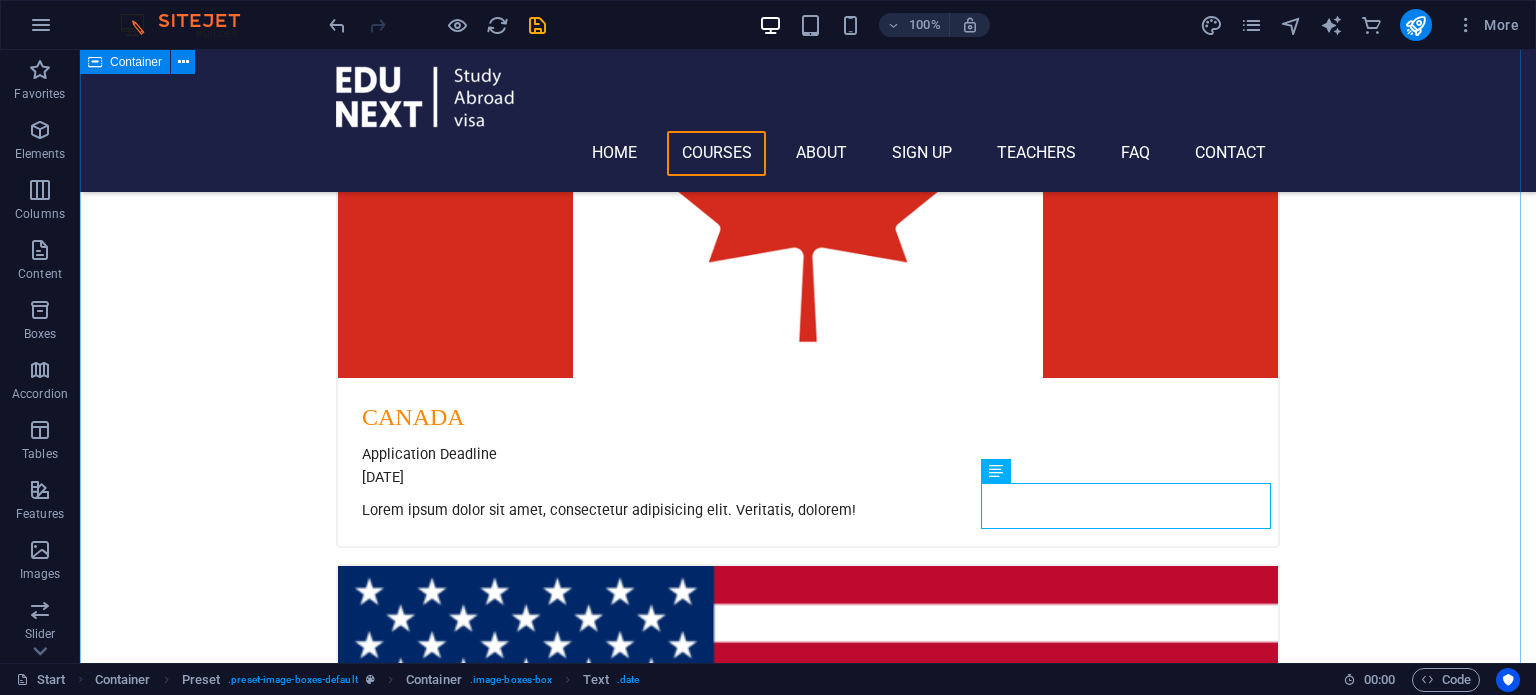 click on "Choose Your Course FOUNDATION   PGD   BSC   MSC   PHD CANADA  Application Deadline  [DATE] Lorem ipsum dolor sit amet, consectetur adipisicing elit. Veritatis, dolorem! USA  Application Deadline  [DATE] Lorem ipsum dolor sit amet, consectetur adipisicing elit. Veritatis, dolorem! UK  Application Deadline  [DATE] Lorem ipsum dolor sit amet, consectetur adipisicing elit. Veritatis, dolorem! AUSTRALIA  Application Deadline  [DATE] Lorem ipsum dolor sit amet, consectetur adipisicing elit. Veritatis, dolorem! EUROPE  Application Deadline  08:00 am - 04:00 pm Lorem ipsum dolor sit amet, consectetur adipisicing elit. Veritatis, dolorem! DUBAI  Application Deadline  08:00 am - 04:00 pm Lorem ipsum dolor sit amet, consectetur adipisicing elit. Veritatis, dolorem!" at bounding box center (808, 1916) 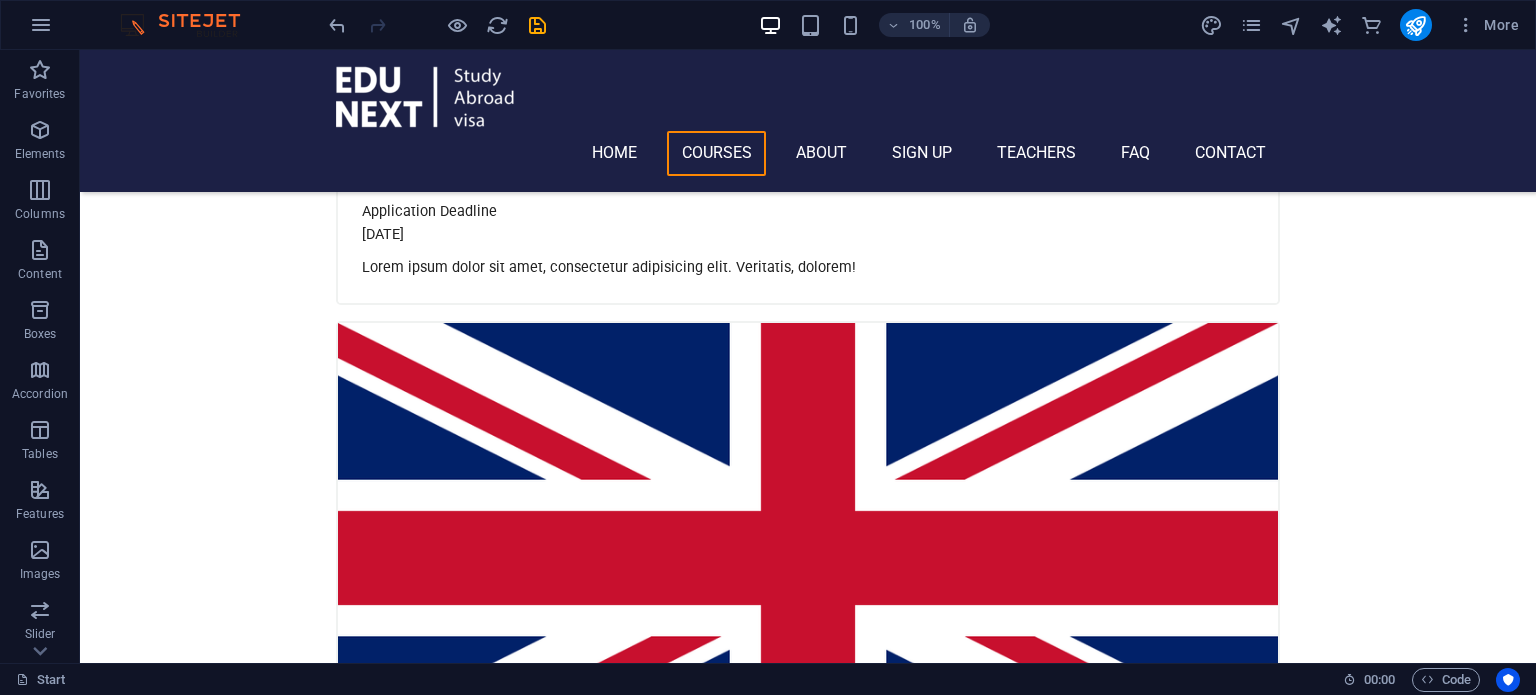 scroll, scrollTop: 1891, scrollLeft: 0, axis: vertical 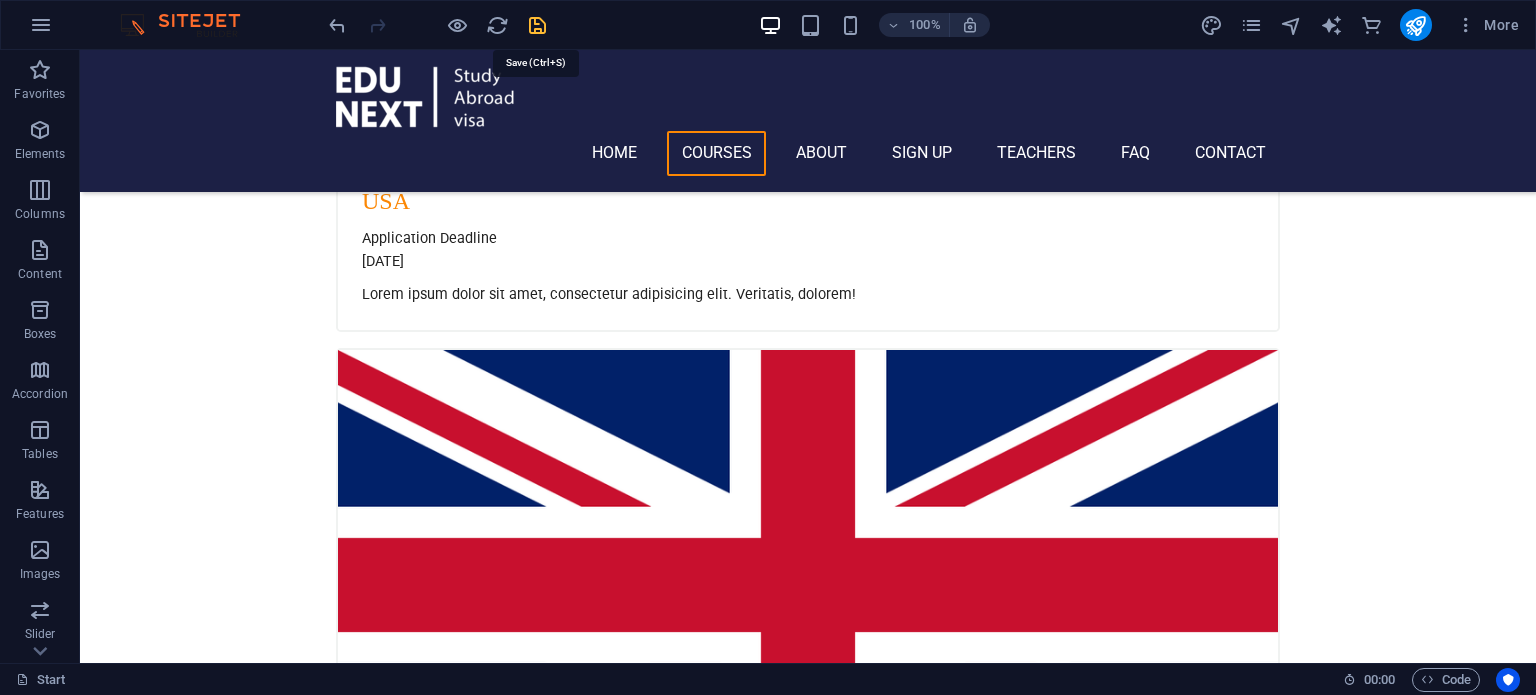 click at bounding box center (537, 25) 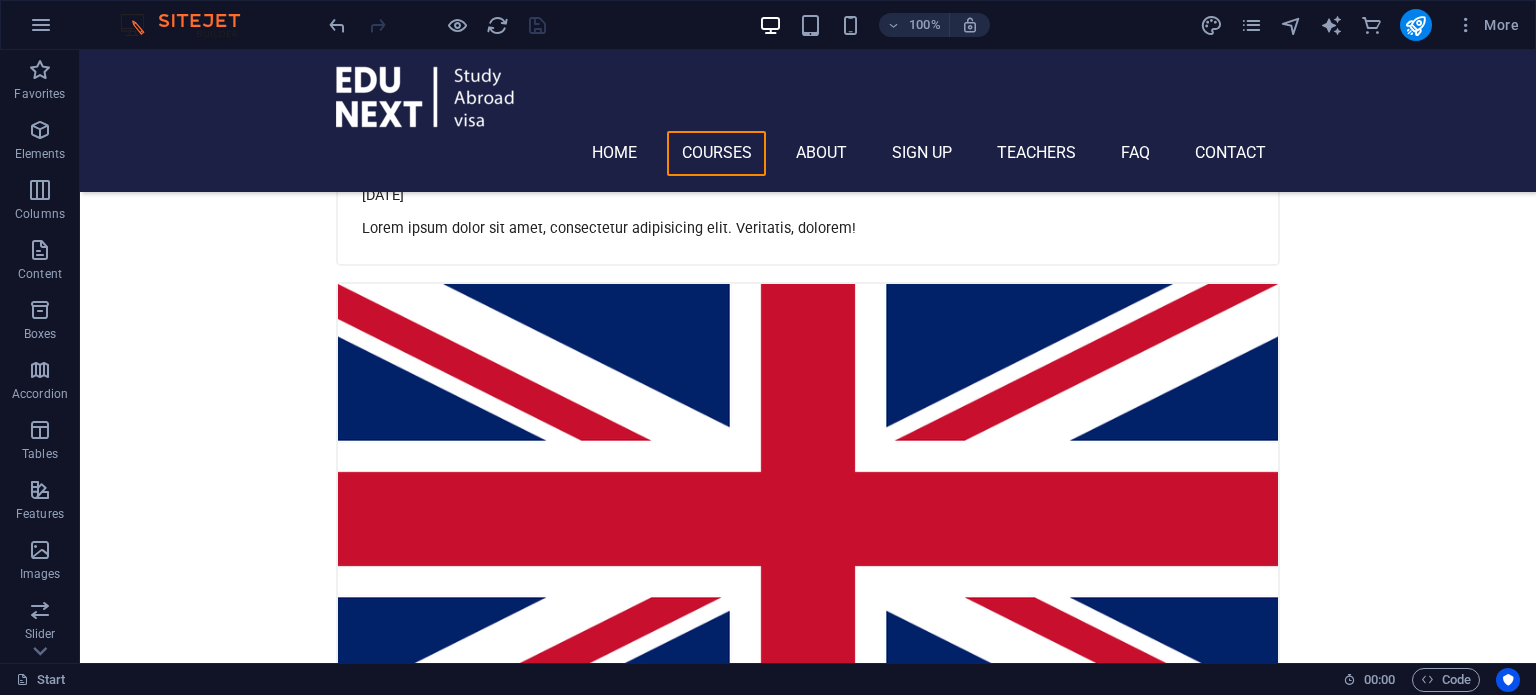 scroll, scrollTop: 1991, scrollLeft: 0, axis: vertical 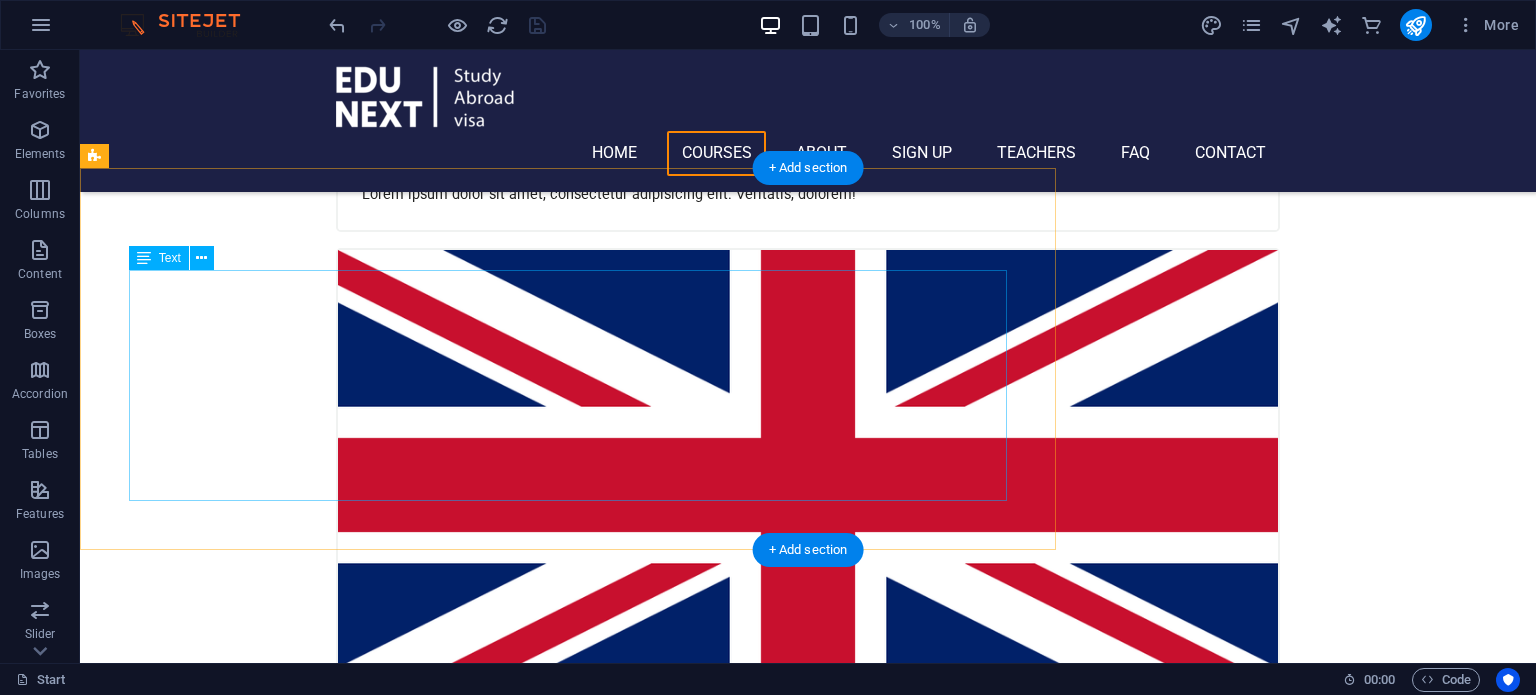 click on "Lorem ipsum dolor sit amet, consetetur sadipscing elitr, sed diam nonumy eirmod tempor invidunt ut labore et dolore magna aliquyam erat, sed diam voluptua. At vero eos et accusam et justo duo dolores et ea rebum. Stet clita kasd gubergren, no sea takimata sanctus est Lorem ipsum dolor sit amet. Lorem ipsum dolor sit amet, consetetur sadipscing elitr. Sed diam nonumy eirmod tempor amet invidunt ut labore: Et dolore magna aliquyam erat, sed diam voluptua dolor sit amet At vero eos et accusam et justo duo dolores et ea rebum Stet clita kasd gubergren, no sea takimata sanctus est lorem ipsum" at bounding box center [568, 3803] 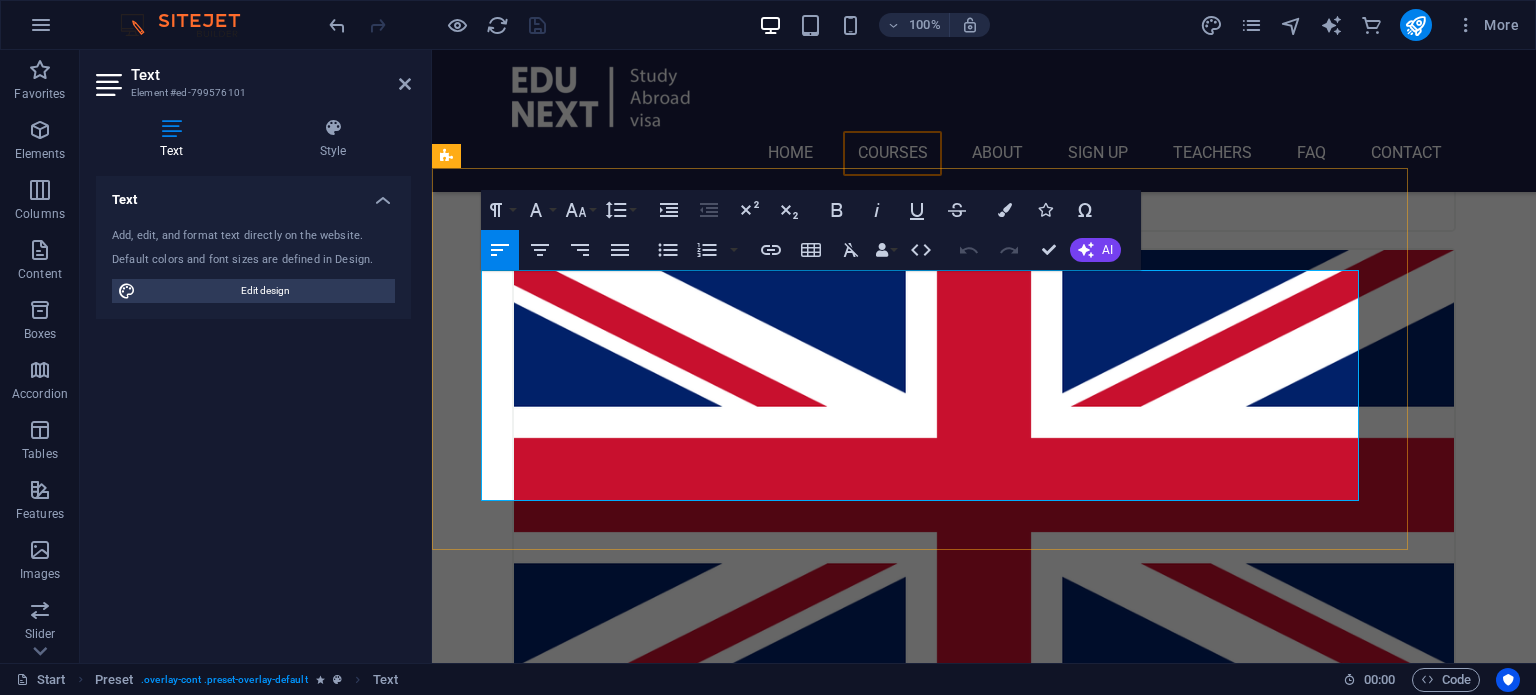 click on "Lorem ipsum dolor sit amet, consetetur sadipscing elitr, sed diam nonumy eirmod tempor invidunt ut labore et dolore magna aliquyam erat, sed diam voluptua. At vero eos et accusam et justo duo dolores et ea rebum. Stet clita kasd gubergren, no sea takimata sanctus est Lorem ipsum dolor sit amet. Lorem ipsum dolor sit amet, consetetur sadipscing elitr." at bounding box center (920, 3739) 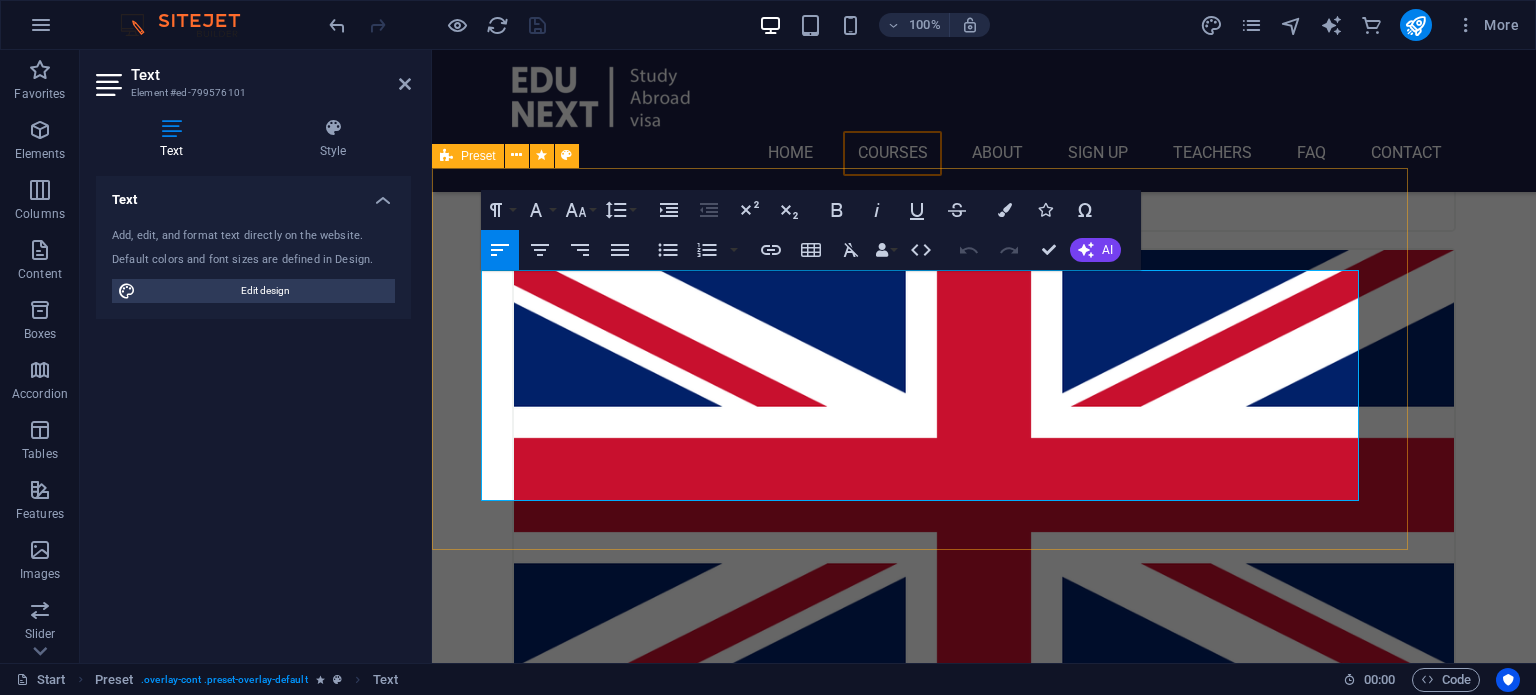 drag, startPoint x: 484, startPoint y: 363, endPoint x: 610, endPoint y: 343, distance: 127.57743 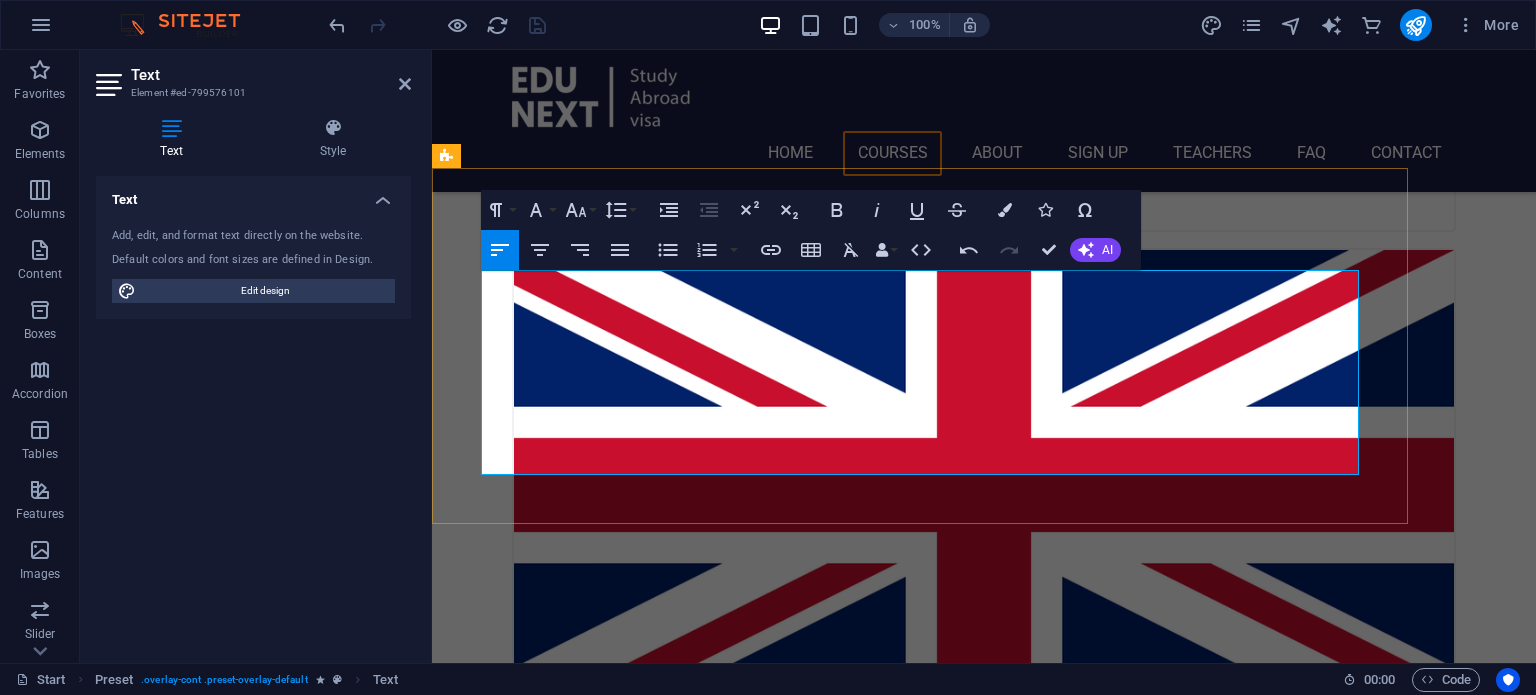 drag, startPoint x: 484, startPoint y: 386, endPoint x: 900, endPoint y: 398, distance: 416.17303 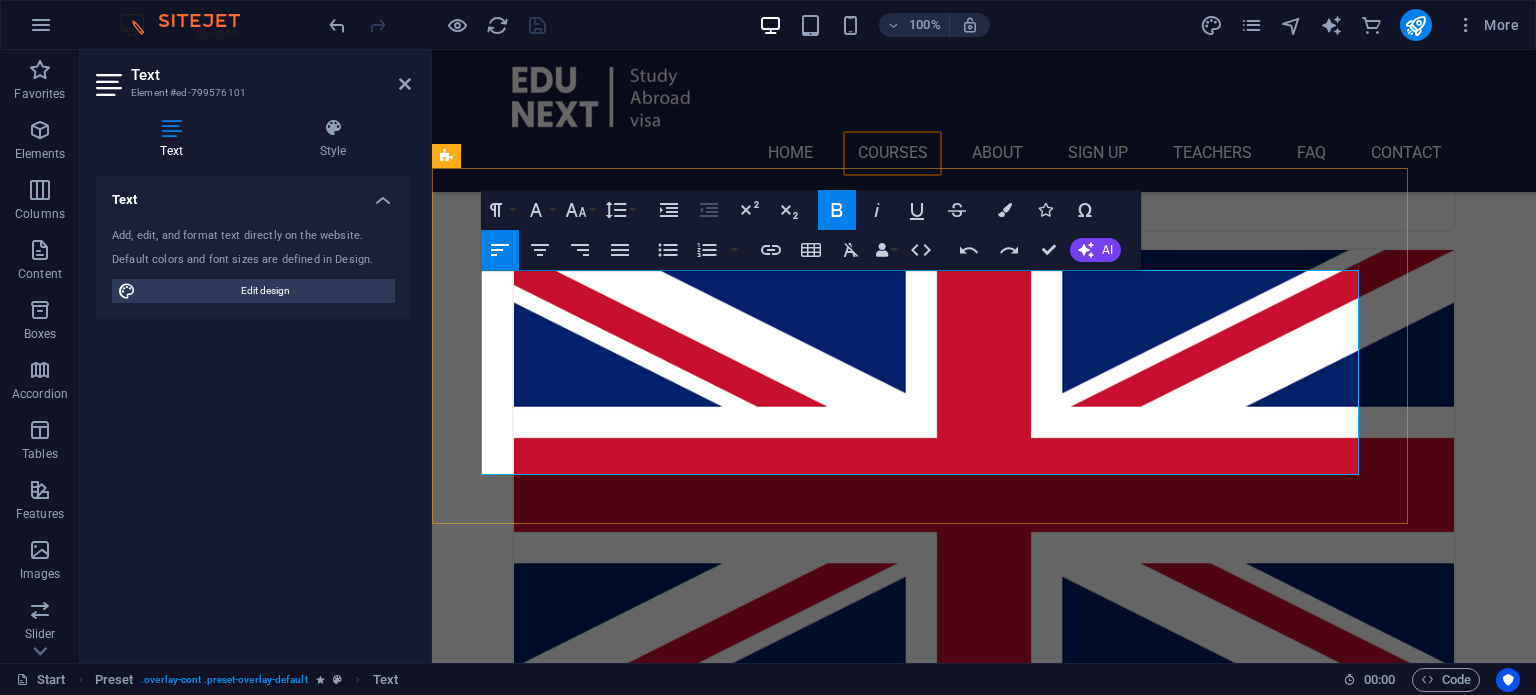 click on "Sed diam nonumy eirmod tempor amet invidunt ut labore:" at bounding box center (689, 3816) 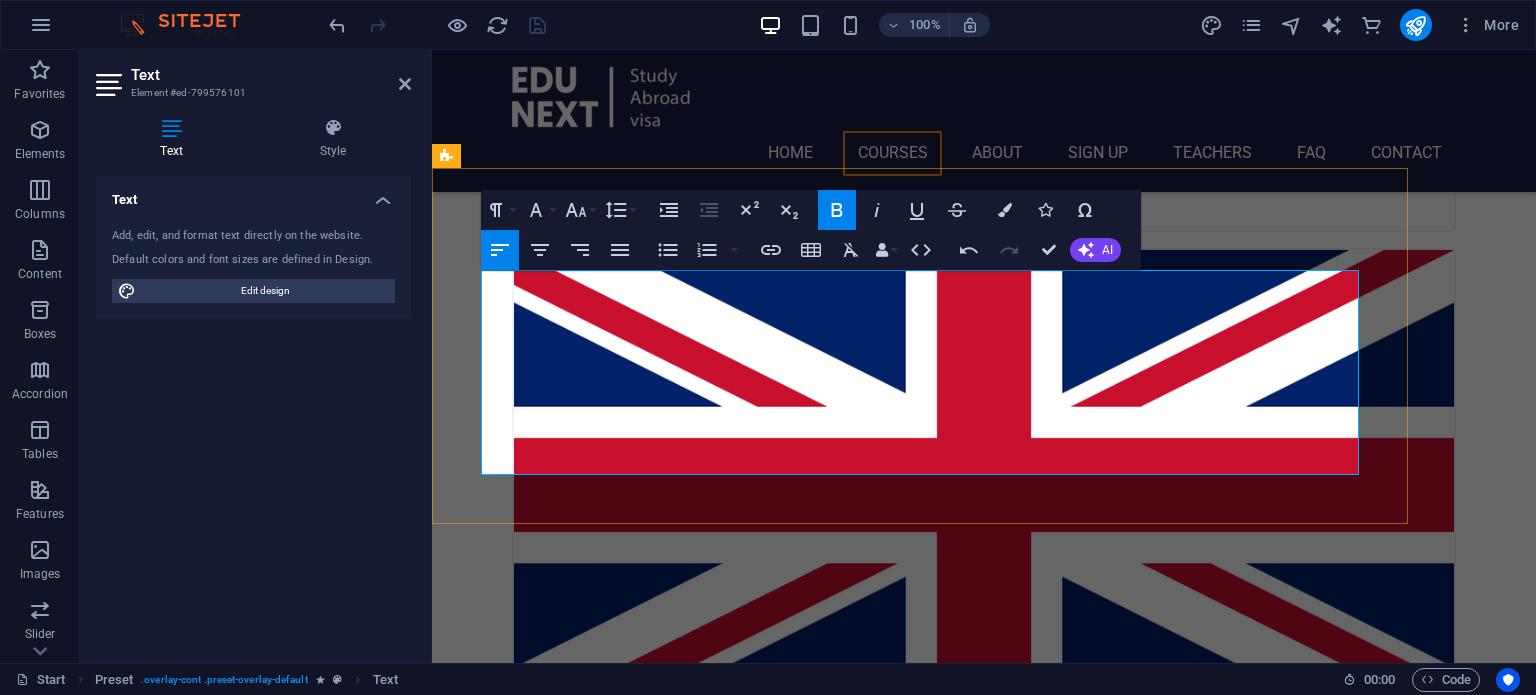 drag, startPoint x: 797, startPoint y: 387, endPoint x: 664, endPoint y: 381, distance: 133.13527 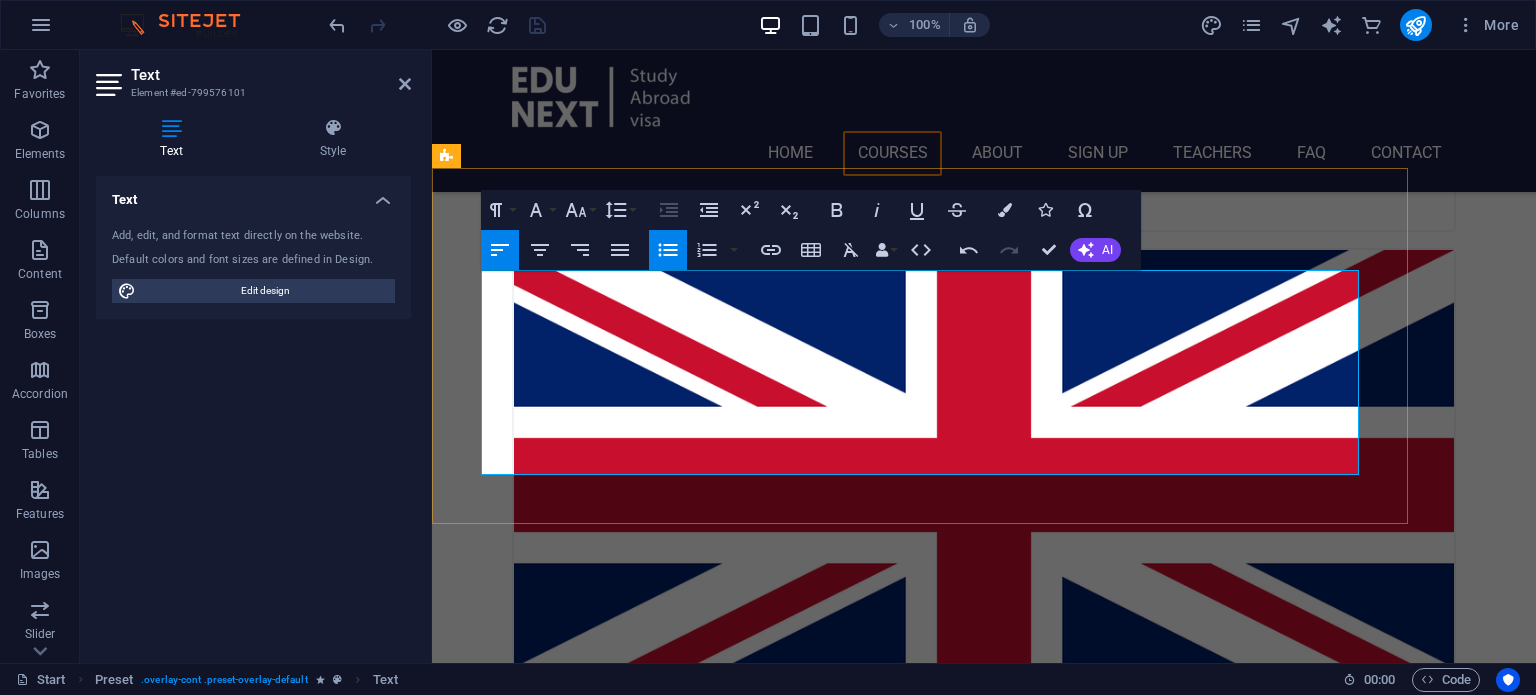 click on "Et dolore magna aliquyam erat, sed diam voluptua dolor sit amet" at bounding box center (928, 3842) 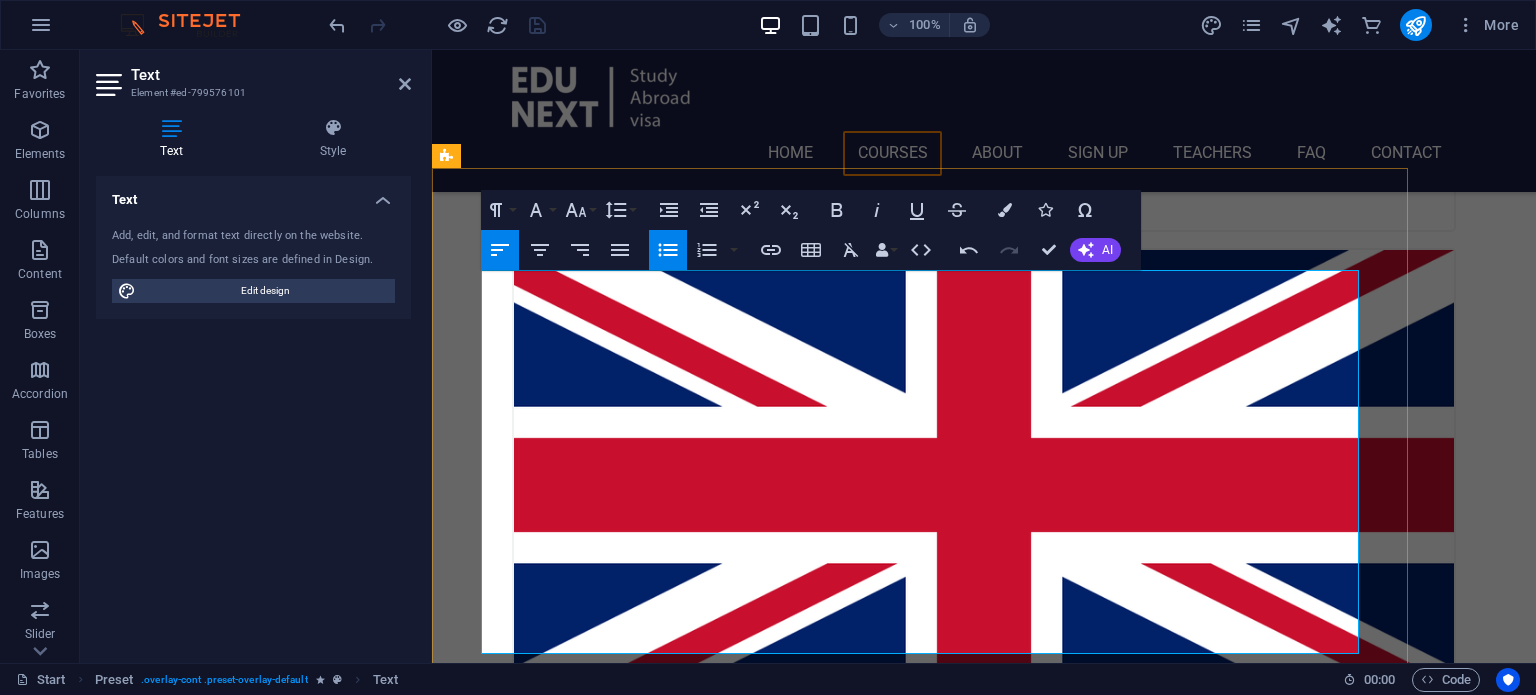 click on "University & Program Selection: Tailored guidance to match your academic goals and budget. Application Support: Step-by-step assistance with documentation, SOPs, and application forms. Visa Guidance: Expert support for student visa processing, interview preparation, and documentation. Scholarship & Financial Aid Advice: Helping you find and apply for scholarships or funding opportunities. Pre-Departure Support: Orientation sessions, travel planning, accommodation help, and more." at bounding box center (920, 3957) 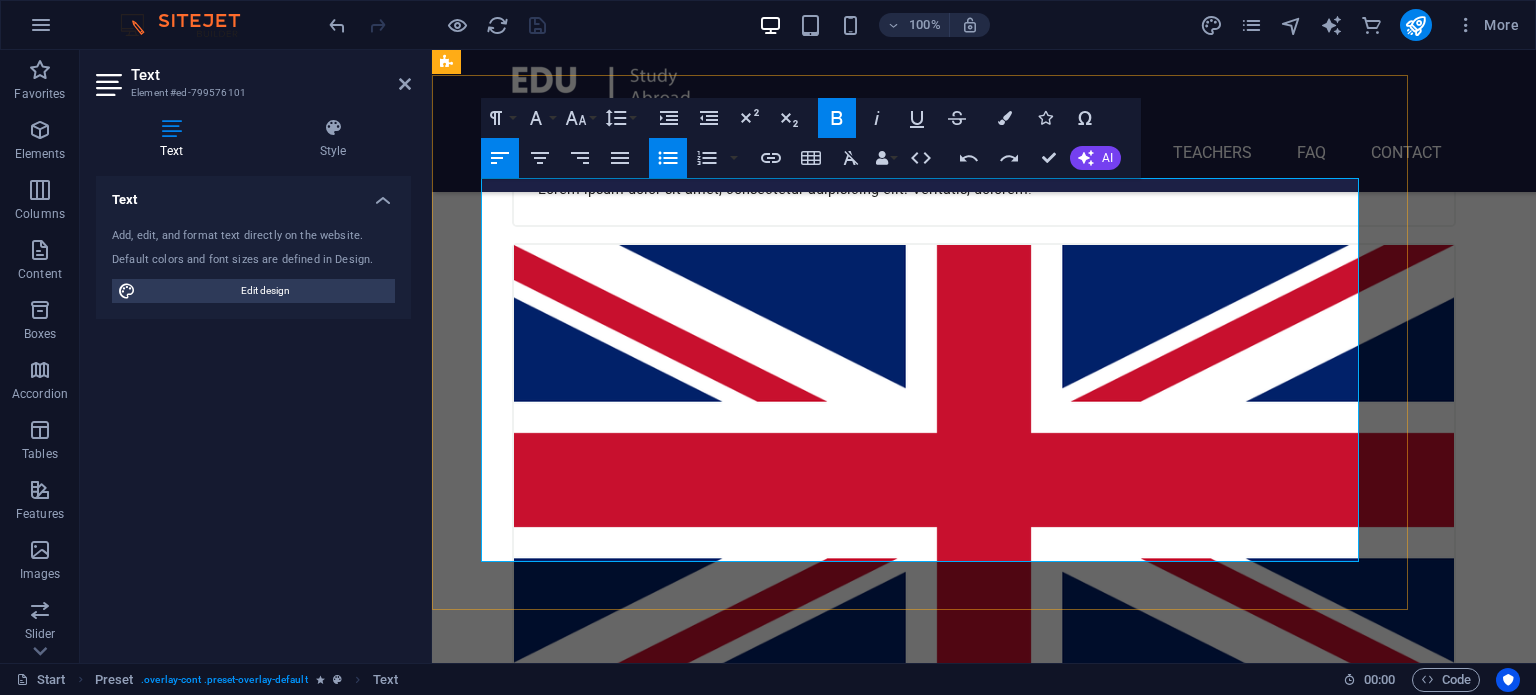 scroll, scrollTop: 1991, scrollLeft: 0, axis: vertical 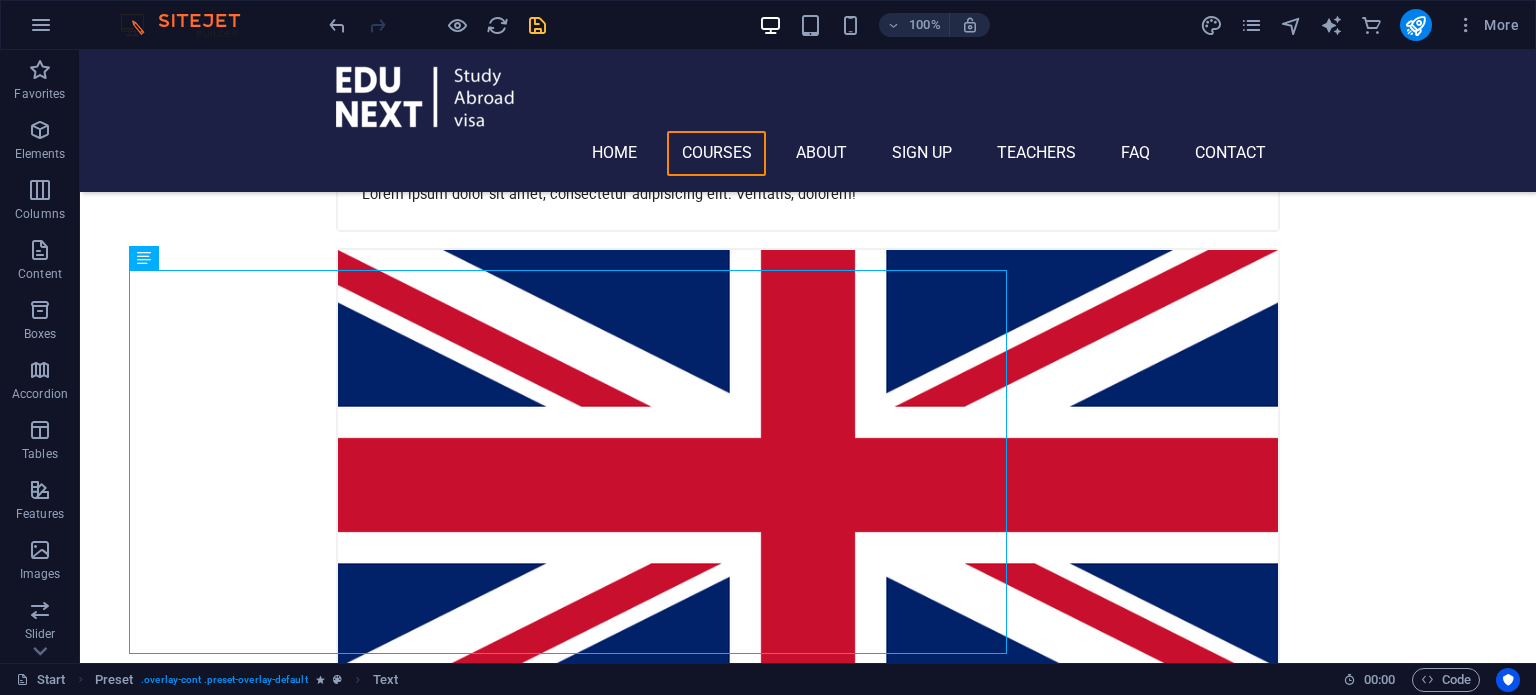 click on "Home Courses About Sign up Teachers FAQ Contact Are you ready to FLY TOWARS DREAM? Join WITH EDU NEXT Our Courses APPLY now
Choose Your Course FOUNDATION   PGD   BSC   MSC   PHD CANADA  Application Deadline  [DATE] Lorem ipsum dolor sit amet, consectetur adipisicing elit. Veritatis, dolorem! USA  Application Deadline  [DATE] Lorem ipsum dolor sit amet, consectetur adipisicing elit. Veritatis, dolorem! UK  Application Deadline  [DATE] Lorem ipsum dolor sit amet, consectetur adipisicing elit. Veritatis, dolorem! AUSTRALIA  Application Deadline  [DATE] Lorem ipsum dolor sit amet, consectetur adipisicing elit. Veritatis, dolorem! EUROPE  Application Deadline  08:00 am - 04:00 pm Lorem ipsum dolor sit amet, consectetur adipisicing elit. Veritatis, dolorem! DUBAI  Application Deadline  08:00 am - 04:00 pm Lorem ipsum dolor sit amet, consectetur adipisicing elit. Veritatis, dolorem! Learn more OUR ServiceS At  0 0" at bounding box center (808, 4932) 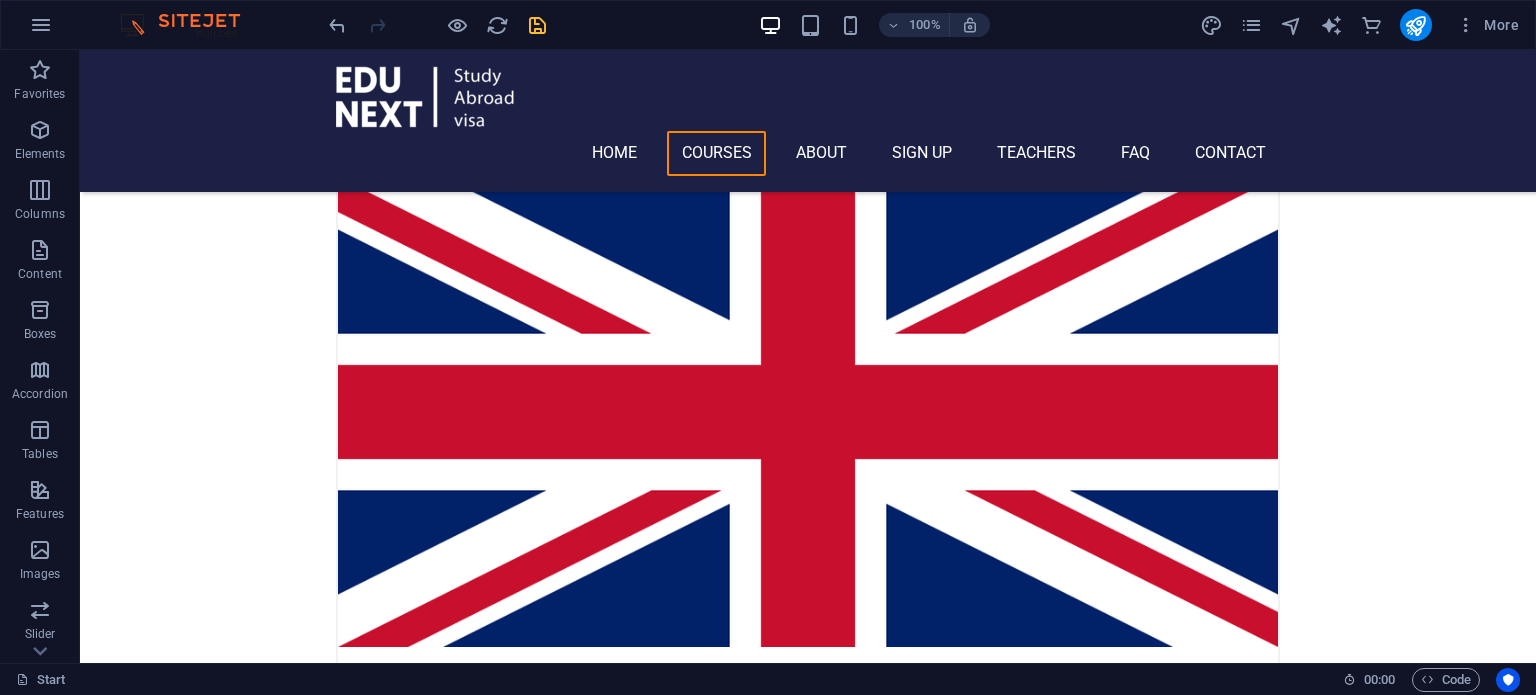 scroll, scrollTop: 2091, scrollLeft: 0, axis: vertical 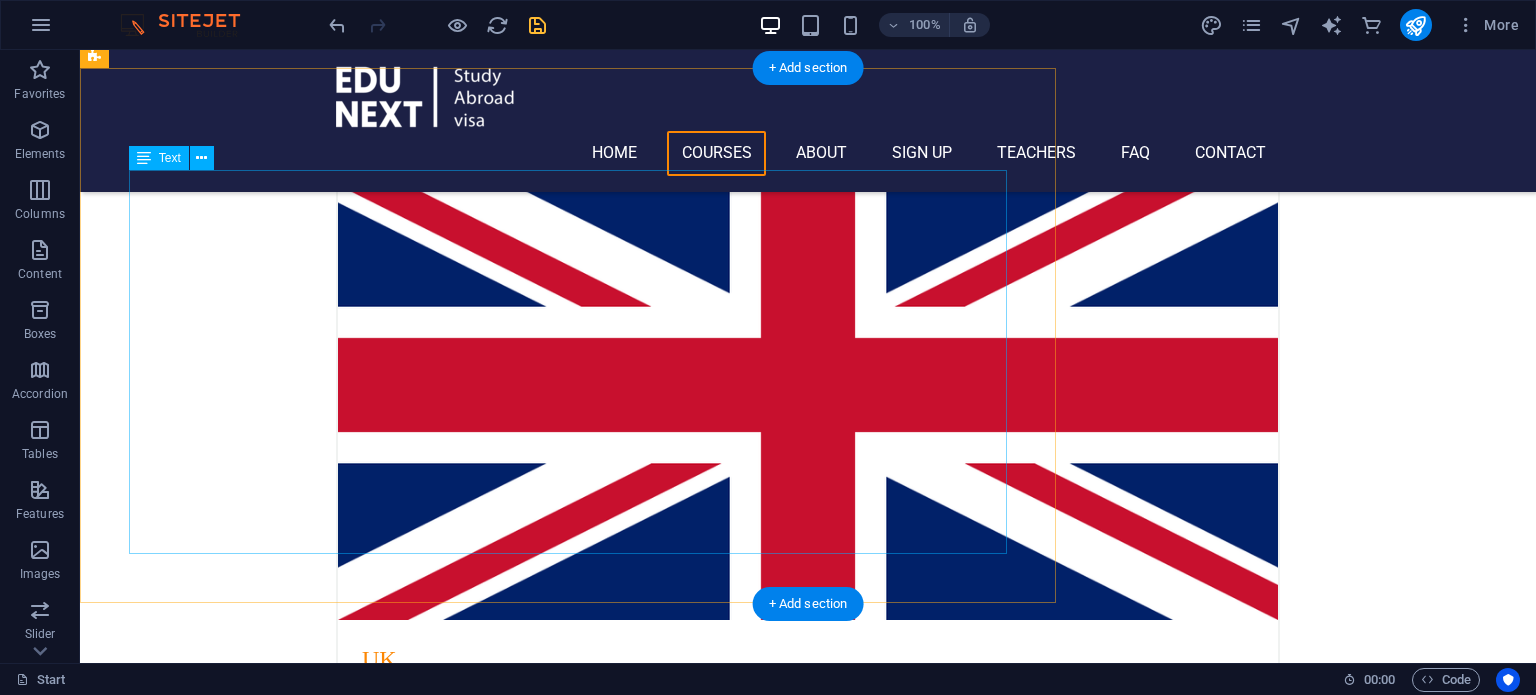 click on "At  EDU NEXT , we are committed to empowering students with the guidance and support they need to achieve their dreams of studying abroad. As a trusted education consultancy, we offer personalized and comprehensive services to help students explore global opportunities and gain admission into top universities worldwide. See Our Services: University   Program Selection:  Tailored guidance to match your academic goals and budget. Application Support:  Step-by-step assistance with documentation, SOPs, and application forms. Visa Guidance:  Expert support for student visa processing, interview preparation, and documentation. Scholarship   Financial Aid Advice:  Helping you find and apply for scholarships or funding opportunities. Pre-Departure Support:  Orientation sessions, travel planning, accommodation help, and more." at bounding box center [568, 3793] 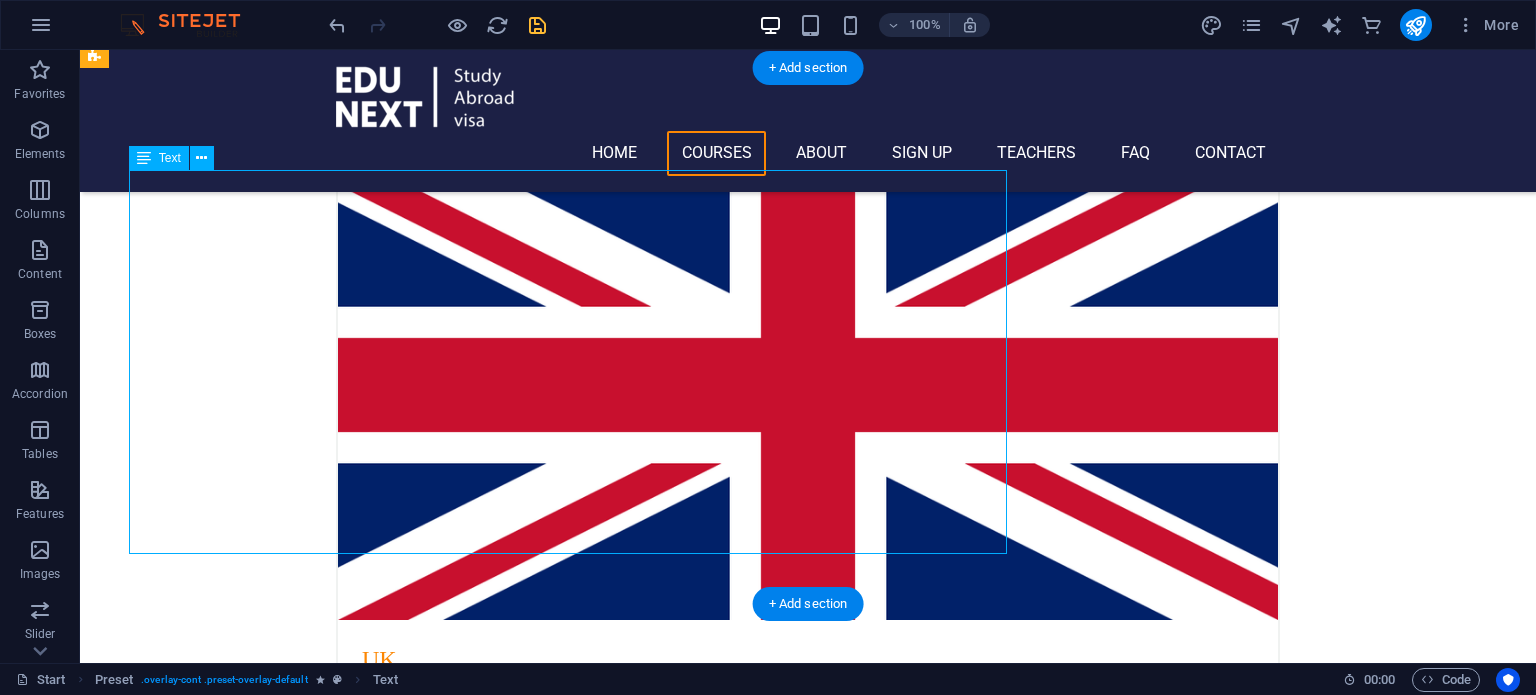 click on "At  EDU NEXT , we are committed to empowering students with the guidance and support they need to achieve their dreams of studying abroad. As a trusted education consultancy, we offer personalized and comprehensive services to help students explore global opportunities and gain admission into top universities worldwide. See Our Services: University   Program Selection:  Tailored guidance to match your academic goals and budget. Application Support:  Step-by-step assistance with documentation, SOPs, and application forms. Visa Guidance:  Expert support for student visa processing, interview preparation, and documentation. Scholarship   Financial Aid Advice:  Helping you find and apply for scholarships or funding opportunities. Pre-Departure Support:  Orientation sessions, travel planning, accommodation help, and more." at bounding box center [568, 3793] 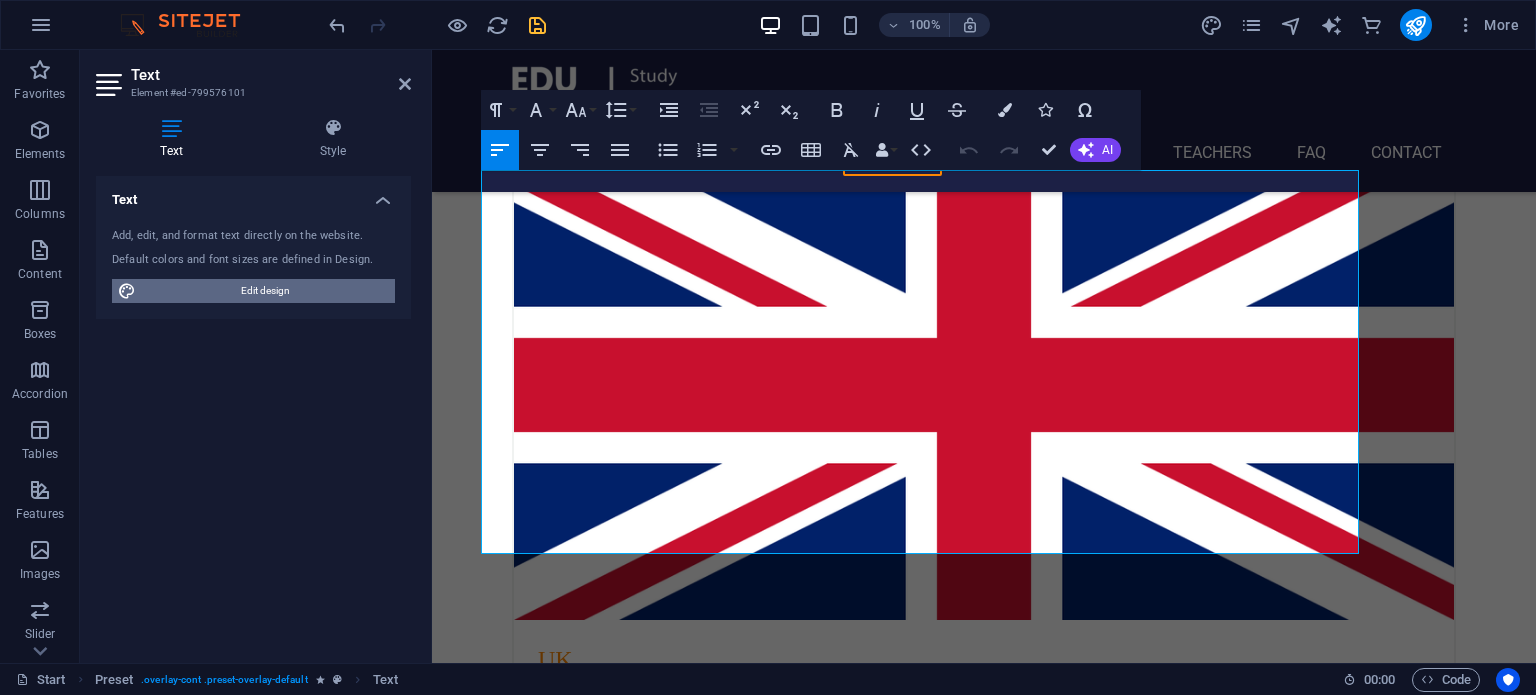 click on "Edit design" at bounding box center (265, 291) 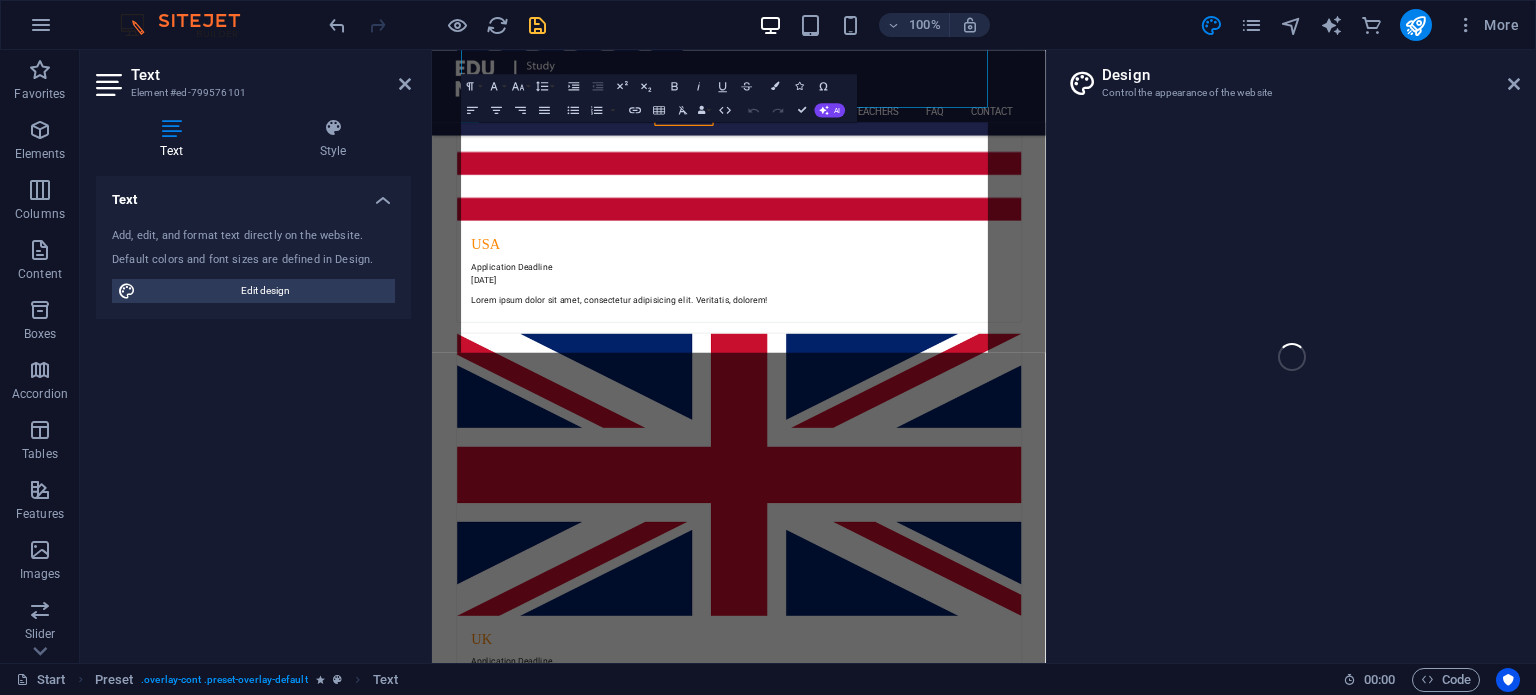 select on "px" 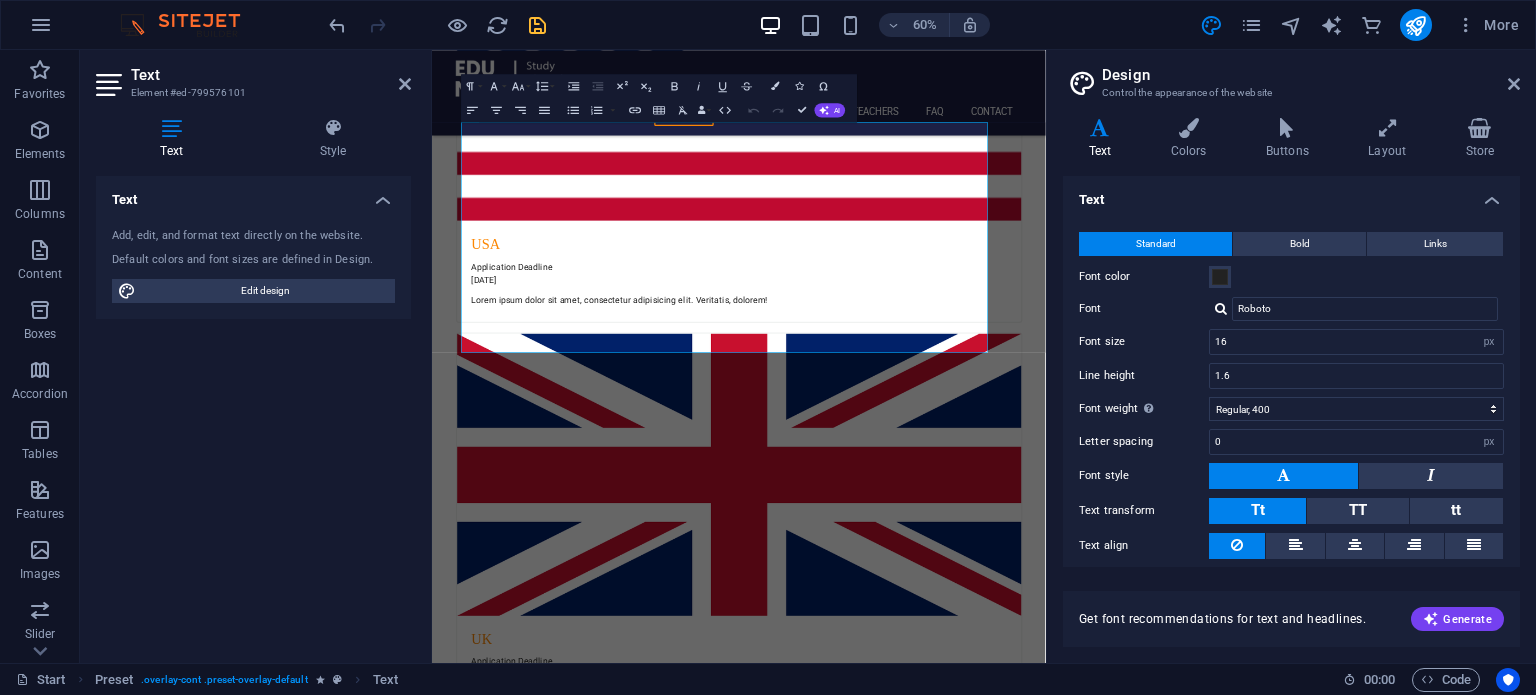 scroll, scrollTop: 2500, scrollLeft: 0, axis: vertical 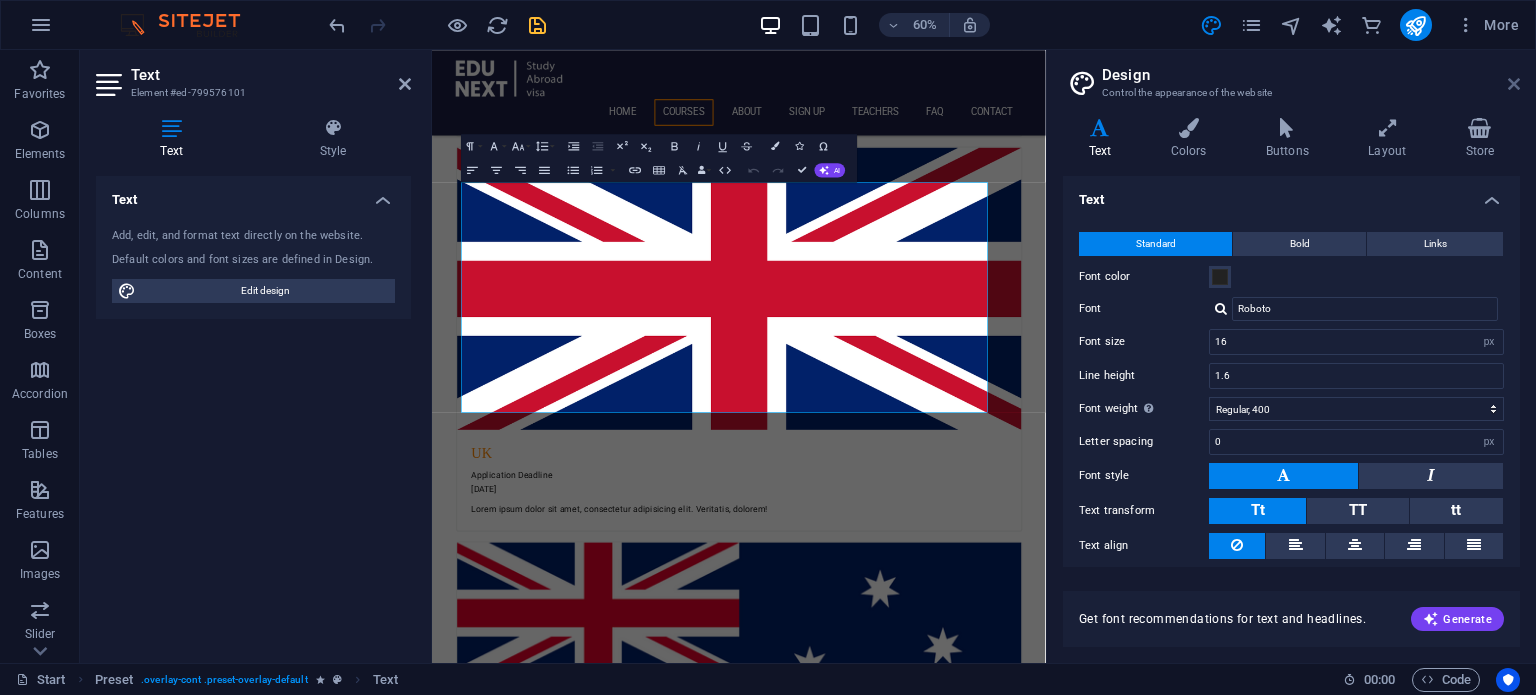 drag, startPoint x: 1508, startPoint y: 83, endPoint x: 1082, endPoint y: 33, distance: 428.92422 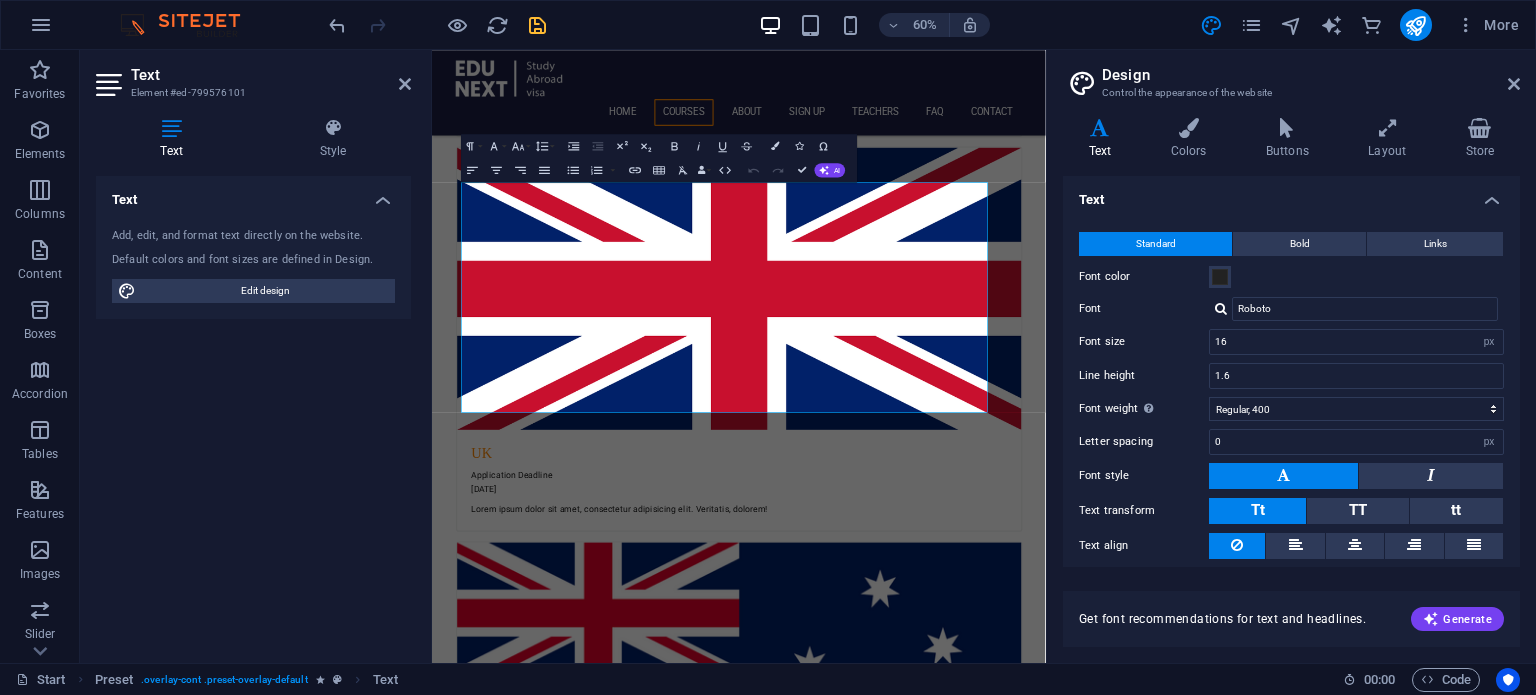 scroll, scrollTop: 1991, scrollLeft: 0, axis: vertical 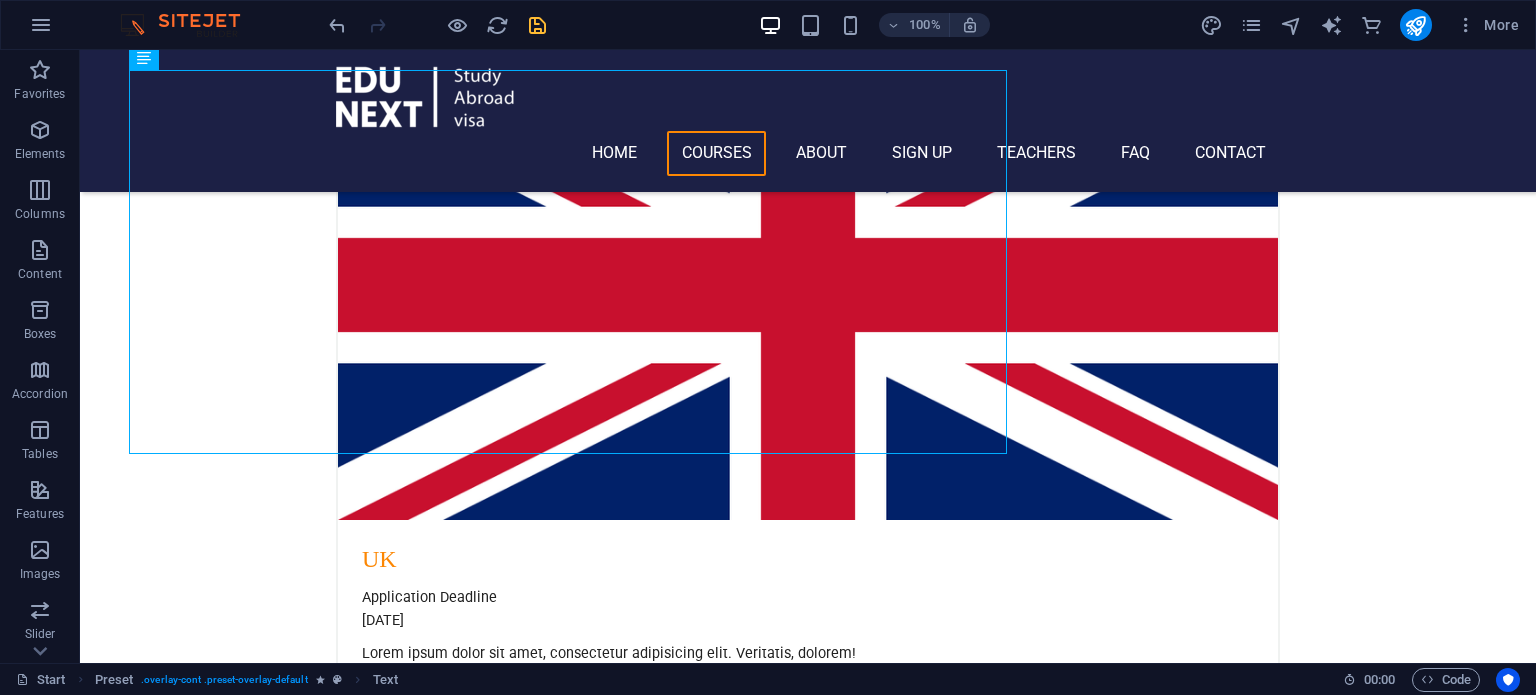 click on "Home Courses About Sign up Teachers FAQ Contact Are you ready to FLY TOWARS DREAM? Join WITH EDU NEXT Our Courses APPLY now
Choose Your Course FOUNDATION   PGD   BSC   MSC   PHD CANADA  Application Deadline  [DATE] Lorem ipsum dolor sit amet, consectetur adipisicing elit. Veritatis, dolorem! USA  Application Deadline  [DATE] Lorem ipsum dolor sit amet, consectetur adipisicing elit. Veritatis, dolorem! UK  Application Deadline  [DATE] Lorem ipsum dolor sit amet, consectetur adipisicing elit. Veritatis, dolorem! AUSTRALIA  Application Deadline  [DATE] Lorem ipsum dolor sit amet, consectetur adipisicing elit. Veritatis, dolorem! EUROPE  Application Deadline  08:00 am - 04:00 pm Lorem ipsum dolor sit amet, consectetur adipisicing elit. Veritatis, dolorem! DUBAI  Application Deadline  08:00 am - 04:00 pm Lorem ipsum dolor sit amet, consectetur adipisicing elit. Veritatis, dolorem! Learn more OUR ServiceS At  0 0" at bounding box center (808, 4732) 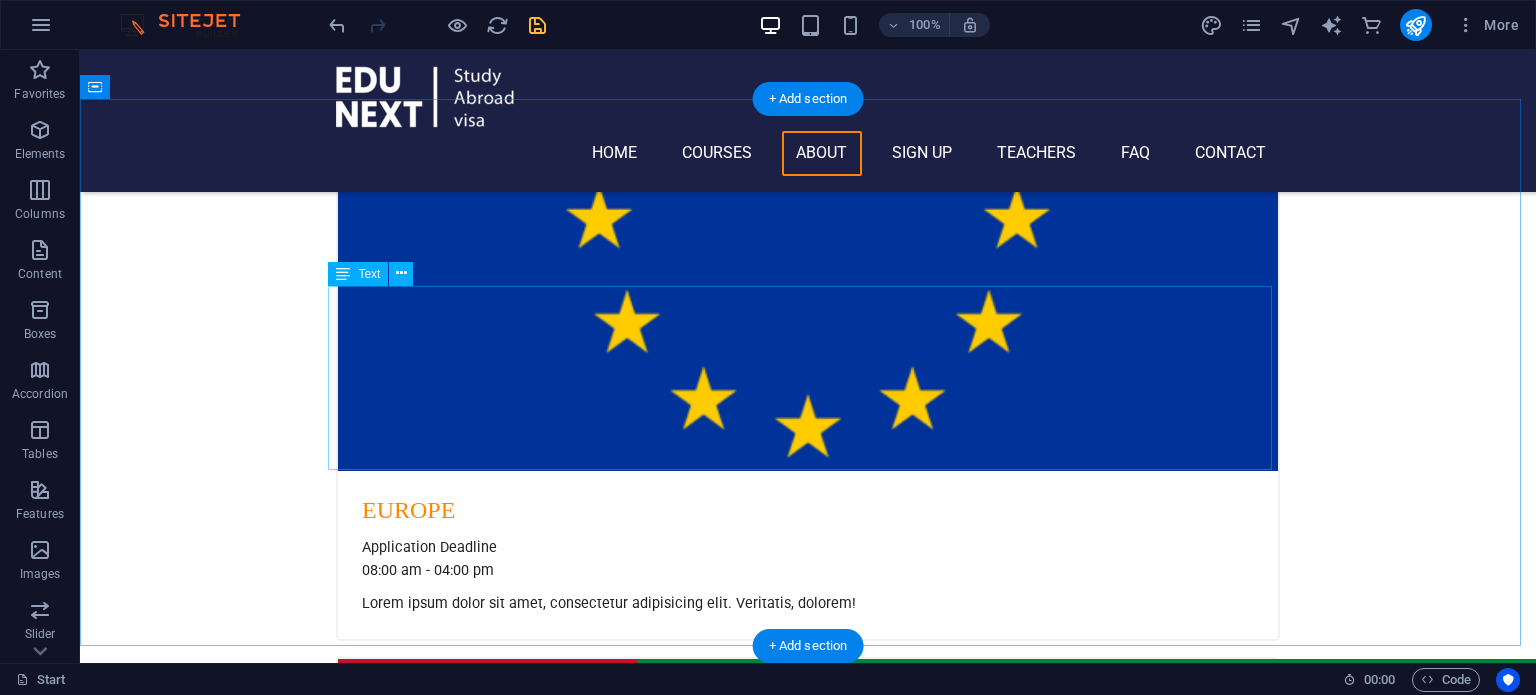 scroll, scrollTop: 3591, scrollLeft: 0, axis: vertical 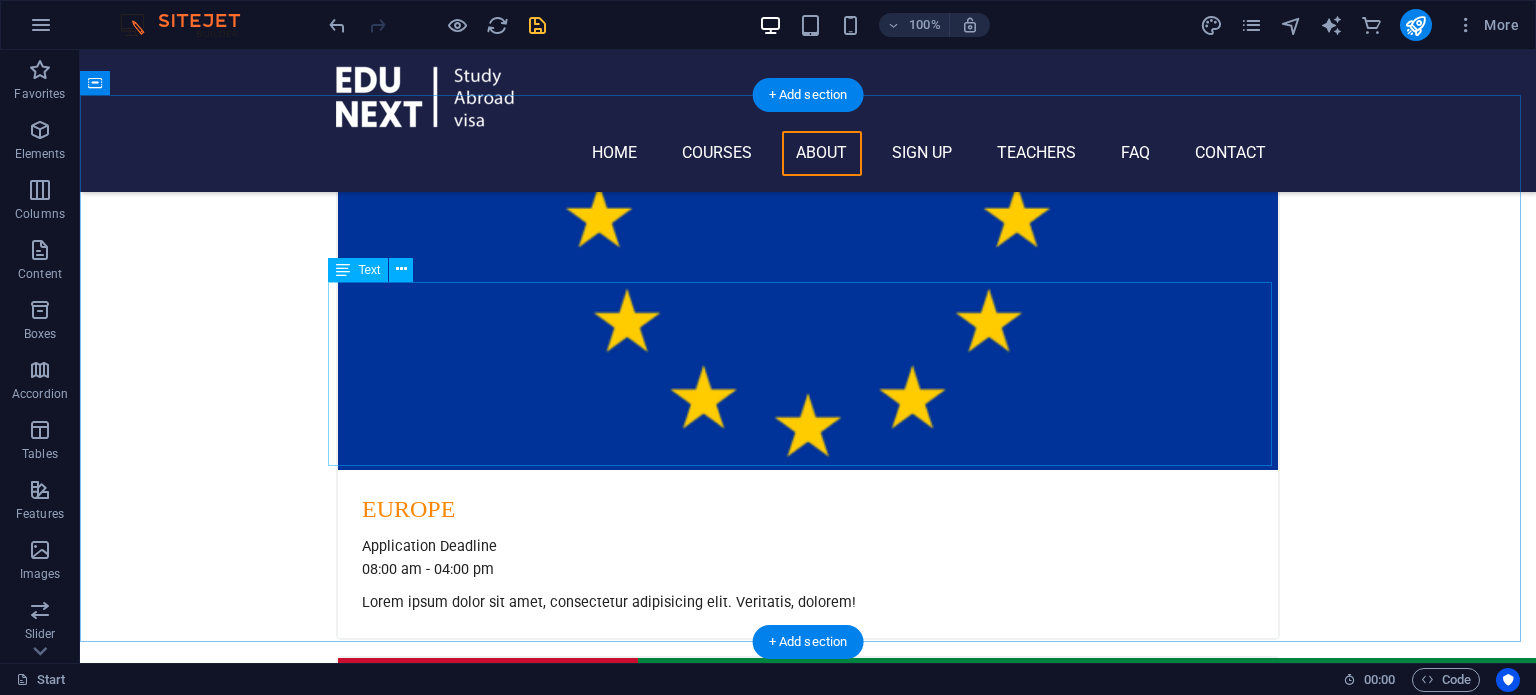 click on "Why Choose EDU NEXT for Studying Abroad EDU NEXT is a trusted and comprehensive study abroad consultancy that helps students successfully navigate their international education journey. With expert counselors, personalized guidance, and services covering everything from university selection to visa processing and test prep, EDU NEXT offers end-to-end support. Their strong global university partnerships, cost-effective packages, and post-arrival assistance make them a standout choice for students aiming to study in top destinations like the USA, UK, Canada, Australia, and Germany. Choosing EDU NEXT means choosing a smooth, guided, and well-supported path to global education success." at bounding box center [808, 4301] 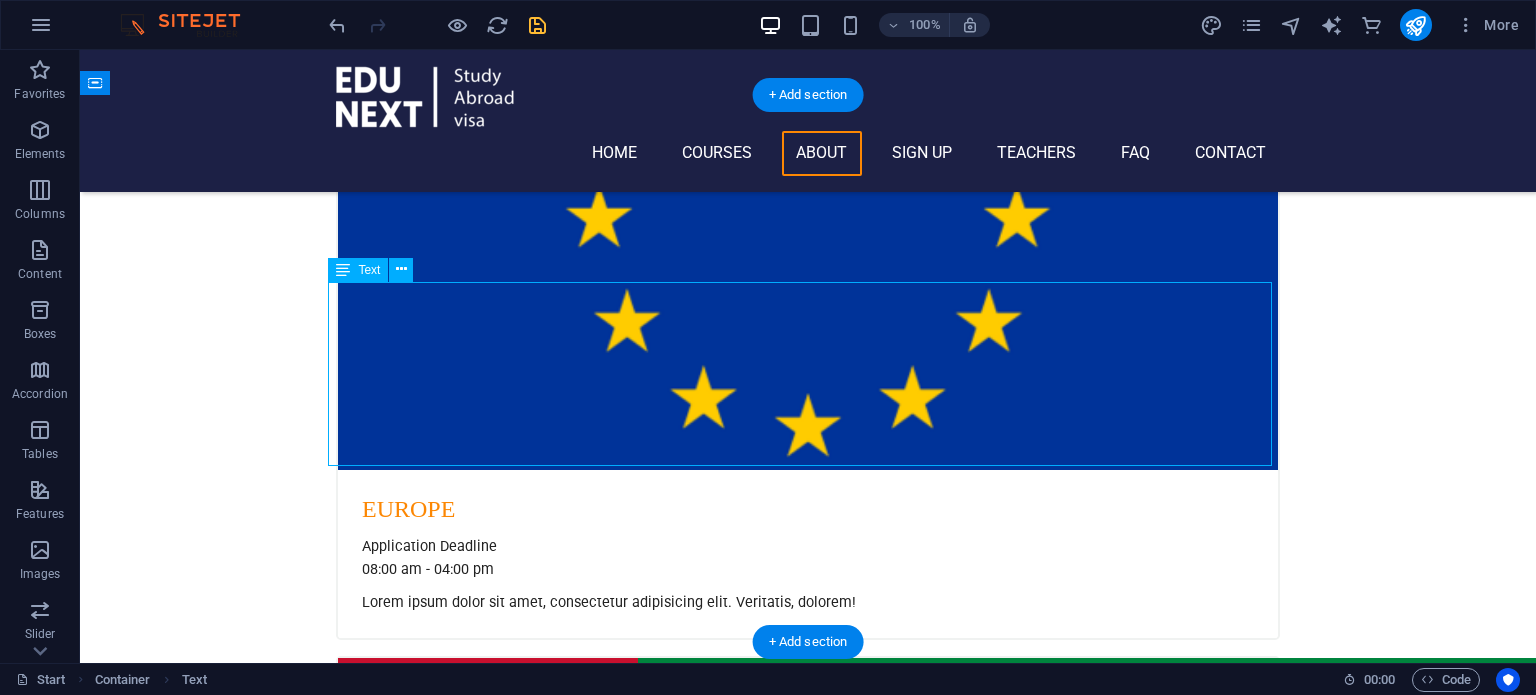 click on "Why Choose EDU NEXT for Studying Abroad EDU NEXT is a trusted and comprehensive study abroad consultancy that helps students successfully navigate their international education journey. With expert counselors, personalized guidance, and services covering everything from university selection to visa processing and test prep, EDU NEXT offers end-to-end support. Their strong global university partnerships, cost-effective packages, and post-arrival assistance make them a standout choice for students aiming to study in top destinations like the USA, UK, Canada, Australia, and Germany. Choosing EDU NEXT means choosing a smooth, guided, and well-supported path to global education success." at bounding box center (808, 4301) 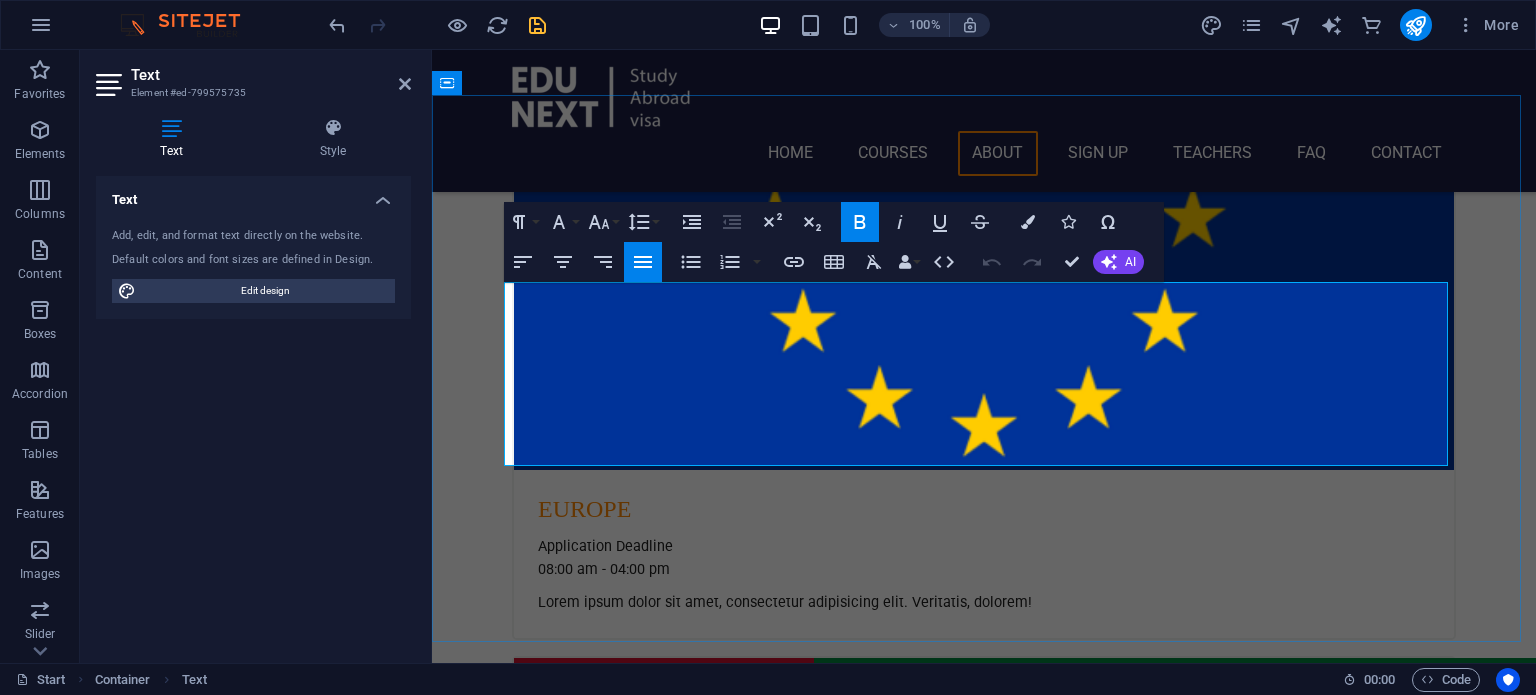 drag, startPoint x: 577, startPoint y: 323, endPoint x: 504, endPoint y: 319, distance: 73.109505 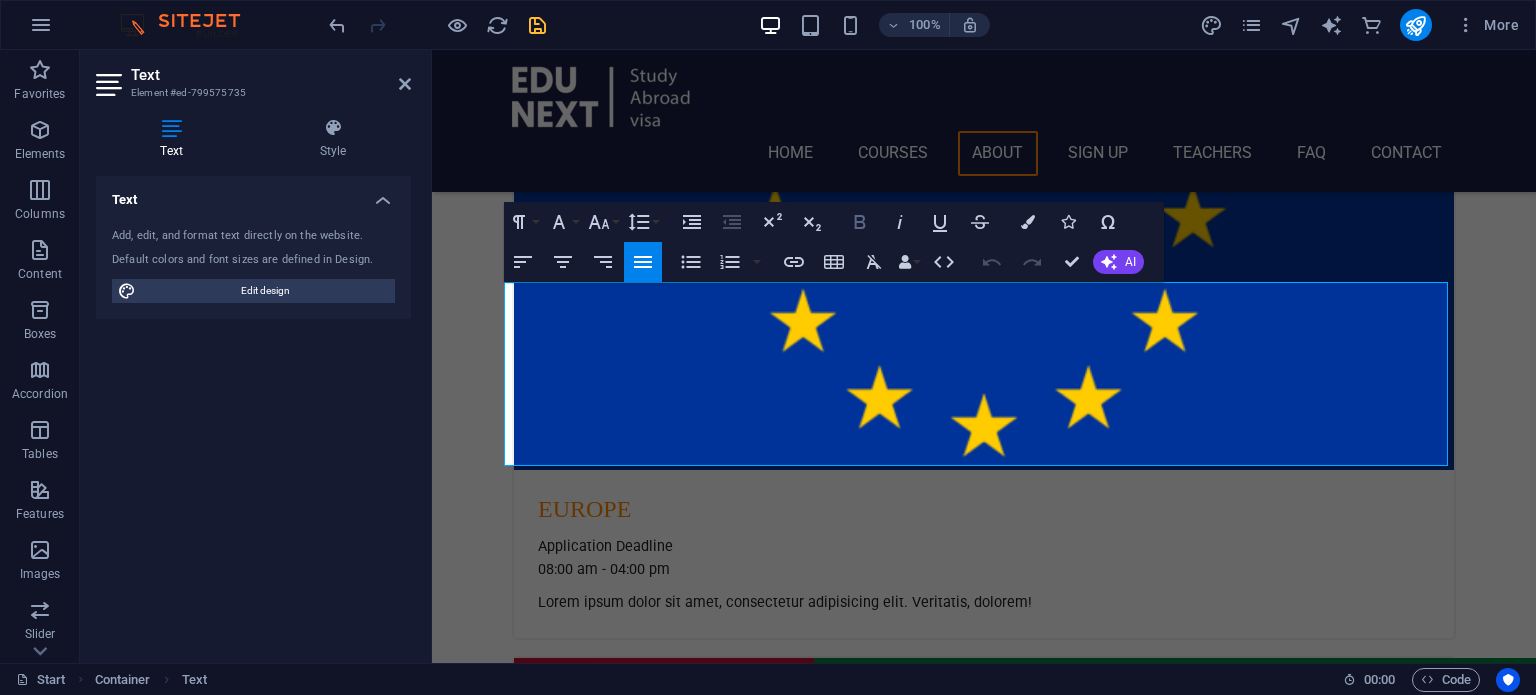 click 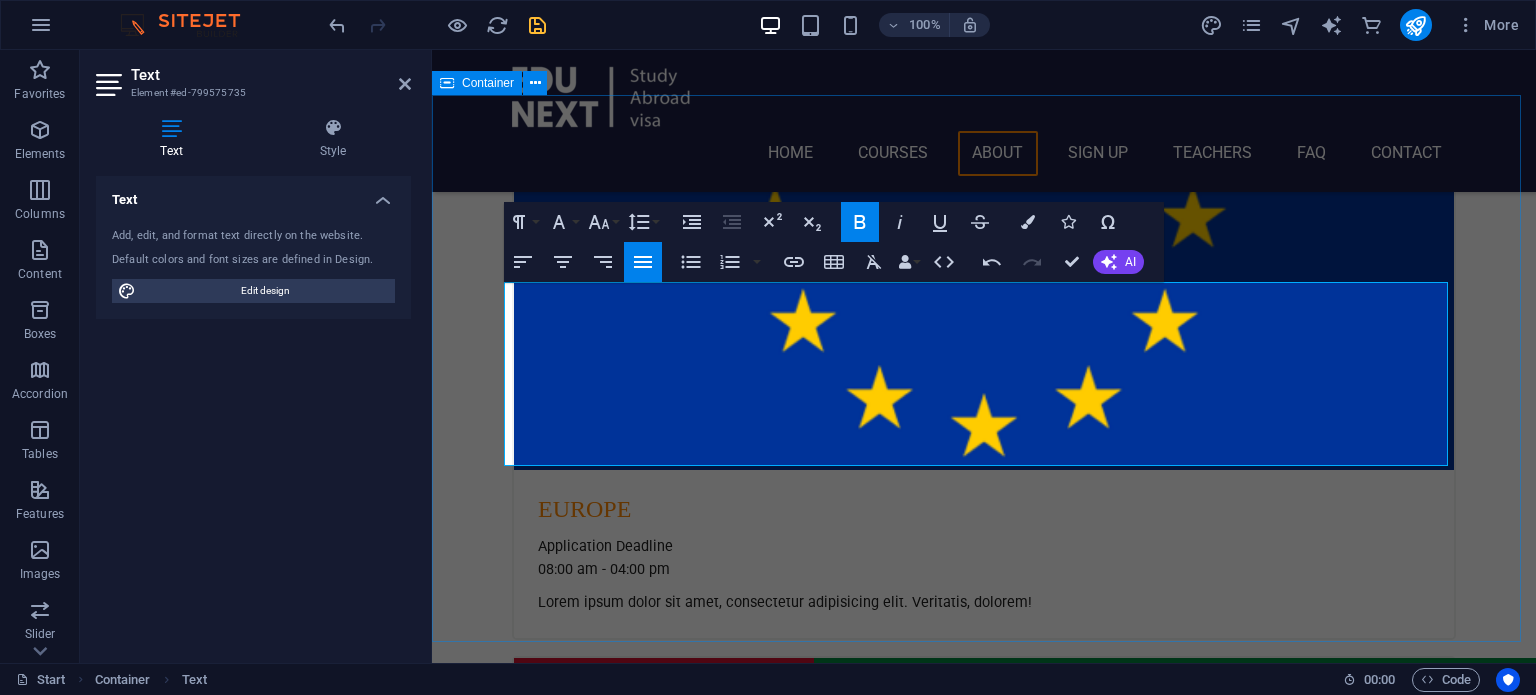 click on "WHY CHOOSE Edu Next                                  Why Choose EDU NEXT for Studying Abroad EDU NEXT  is a trusted and comprehensive study abroad consultancy that helps students successfully navigate their international education journey. With expert counselors, personalized guidance, and services covering everything from university selection to visa processing and test prep, EDU NEXT offers end-to-end support. Their strong global university partnerships, cost-effective packages, and post-arrival assistance make them a standout choice for students aiming to study in top destinations like the USA, UK, Canada, Australia, and Germany. Choosing EDU NEXT means choosing a smooth, guided, and well-supported path to global education success. get in touch" at bounding box center (984, 4296) 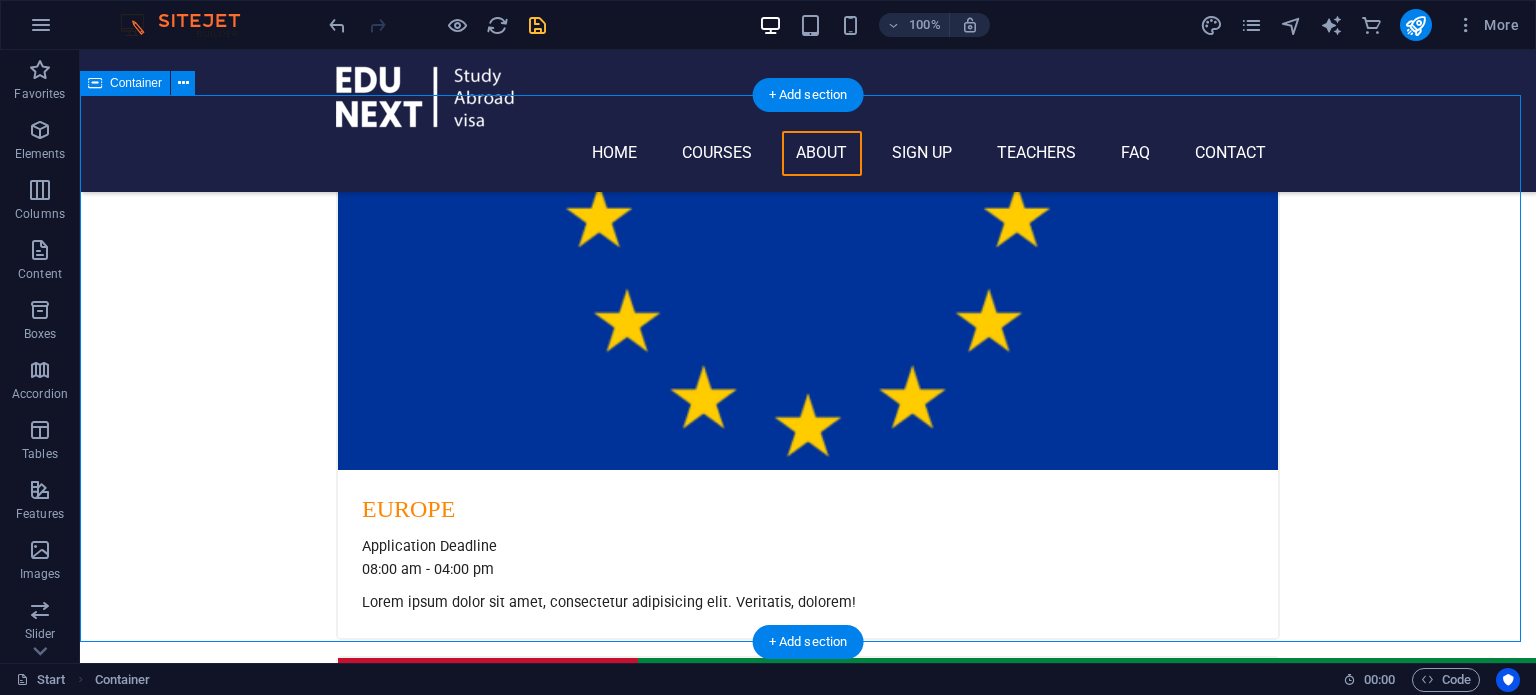 click on "WHY CHOOSE Edu Next                                  Why Choose EDU NEXT for Studying Abroad EDU NEXT  is a trusted and comprehensive study abroad consultancy that helps students successfully navigate their international education journey. With expert counselors, personalized guidance, and services covering everything from university selection to visa processing and test prep, EDU NEXT offers end-to-end support. Their strong global university partnerships, cost-effective packages, and post-arrival assistance make them a standout choice for students aiming to study in top destinations like the USA, UK, Canada, Australia, and Germany. Choosing EDU NEXT means choosing a smooth, guided, and well-supported path to global education success. get in touch" at bounding box center (808, 4296) 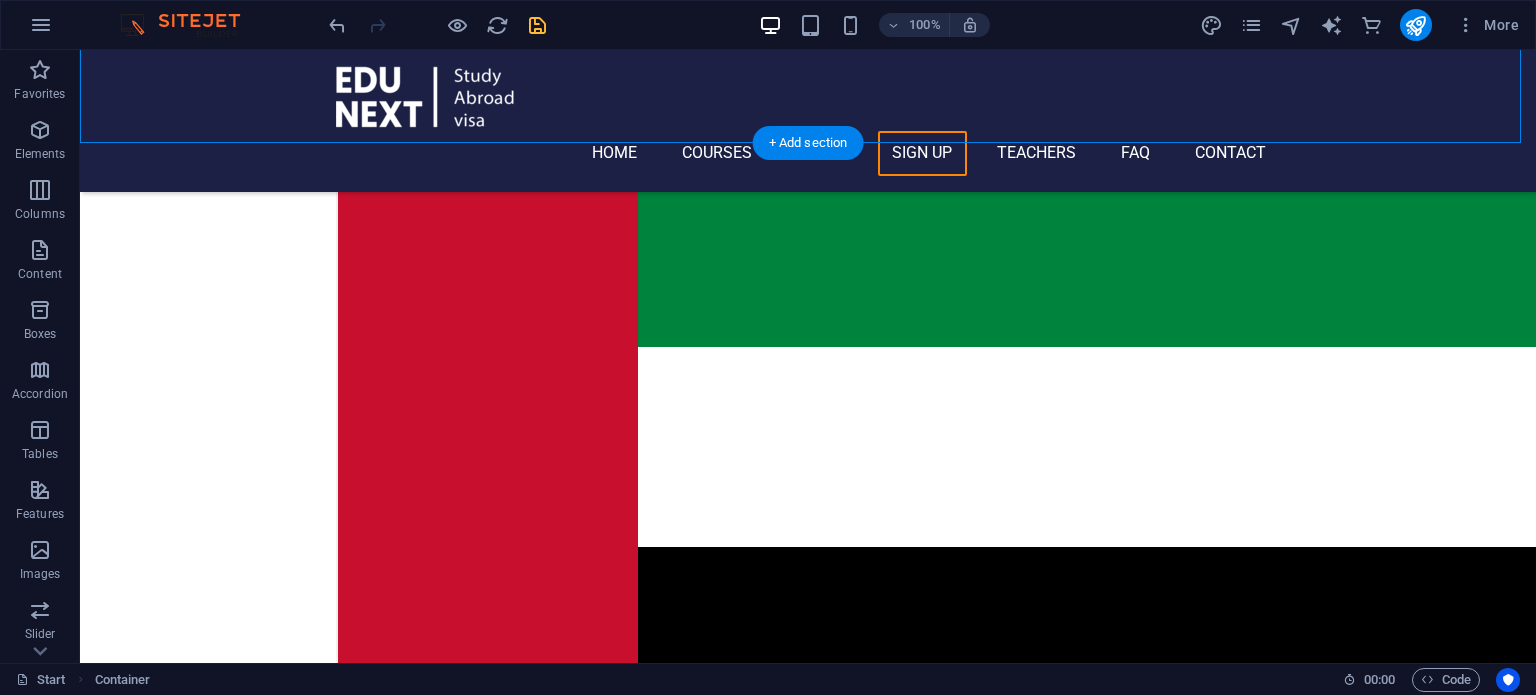 scroll, scrollTop: 4191, scrollLeft: 0, axis: vertical 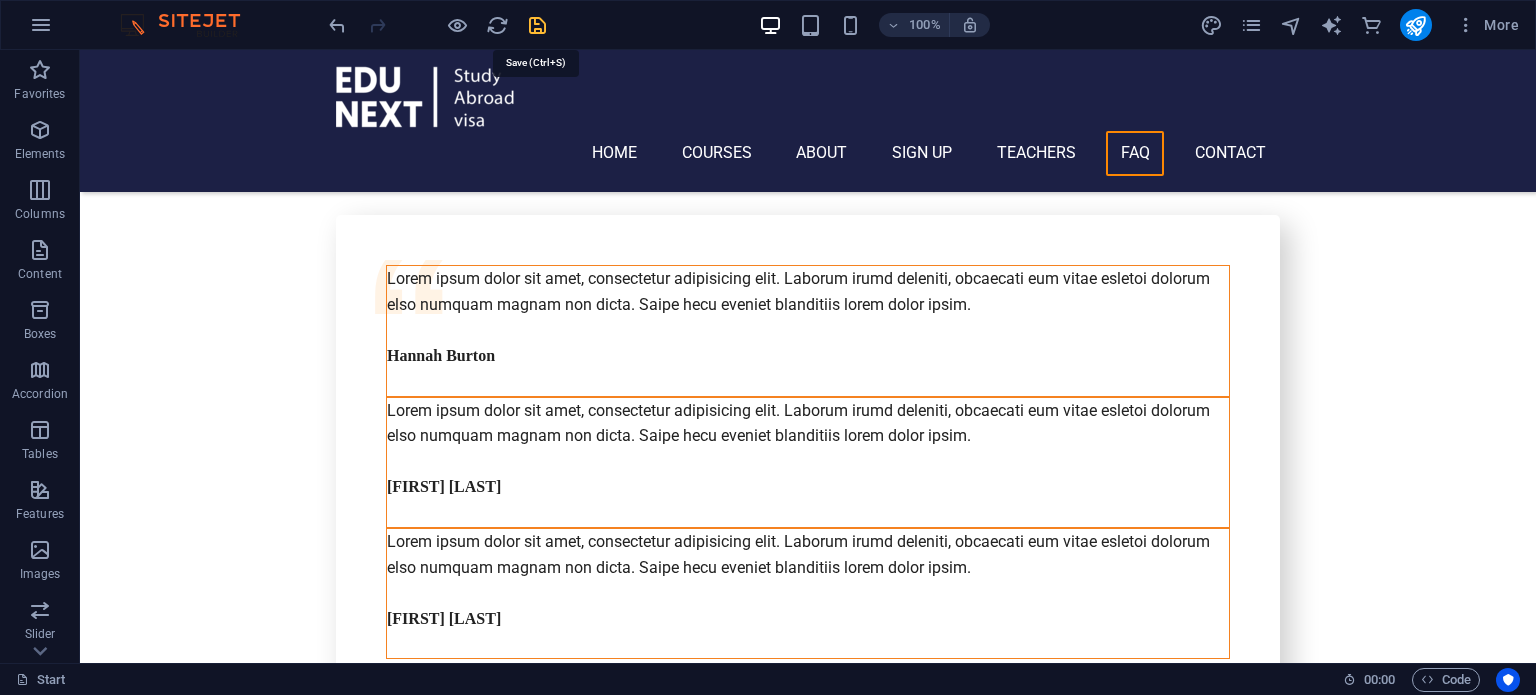 click at bounding box center [537, 25] 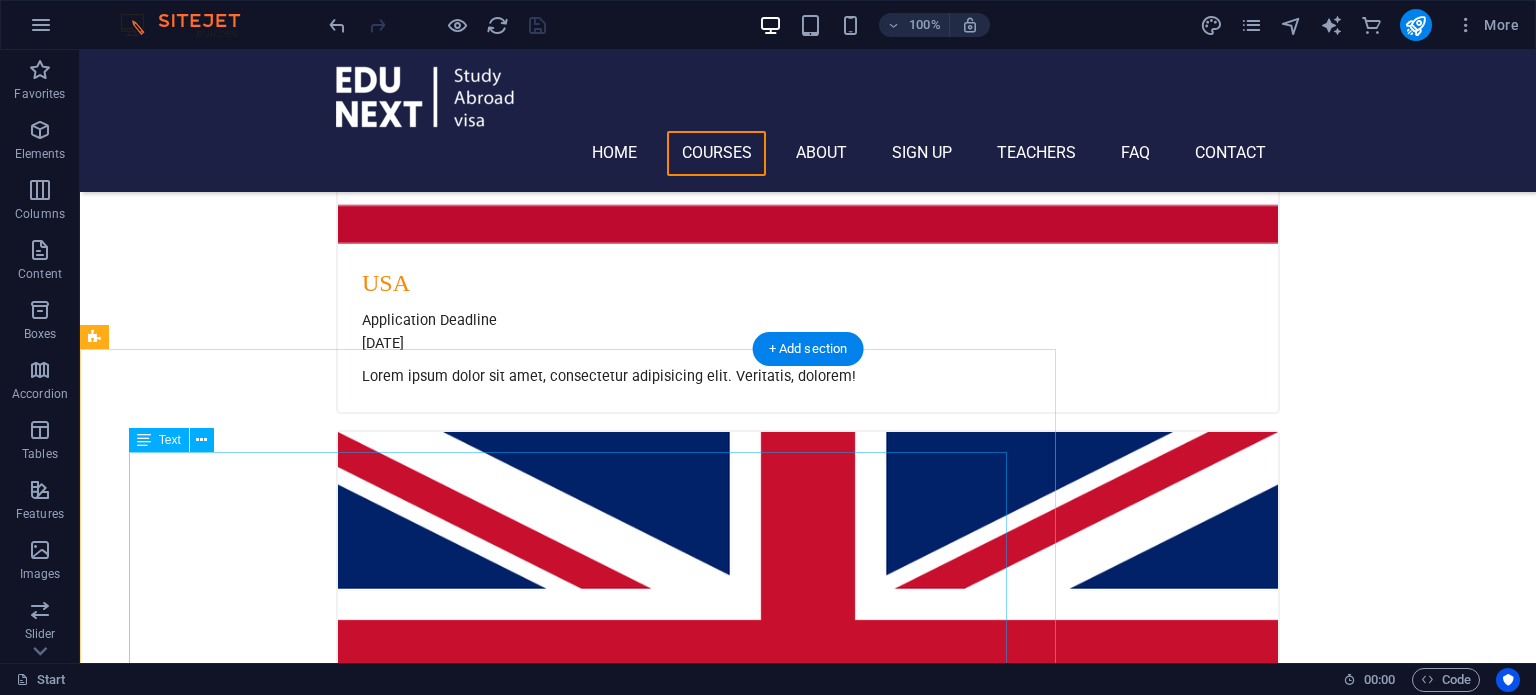scroll, scrollTop: 2109, scrollLeft: 0, axis: vertical 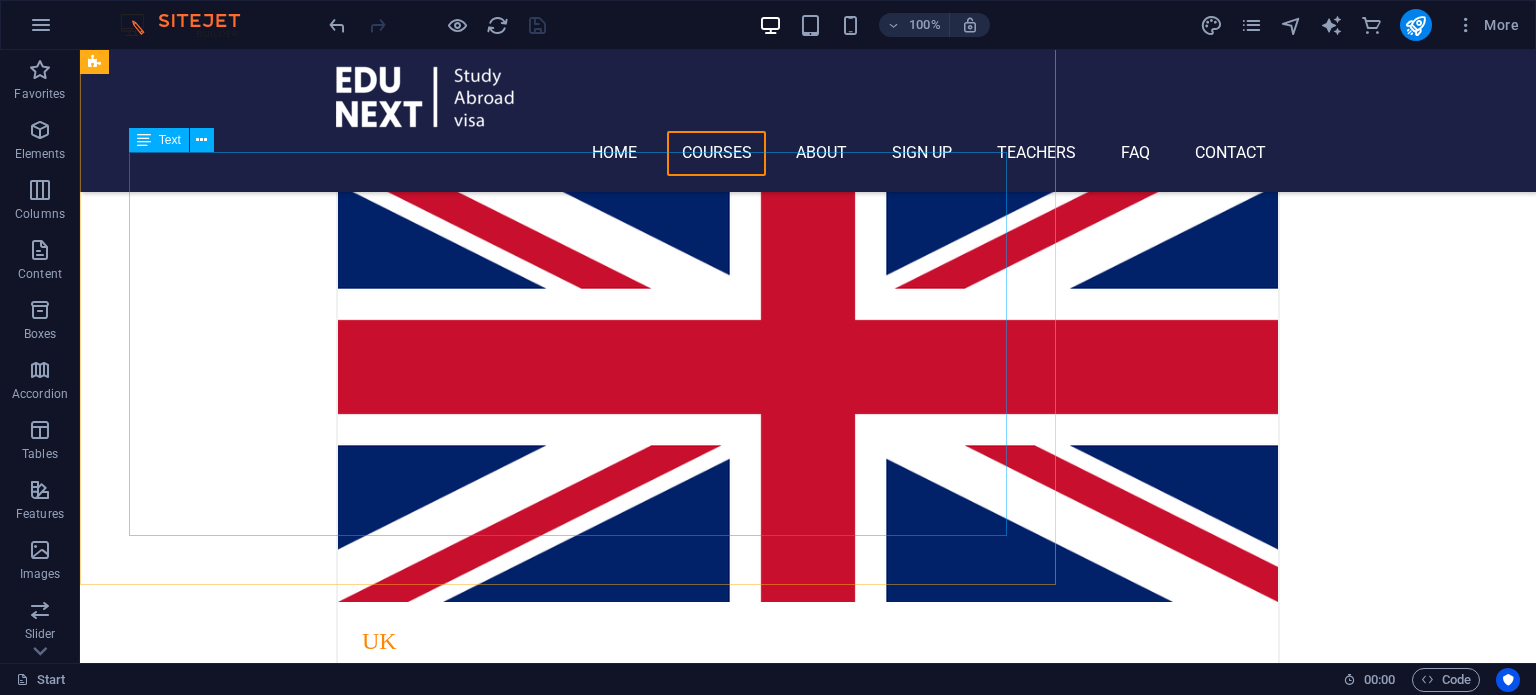 click on "Text" at bounding box center (170, 140) 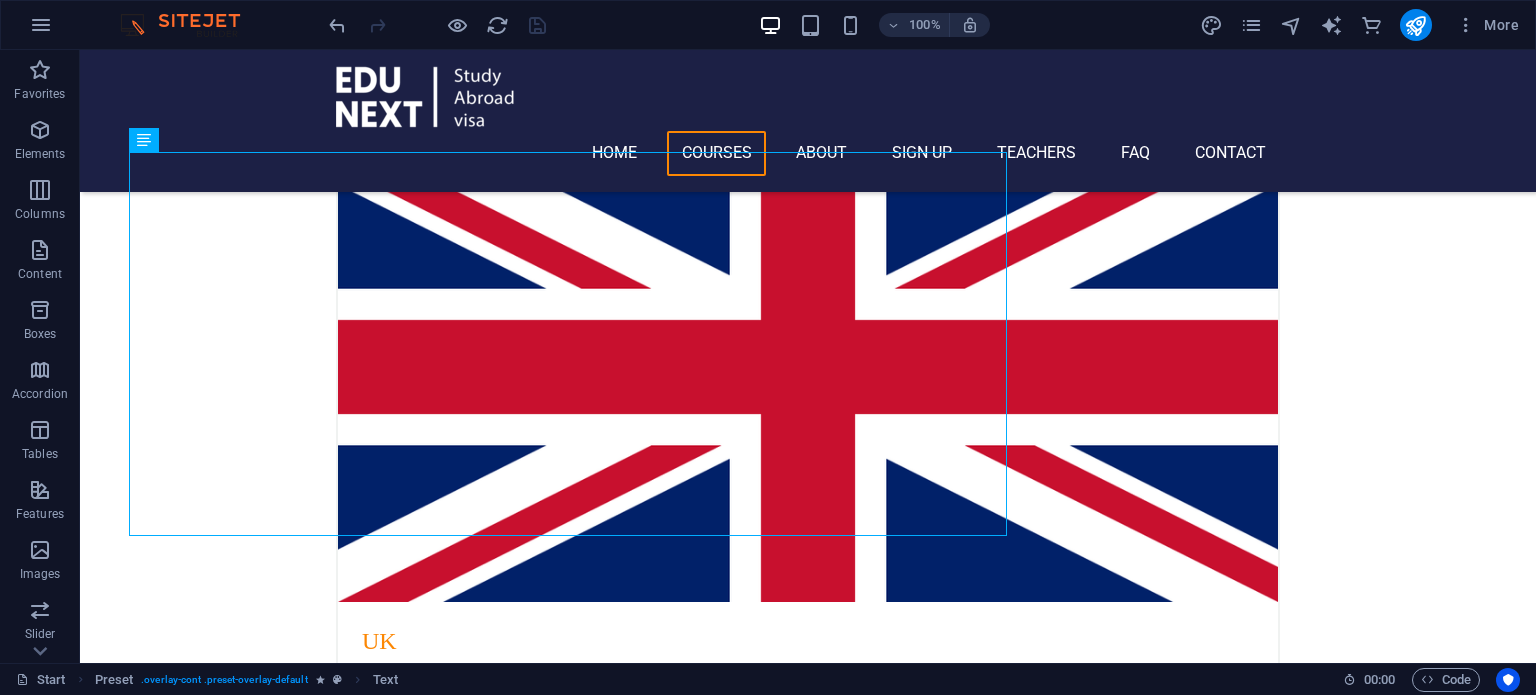 drag, startPoint x: 255, startPoint y: 186, endPoint x: 293, endPoint y: 142, distance: 58.137768 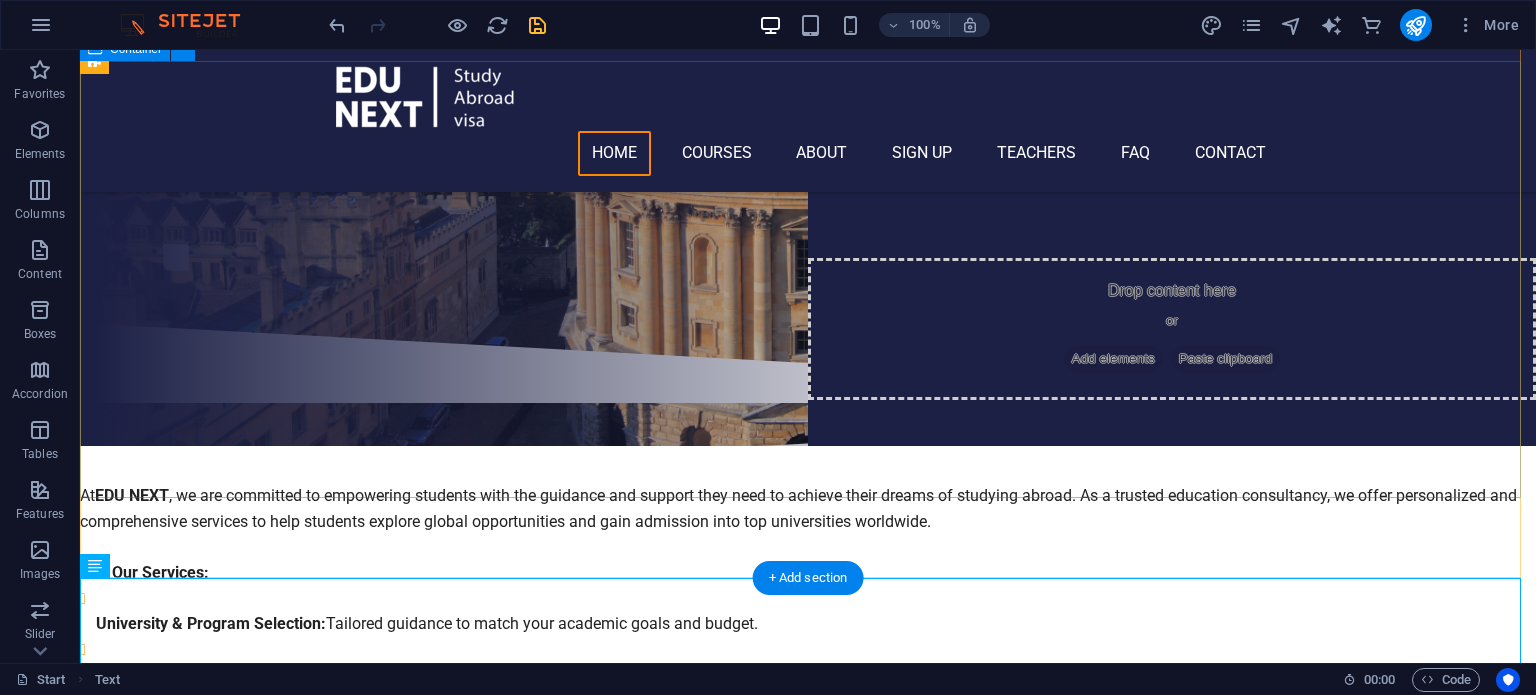 scroll, scrollTop: 485, scrollLeft: 0, axis: vertical 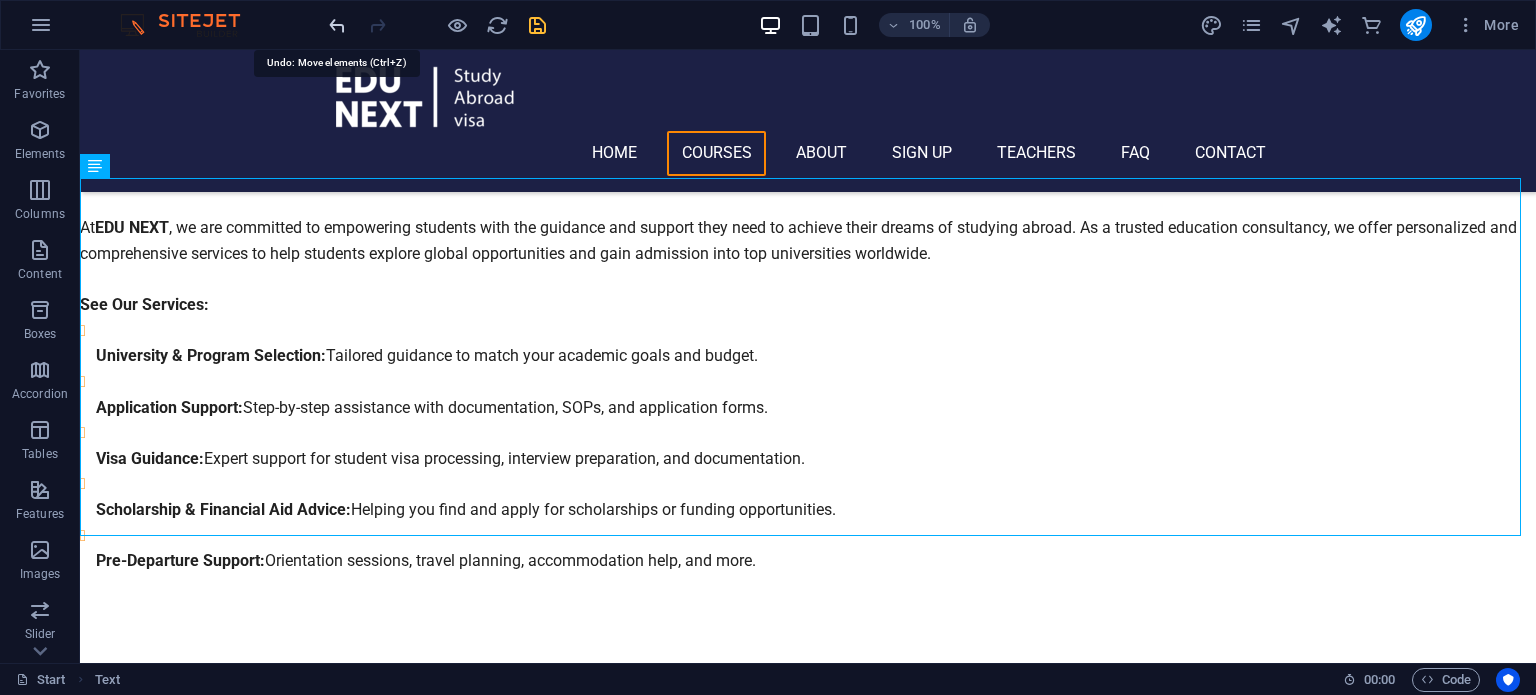 click at bounding box center [337, 25] 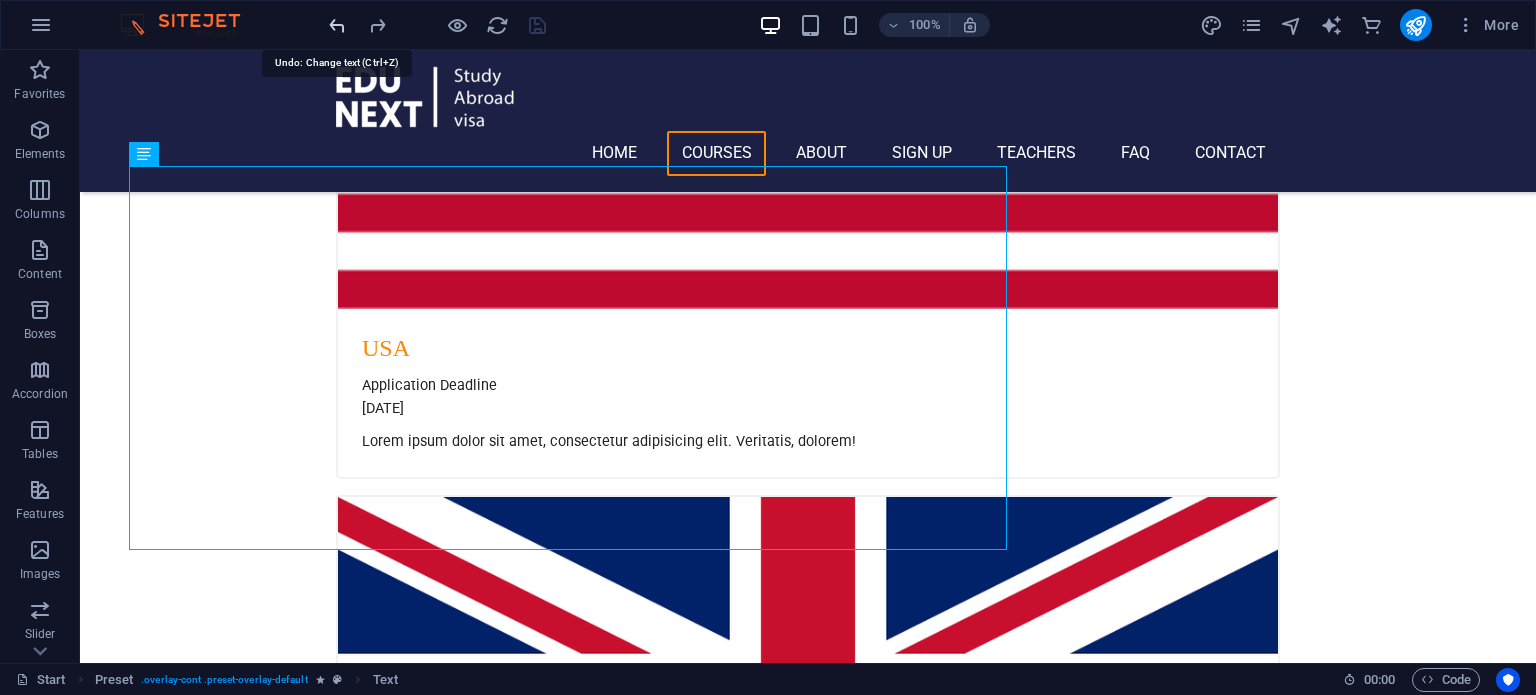scroll, scrollTop: 2096, scrollLeft: 0, axis: vertical 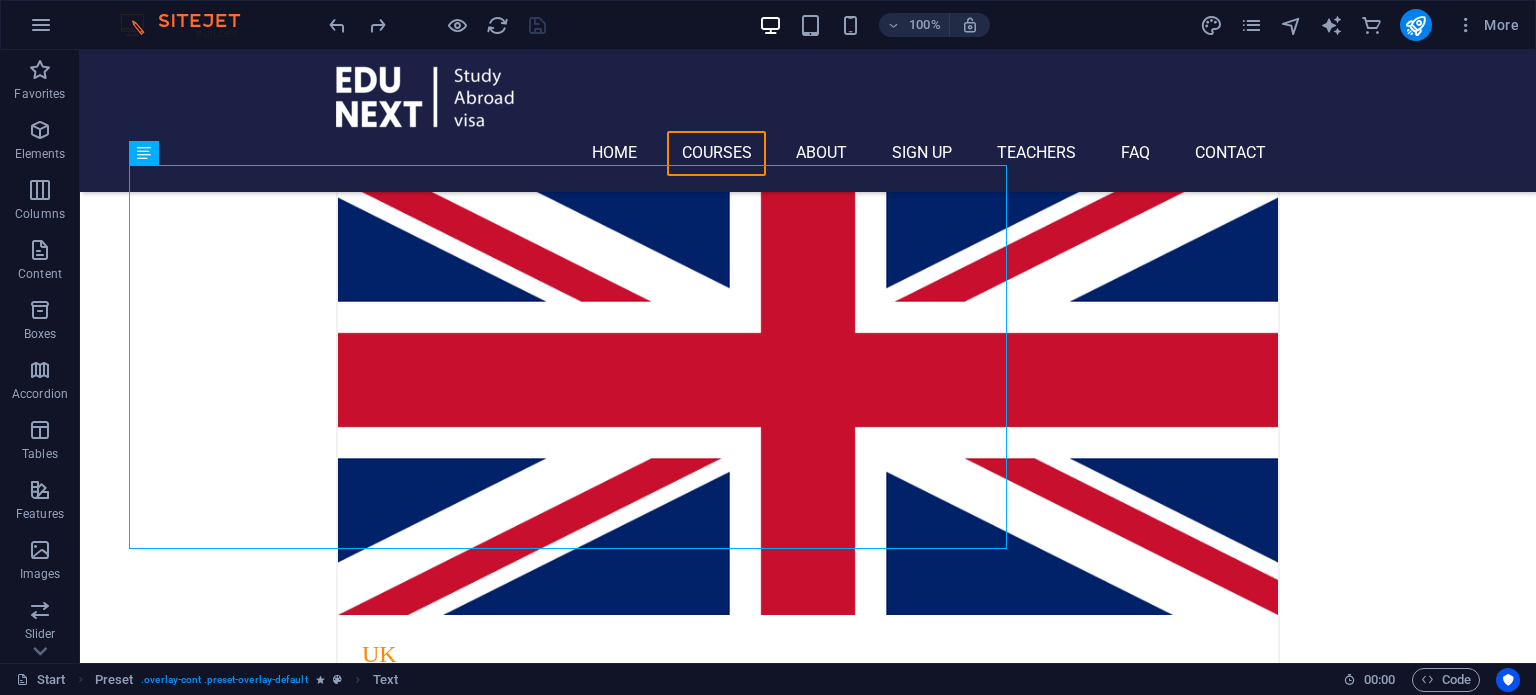 click on "Home Courses About Sign up Teachers FAQ Contact Are you ready to FLY TOWARS DREAM? Join WITH EDU NEXT Our Courses APPLY now
Choose Your Course FOUNDATION   PGD   BSC   MSC   PHD CANADA  Application Deadline  [DATE] Lorem ipsum dolor sit amet, consectetur adipisicing elit. Veritatis, dolorem! USA  Application Deadline  [DATE] Lorem ipsum dolor sit amet, consectetur adipisicing elit. Veritatis, dolorem! UK  Application Deadline  [DATE] Lorem ipsum dolor sit amet, consectetur adipisicing elit. Veritatis, dolorem! AUSTRALIA  Application Deadline  [DATE] Lorem ipsum dolor sit amet, consectetur adipisicing elit. Veritatis, dolorem! EUROPE  Application Deadline  08:00 am - 04:00 pm Lorem ipsum dolor sit amet, consectetur adipisicing elit. Veritatis, dolorem! DUBAI  Application Deadline  08:00 am - 04:00 pm Lorem ipsum dolor sit amet, consectetur adipisicing elit. Veritatis, dolorem! Learn more OUR ServiceS At  0 0" at bounding box center (808, 4827) 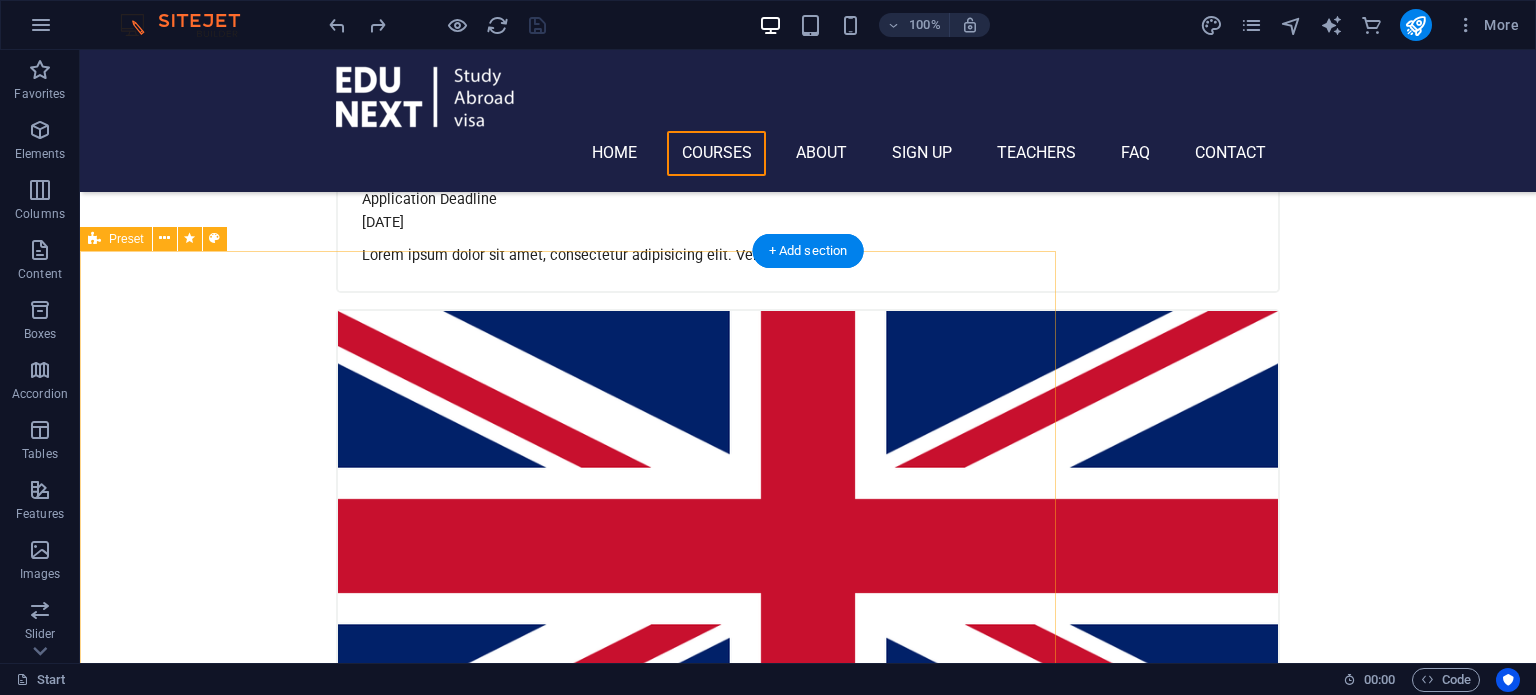 scroll, scrollTop: 1896, scrollLeft: 0, axis: vertical 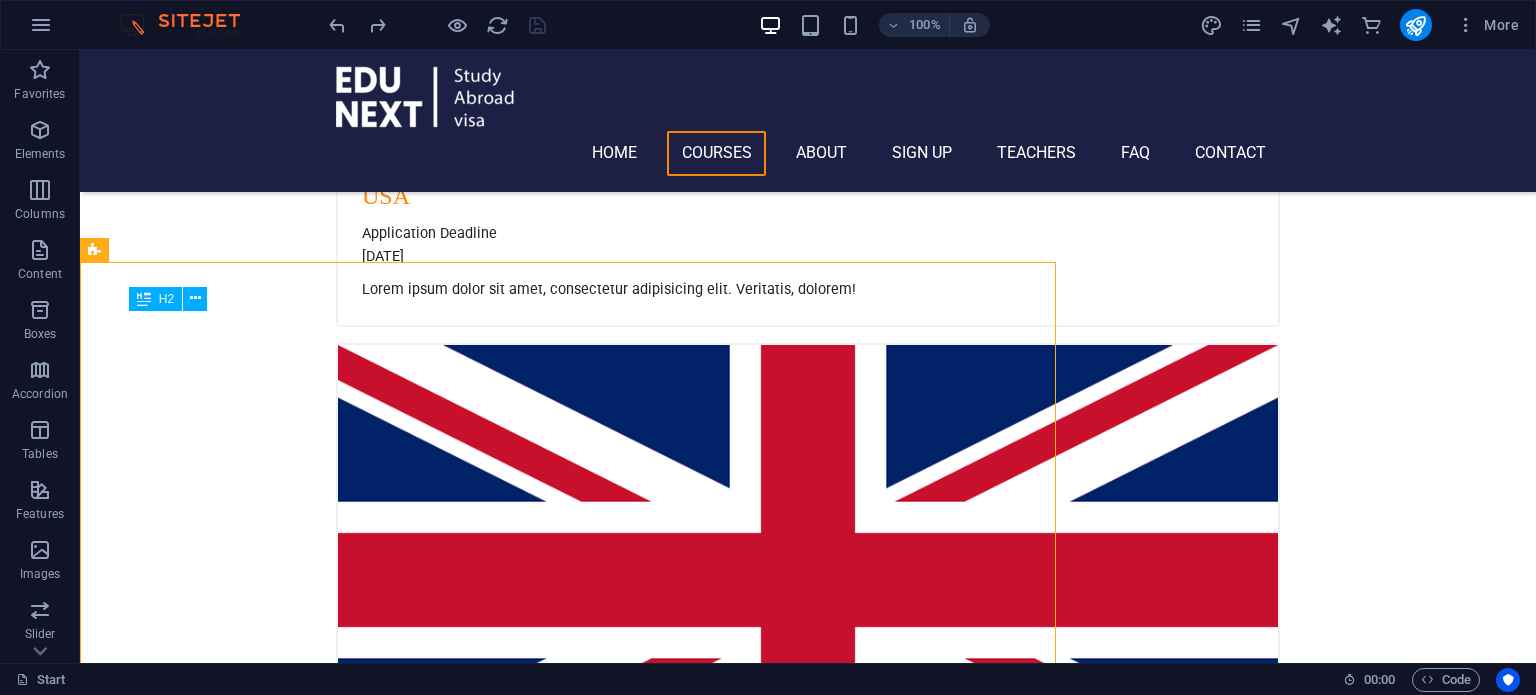 click on "H2" at bounding box center [155, 299] 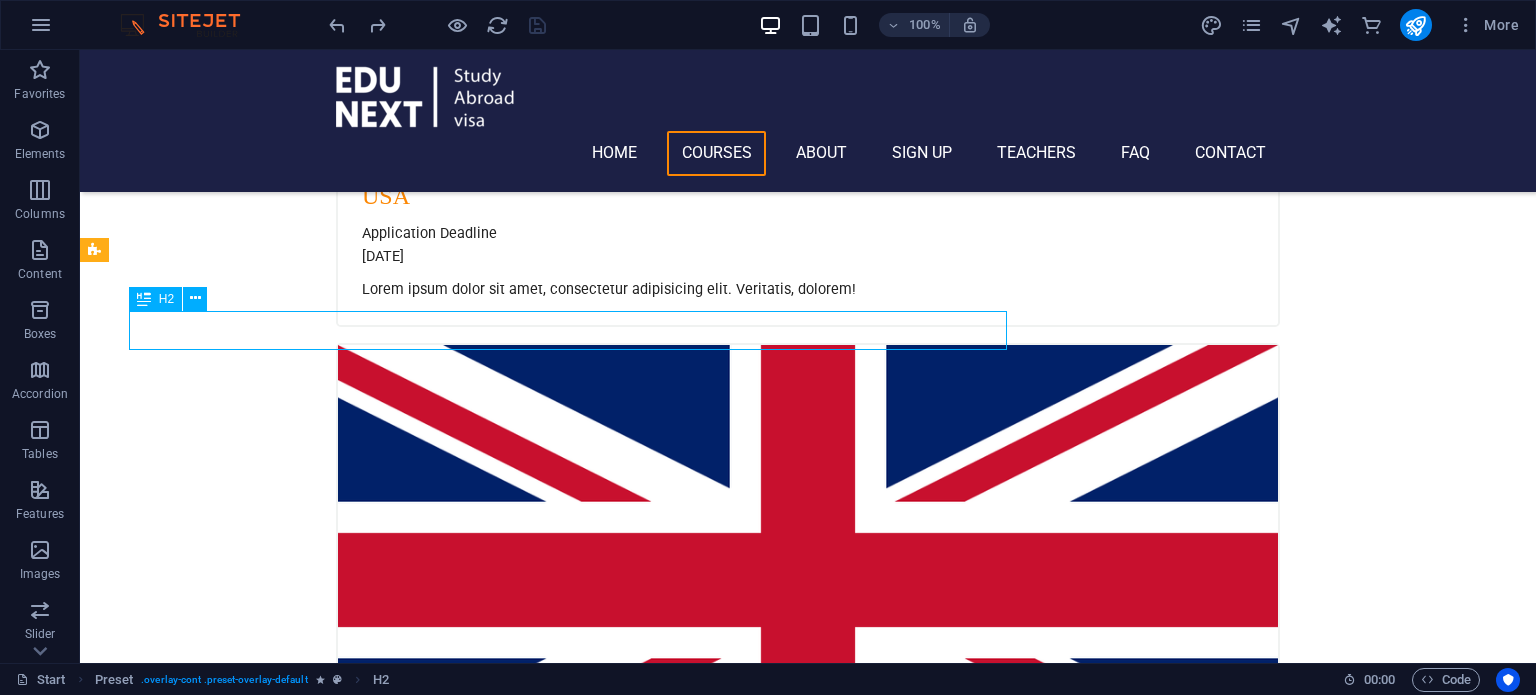 click at bounding box center (144, 299) 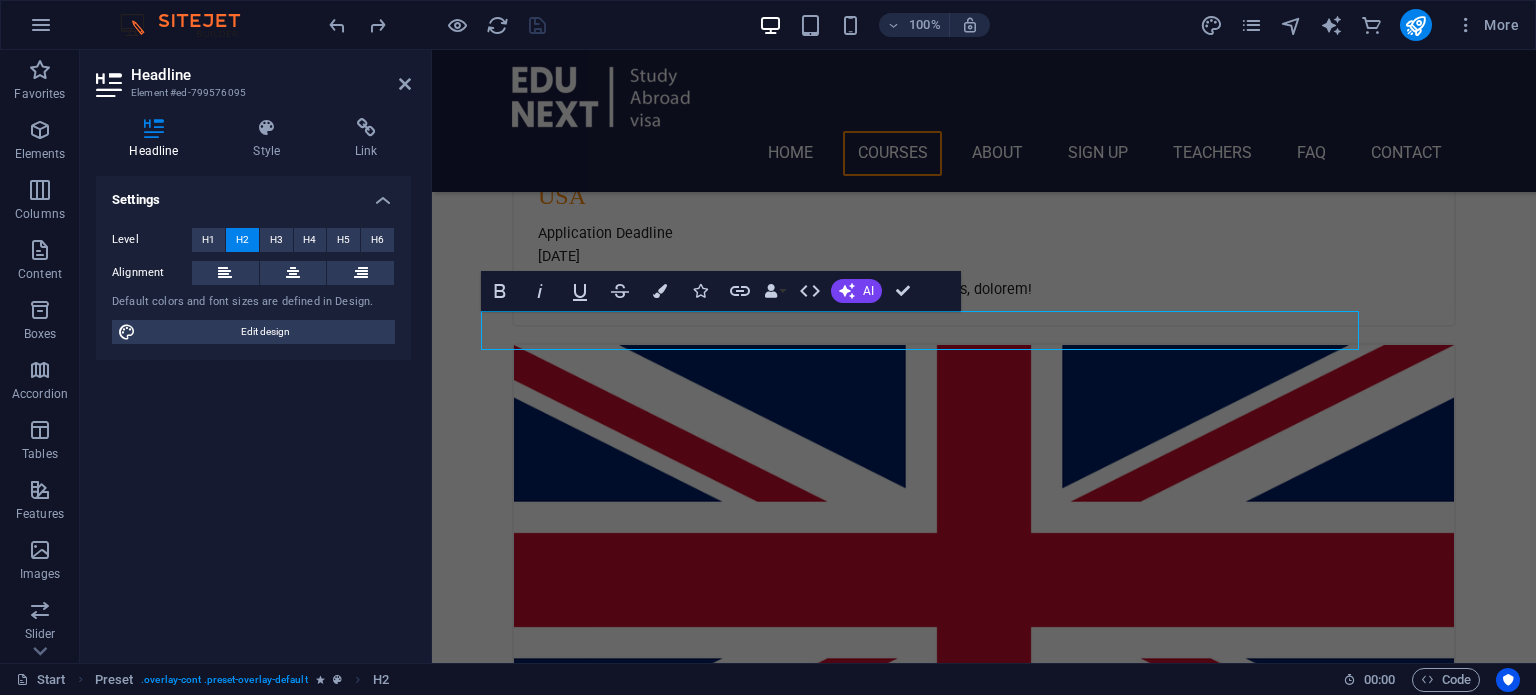 click on "Headline Element #ed-799576095 Headline Style Link Settings Level H1 H2 H3 H4 H5 H6 Alignment Default colors and font sizes are defined in Design. Edit design Preset Element Link None Page External Element Next element Phone Email Page Start Subpage Legal notice Privacy Policy Element
URL Phone Email Link target New tab Same tab Overlay Title Additional link description, should not be the same as the link text. The title is most often shown as a tooltip text when the mouse moves over the element. Leave empty if uncertain. Relationship Sets the  relationship of this link to the link target . For example, the value "nofollow" instructs search engines not to follow the link. Can be left empty. alternate author bookmark external help license next nofollow noreferrer noopener prev search tag
H3   Container   H1   Spacer   Container   Container   Preset   HTML   Preset   Container   Preset   Container   Image   Preset   Container   H3   Text   Text   Container" at bounding box center (808, 356) 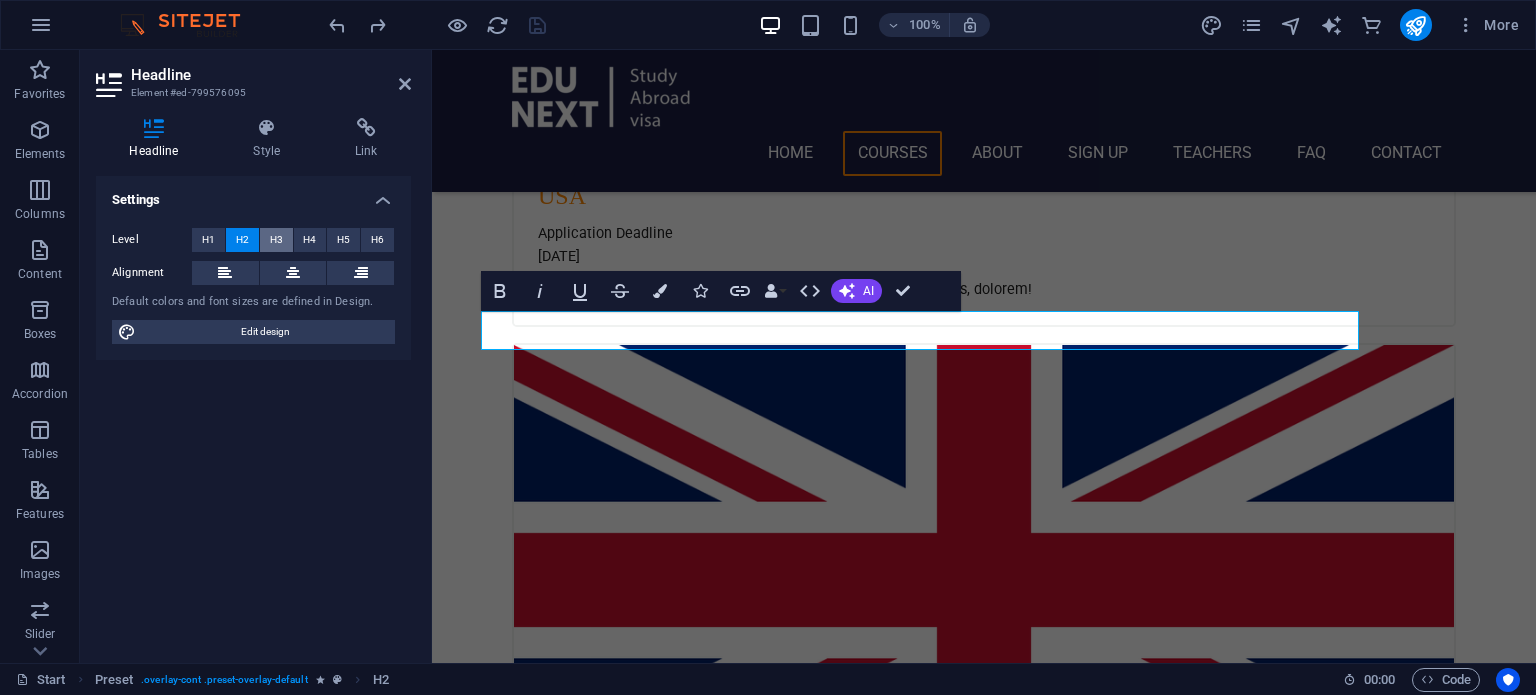 click on "H3" at bounding box center [276, 240] 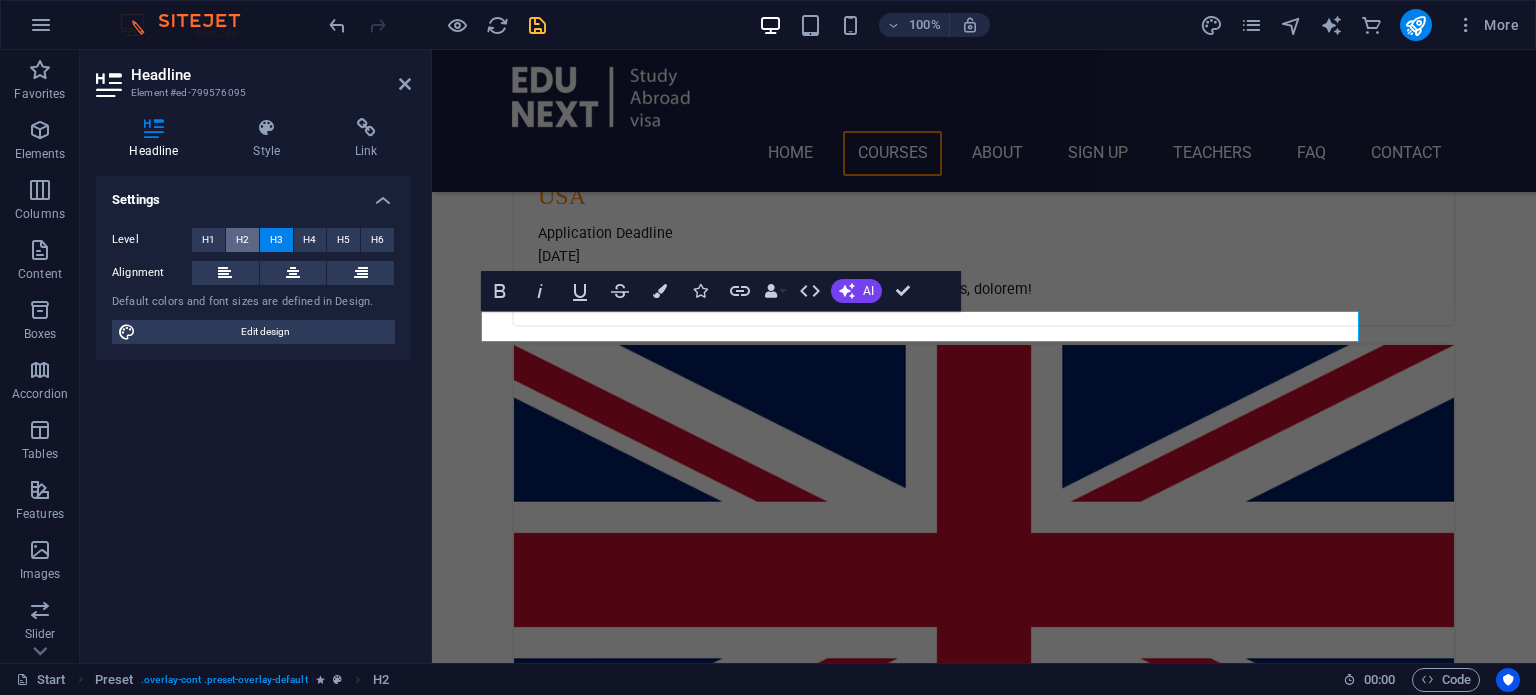 click on "H2" at bounding box center (242, 240) 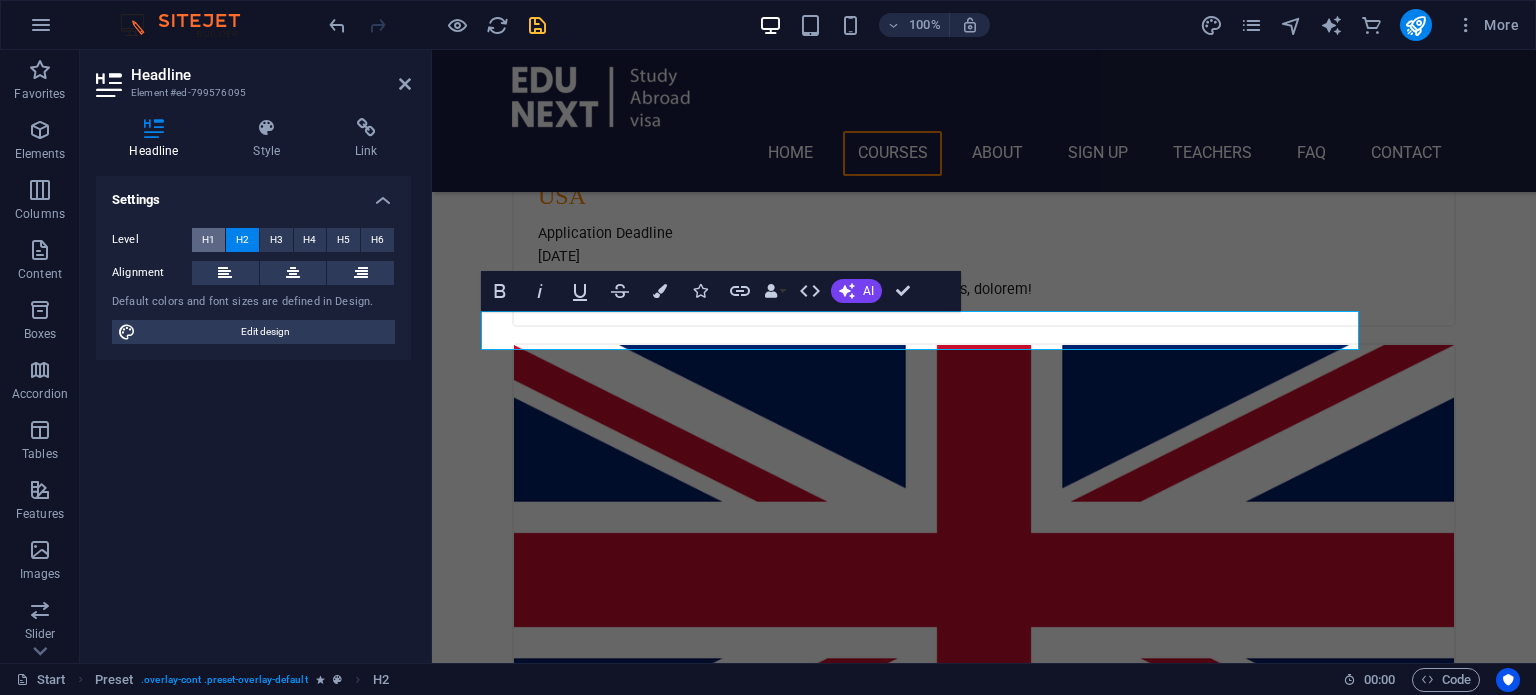 click on "H1" at bounding box center (208, 240) 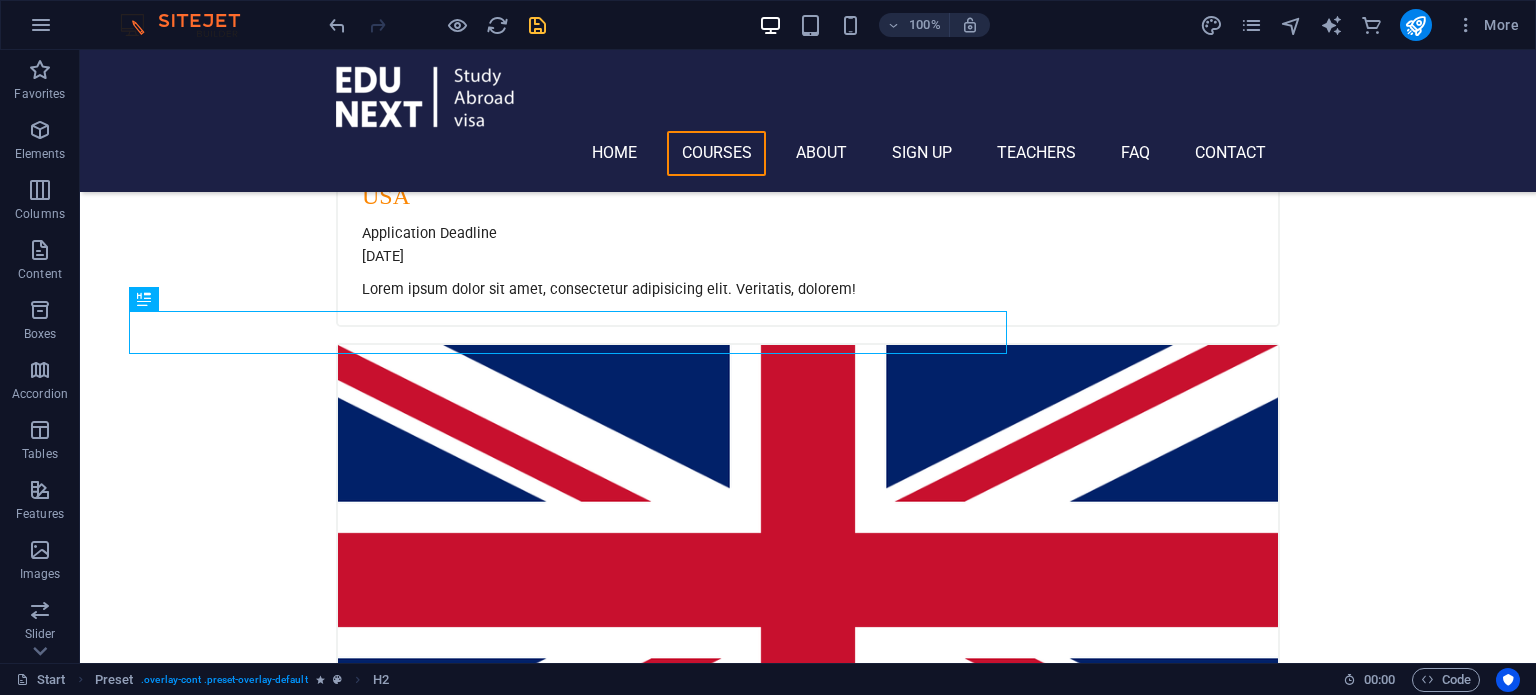 click on "Home Courses About Sign up Teachers FAQ Contact Are you ready to FLY TOWARS DREAM? Join WITH EDU NEXT Our Courses APPLY now
Choose Your Course FOUNDATION   PGD   BSC   MSC   PHD CANADA  Application Deadline  [DATE] Lorem ipsum dolor sit amet, consectetur adipisicing elit. Veritatis, dolorem! USA  Application Deadline  [DATE] Lorem ipsum dolor sit amet, consectetur adipisicing elit. Veritatis, dolorem! UK  Application Deadline  [DATE] Lorem ipsum dolor sit amet, consectetur adipisicing elit. Veritatis, dolorem! AUSTRALIA  Application Deadline  [DATE] Lorem ipsum dolor sit amet, consectetur adipisicing elit. Veritatis, dolorem! EUROPE  Application Deadline  08:00 am - 04:00 pm Lorem ipsum dolor sit amet, consectetur adipisicing elit. Veritatis, dolorem! DUBAI  Application Deadline  08:00 am - 04:00 pm Lorem ipsum dolor sit amet, consectetur adipisicing elit. Veritatis, dolorem! Learn more OUR ServiceS At  0 0" at bounding box center [808, 5029] 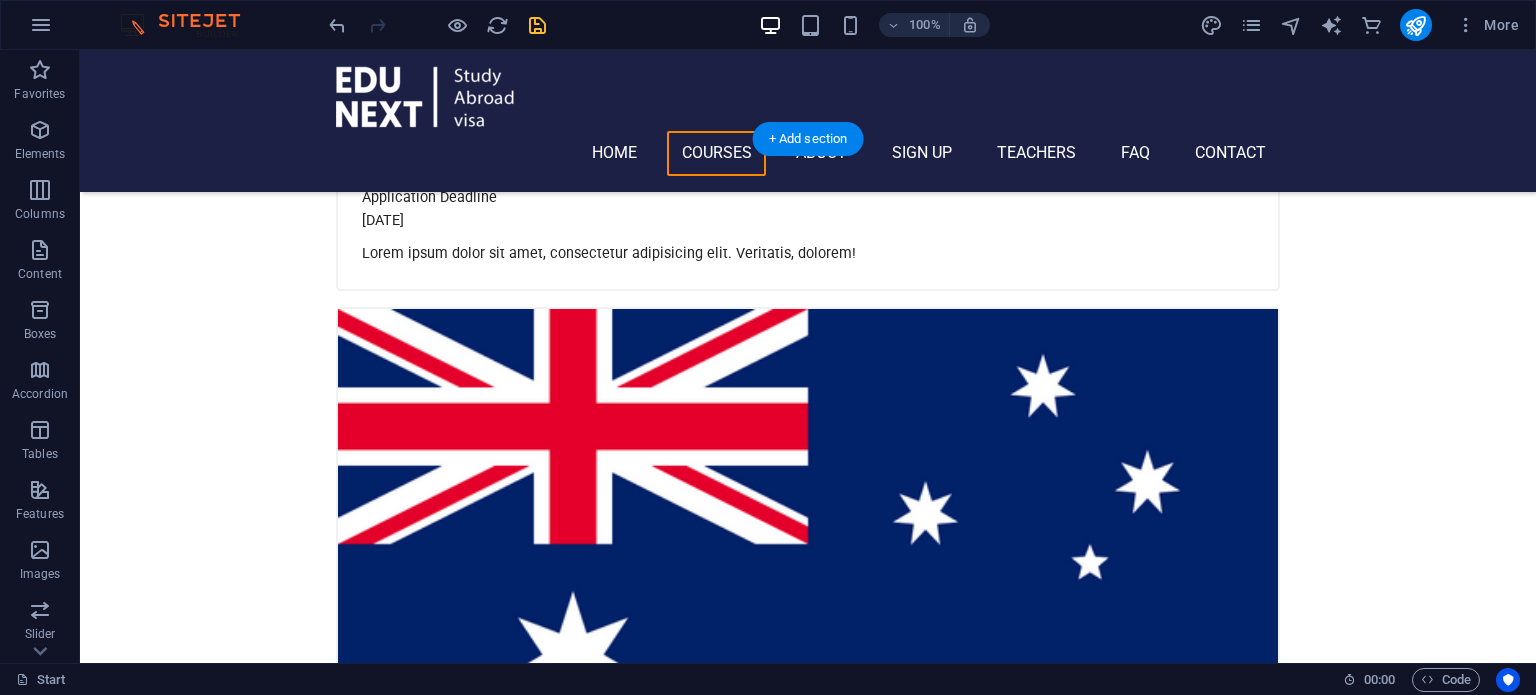 scroll, scrollTop: 2596, scrollLeft: 0, axis: vertical 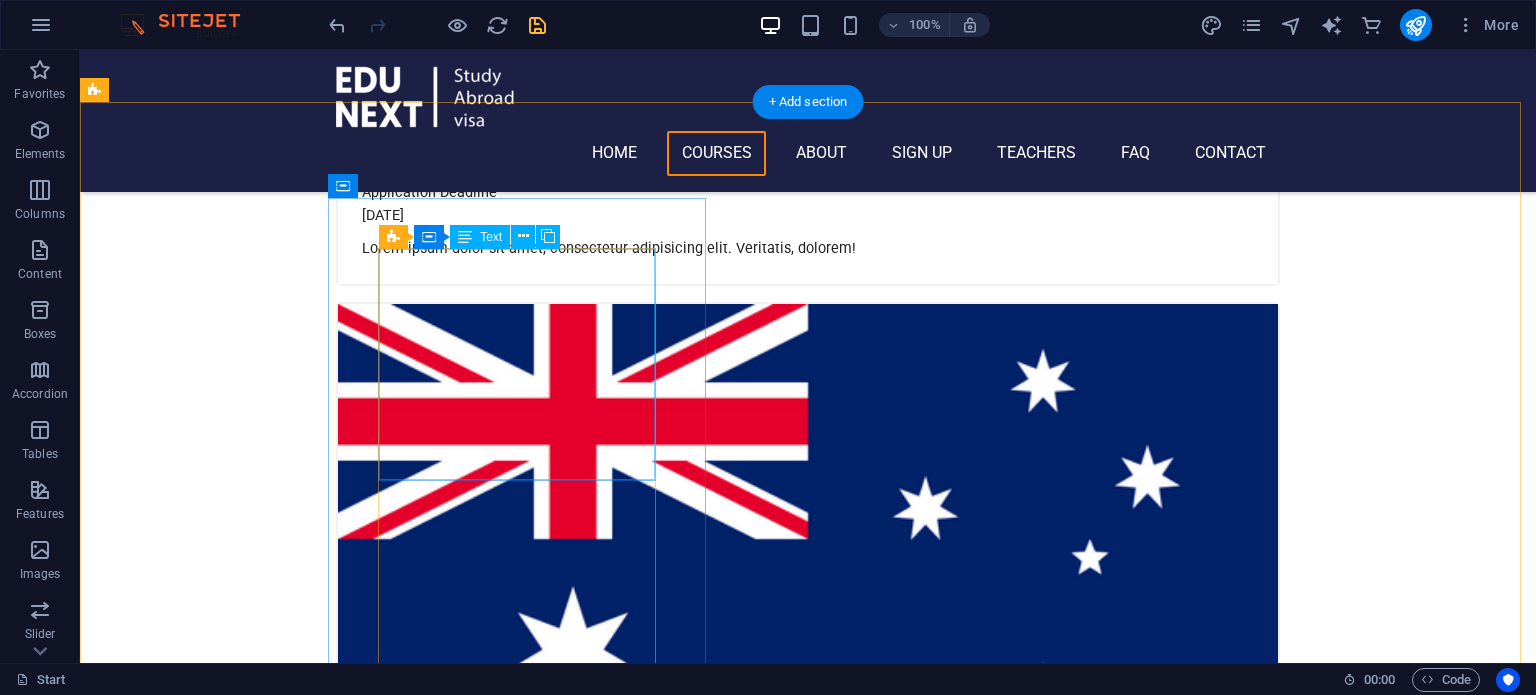 click on "Lorem ipsum dolor sit amet, consectetur adipisicing elit. Laborum irumd deleniti, obcaecati eum vitae esletoi dolorum elso numquam magnam non dicta. Saipe hecu eveniet blanditiis lorem dolor ipsim. [FIRST] [LAST]" at bounding box center [808, 4547] 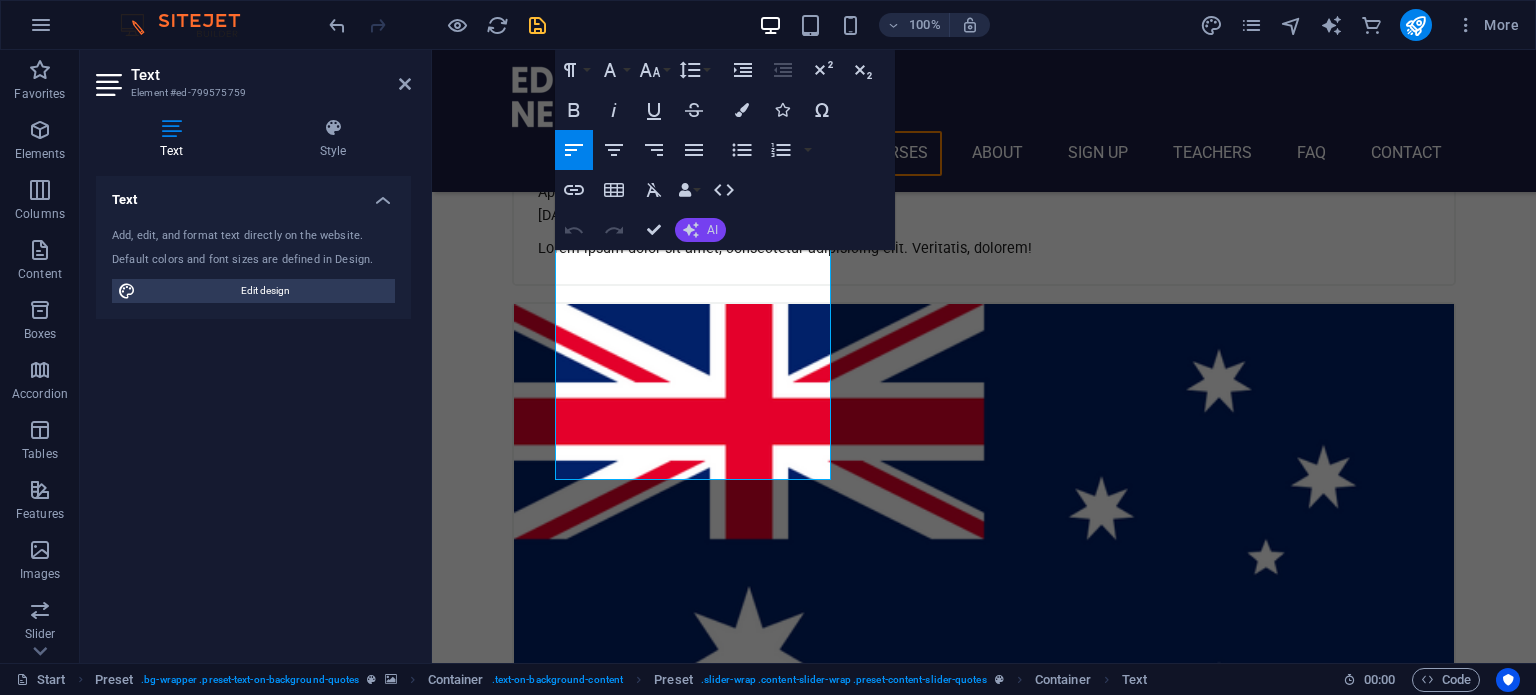click on "AI" at bounding box center [700, 230] 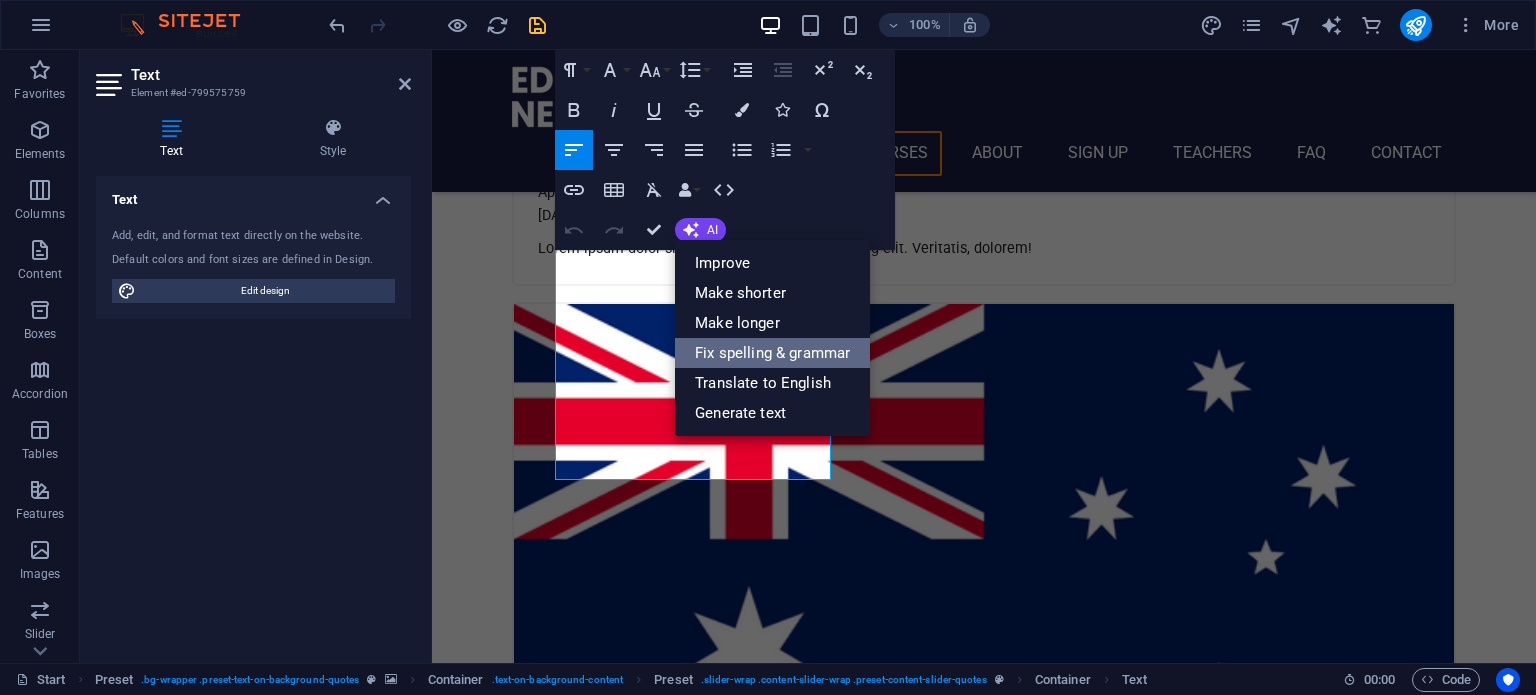 click on "Fix spelling & grammar" at bounding box center [772, 353] 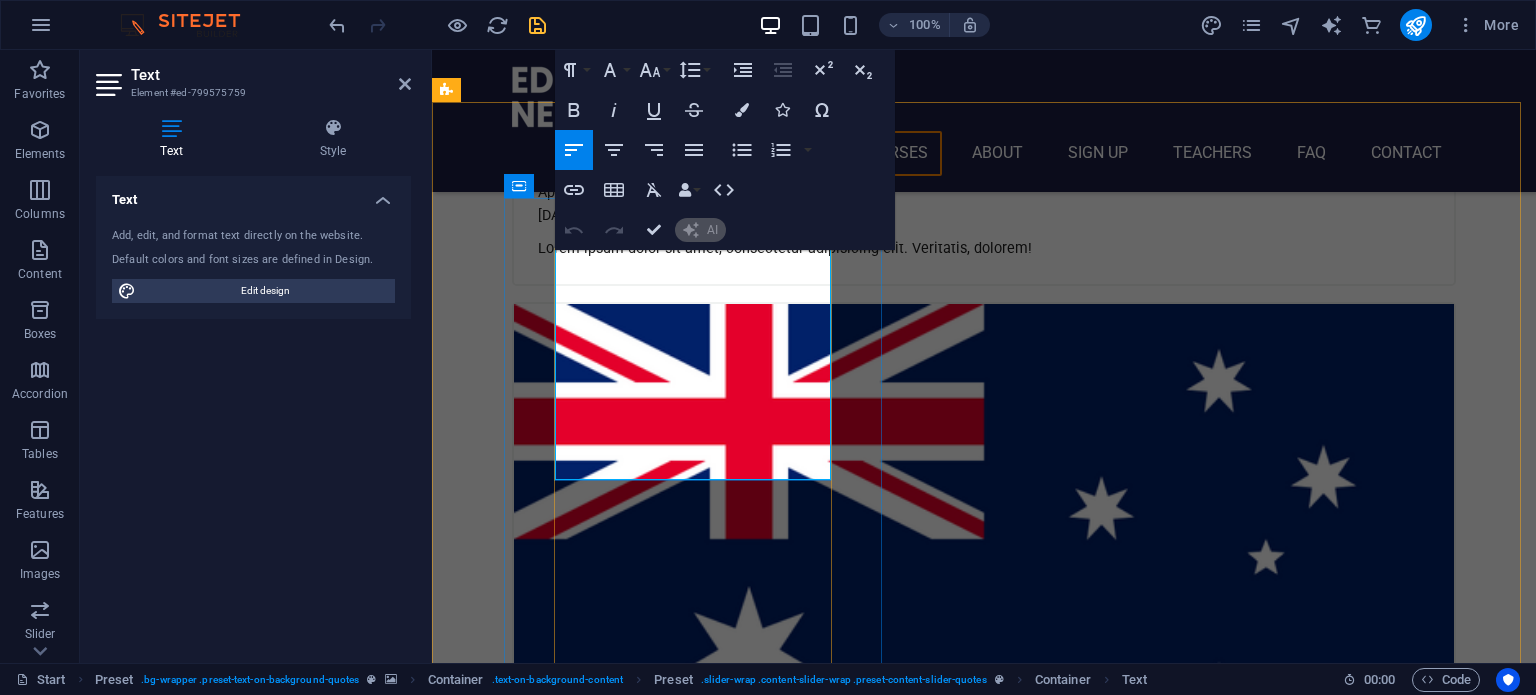 type 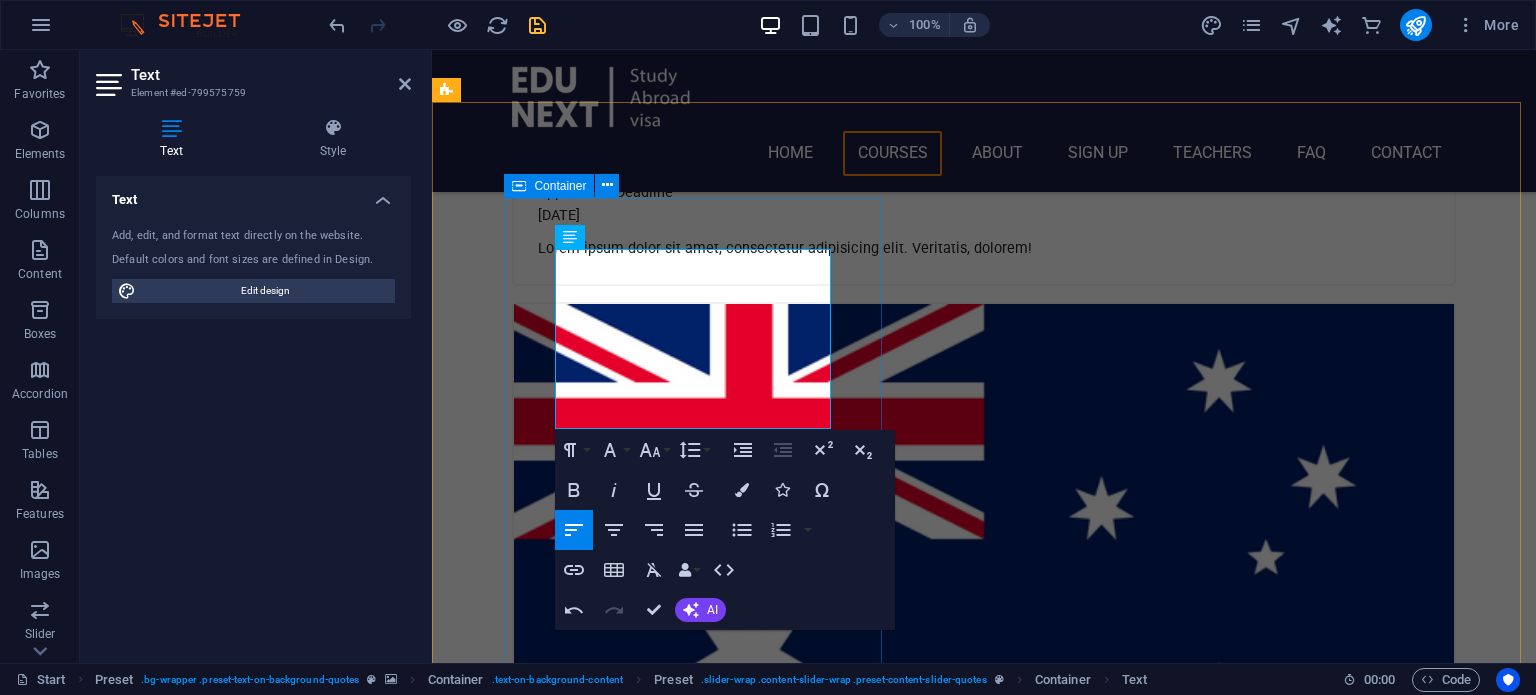 drag, startPoint x: 693, startPoint y: 396, endPoint x: 551, endPoint y: 251, distance: 202.95073 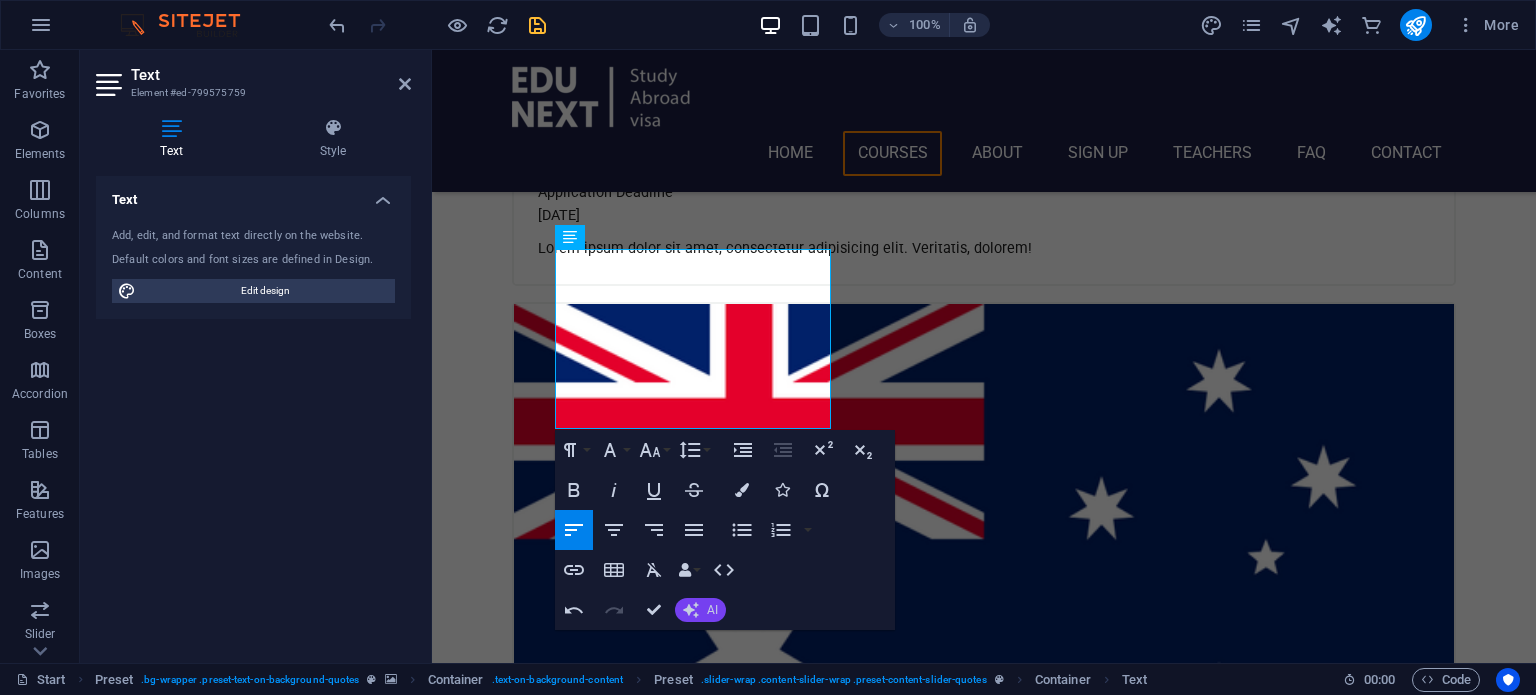 click 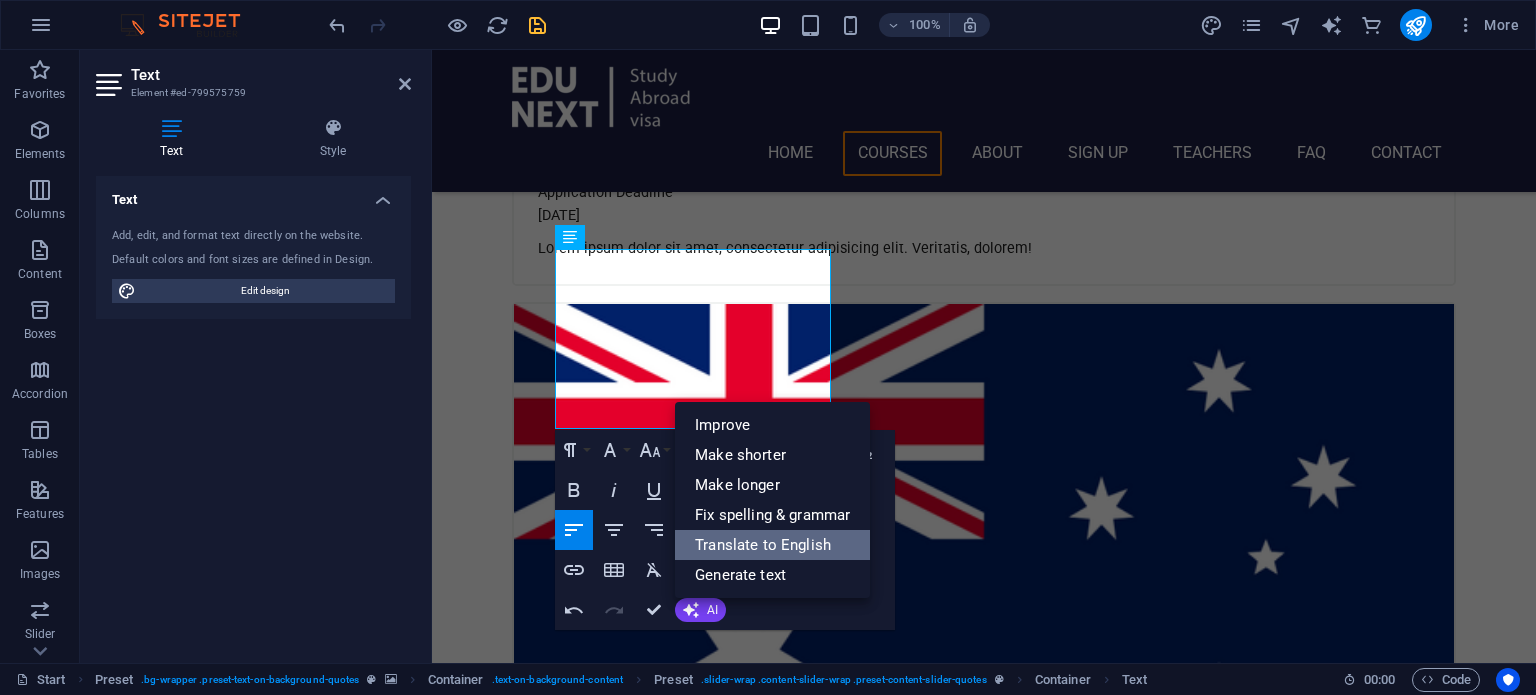 click on "Translate to English" at bounding box center (772, 545) 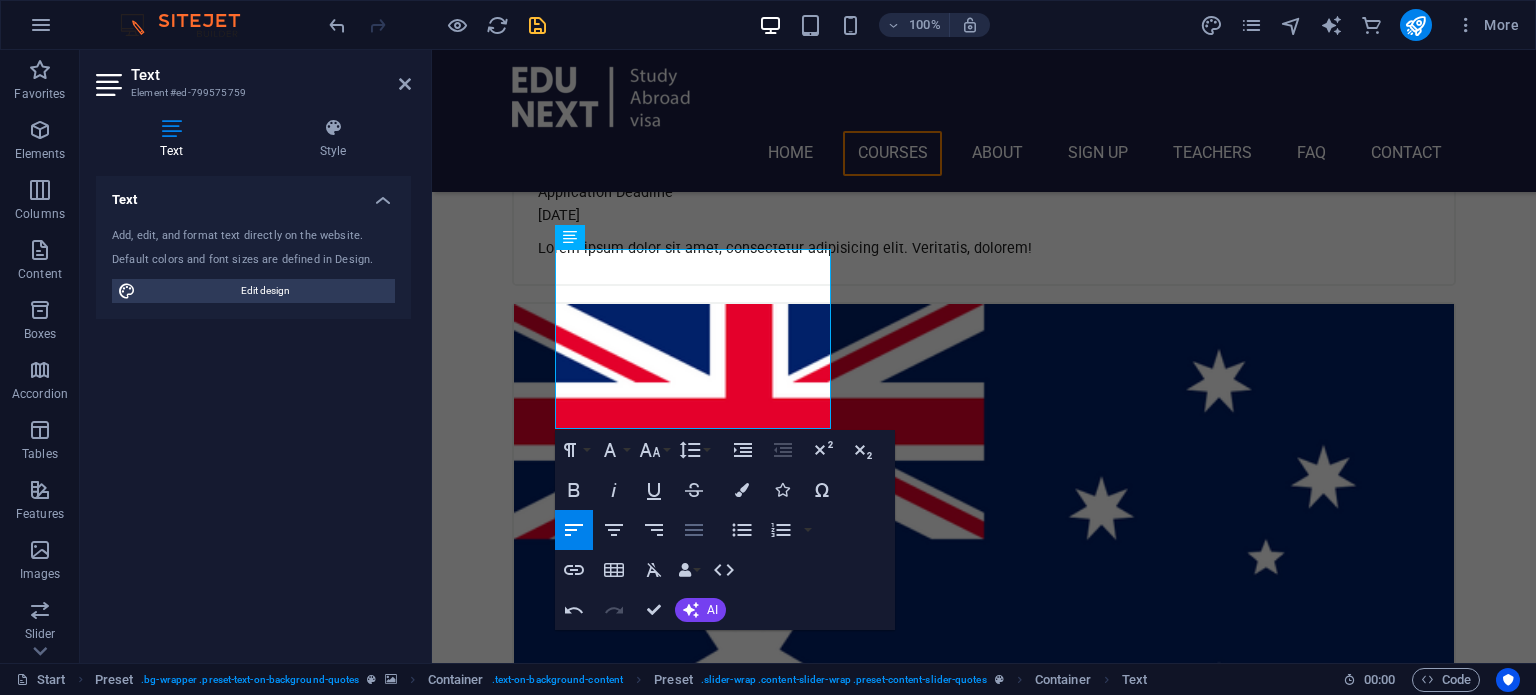click 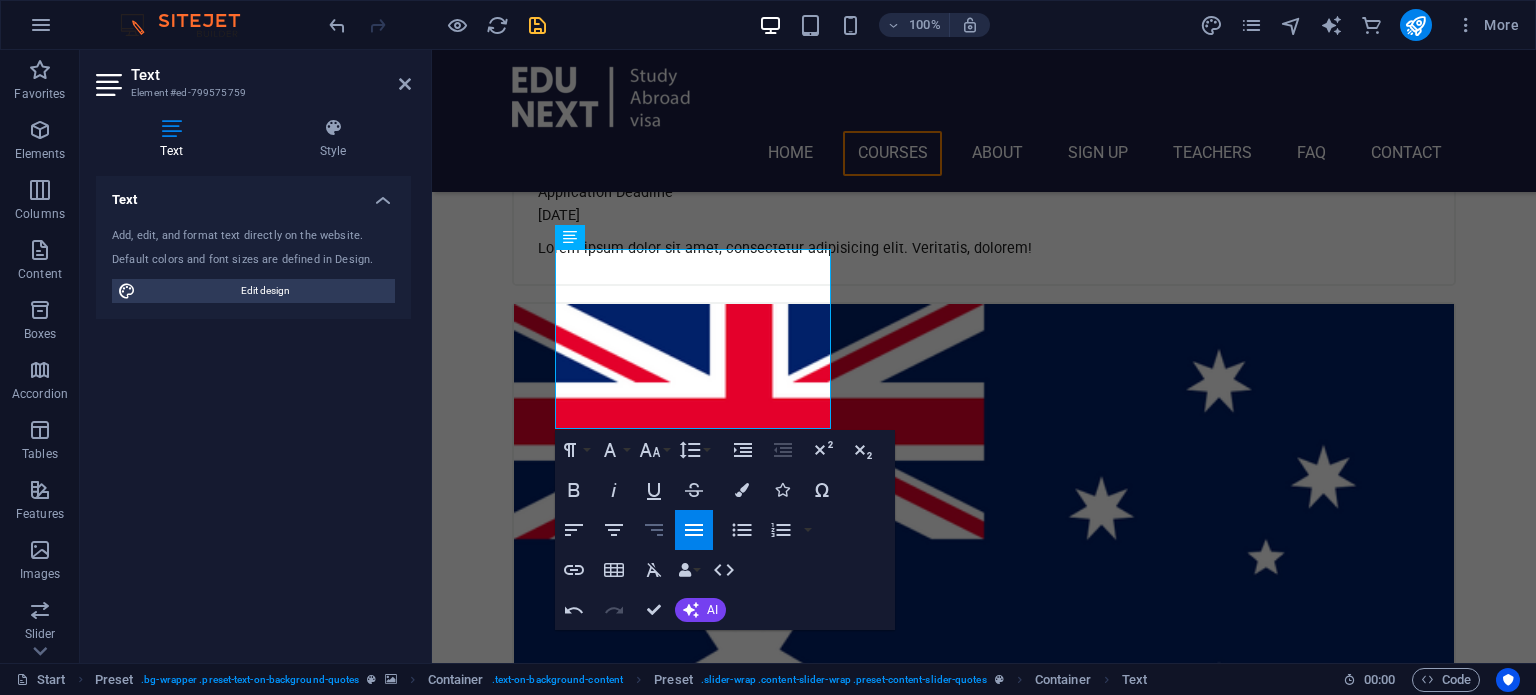 click 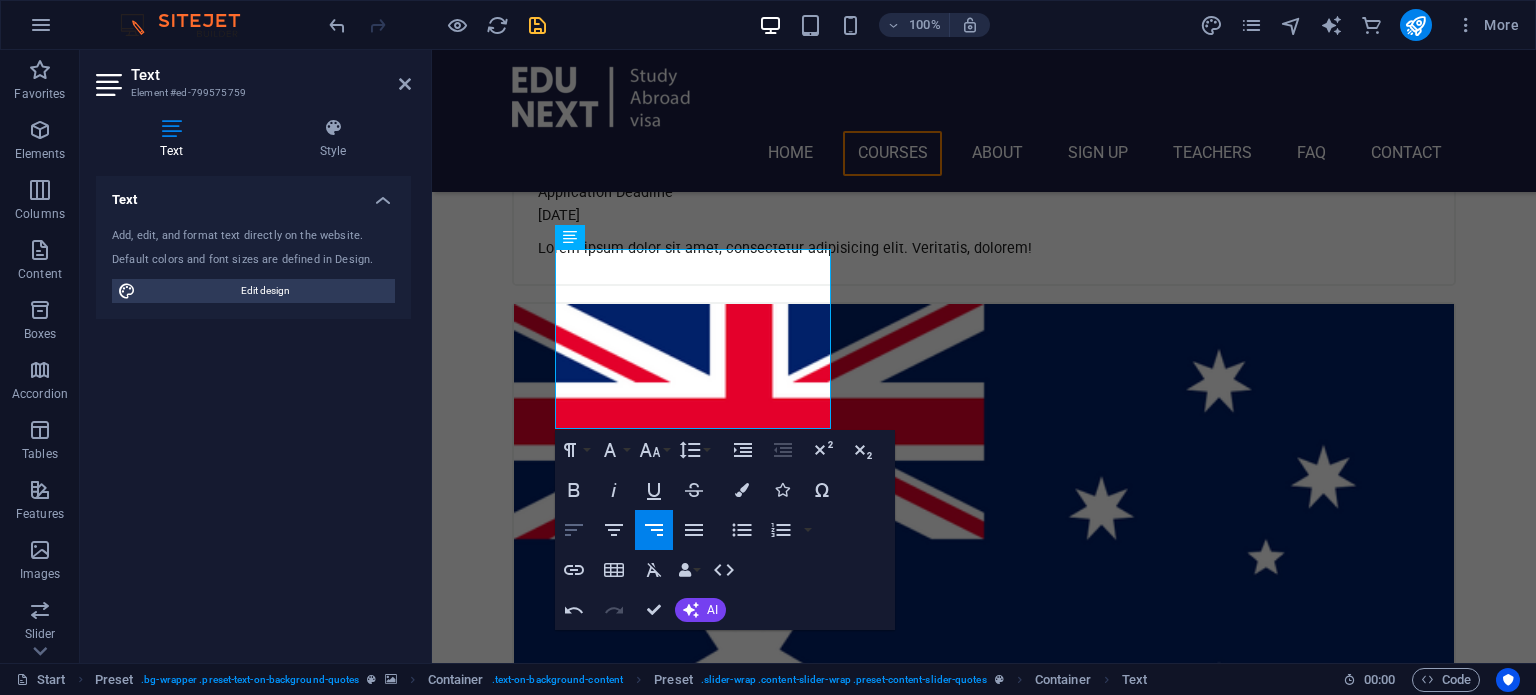 click 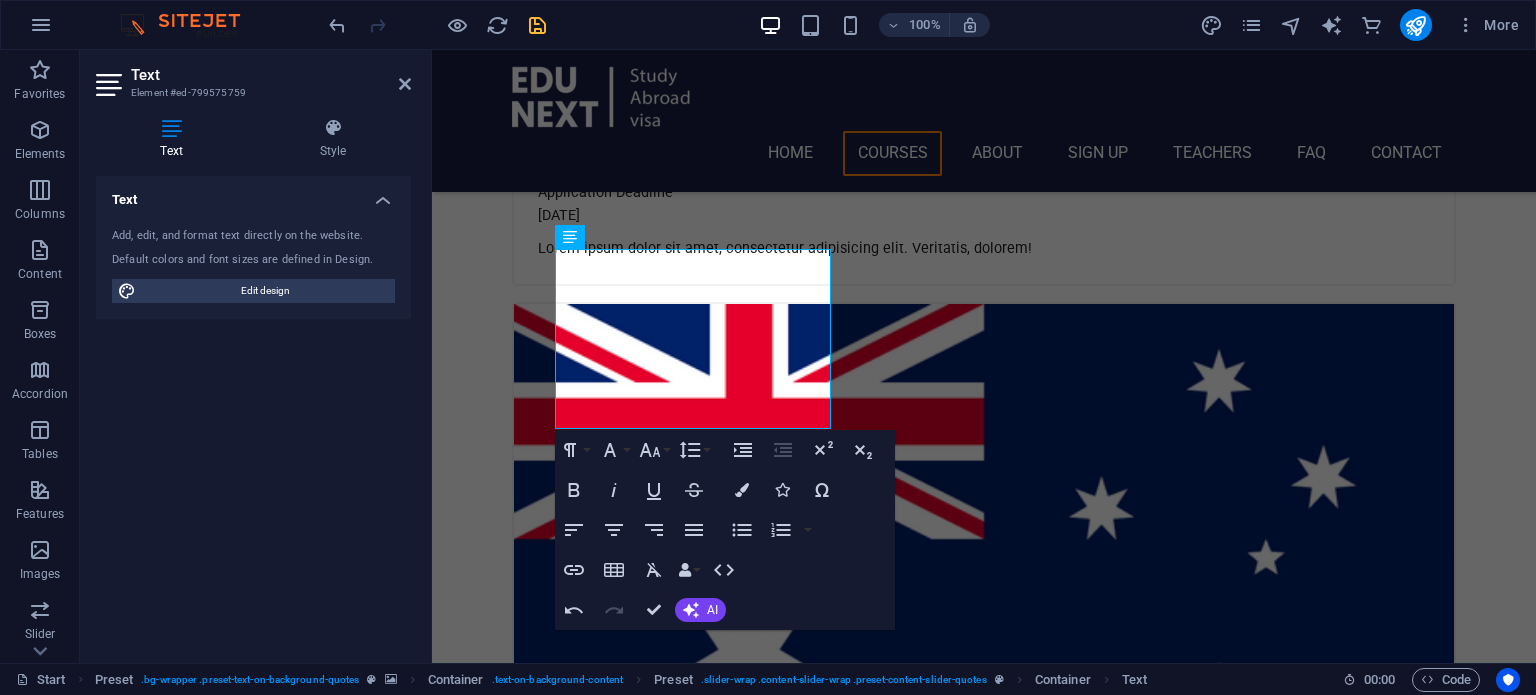 click at bounding box center [984, 3896] 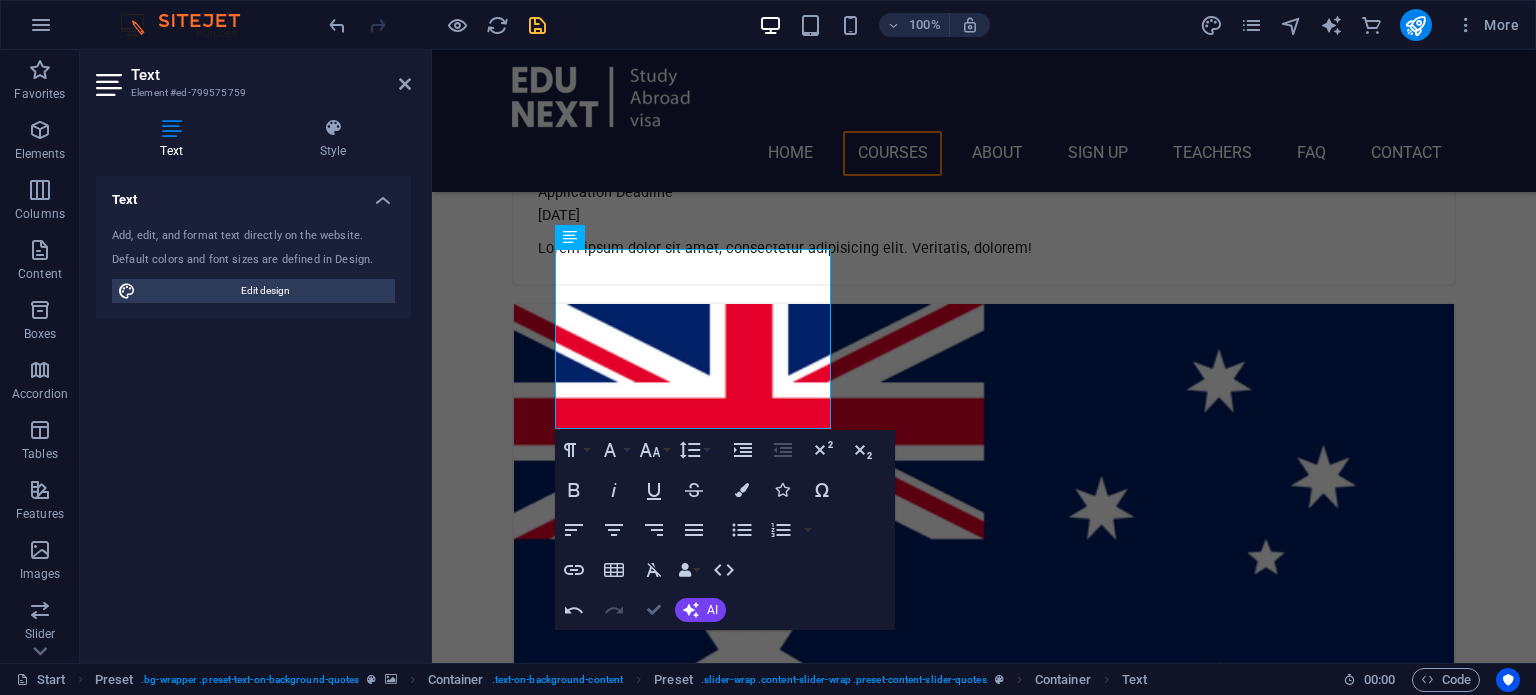 drag, startPoint x: 659, startPoint y: 619, endPoint x: 584, endPoint y: 562, distance: 94.20191 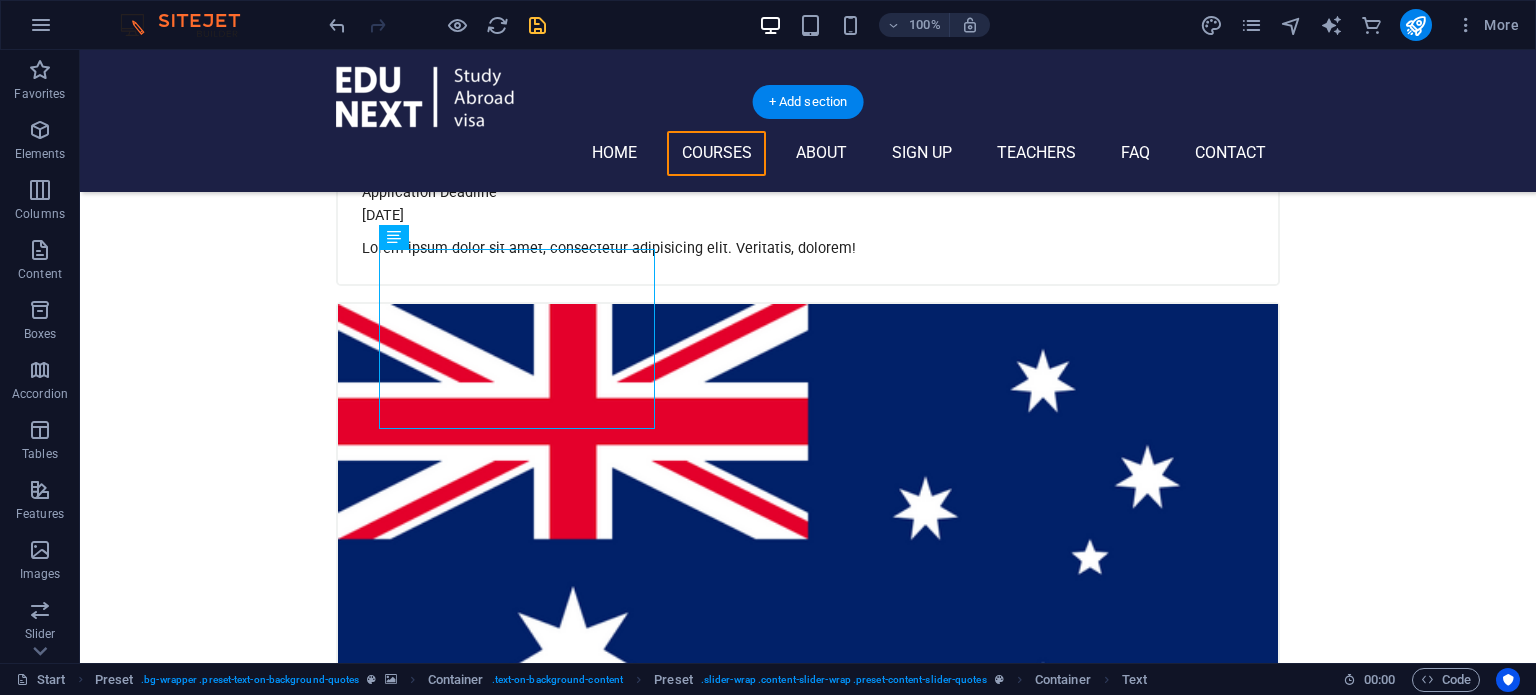 click at bounding box center (808, 3896) 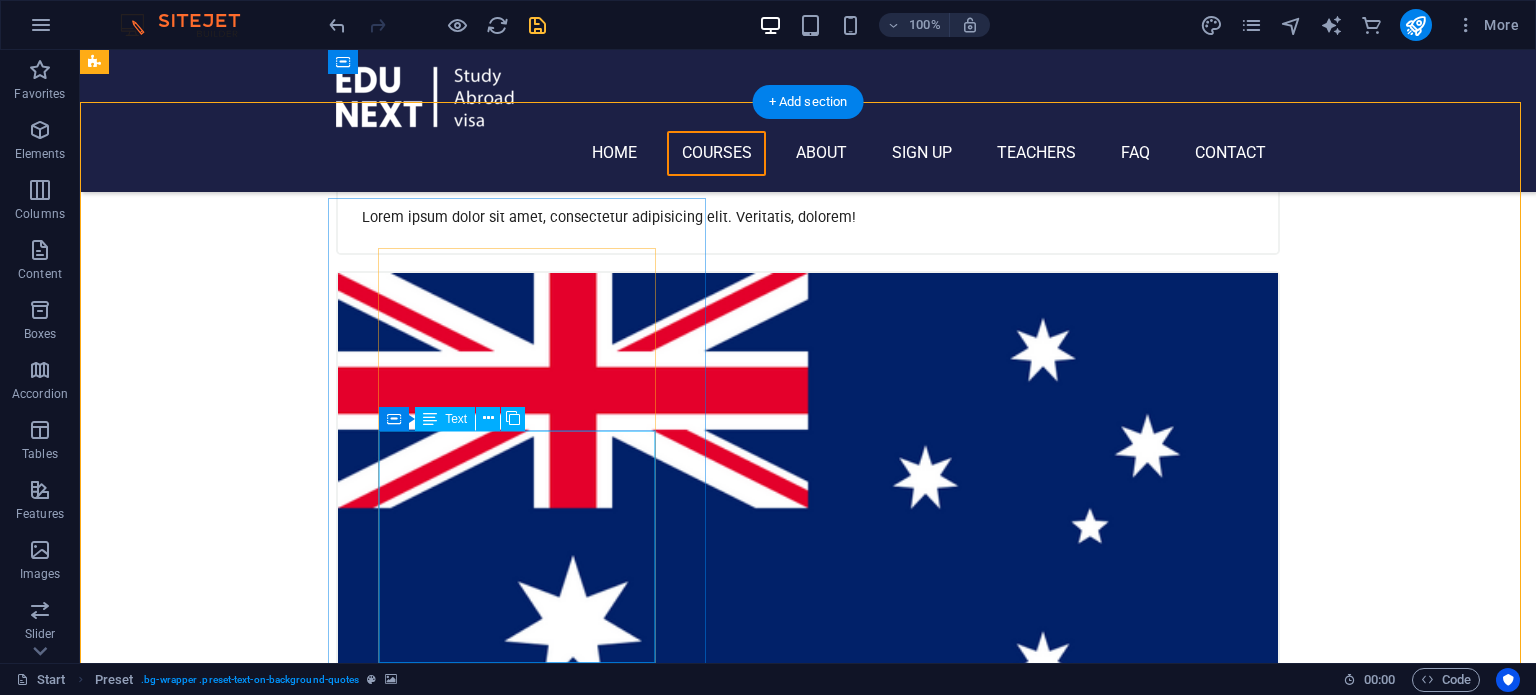 scroll, scrollTop: 2596, scrollLeft: 0, axis: vertical 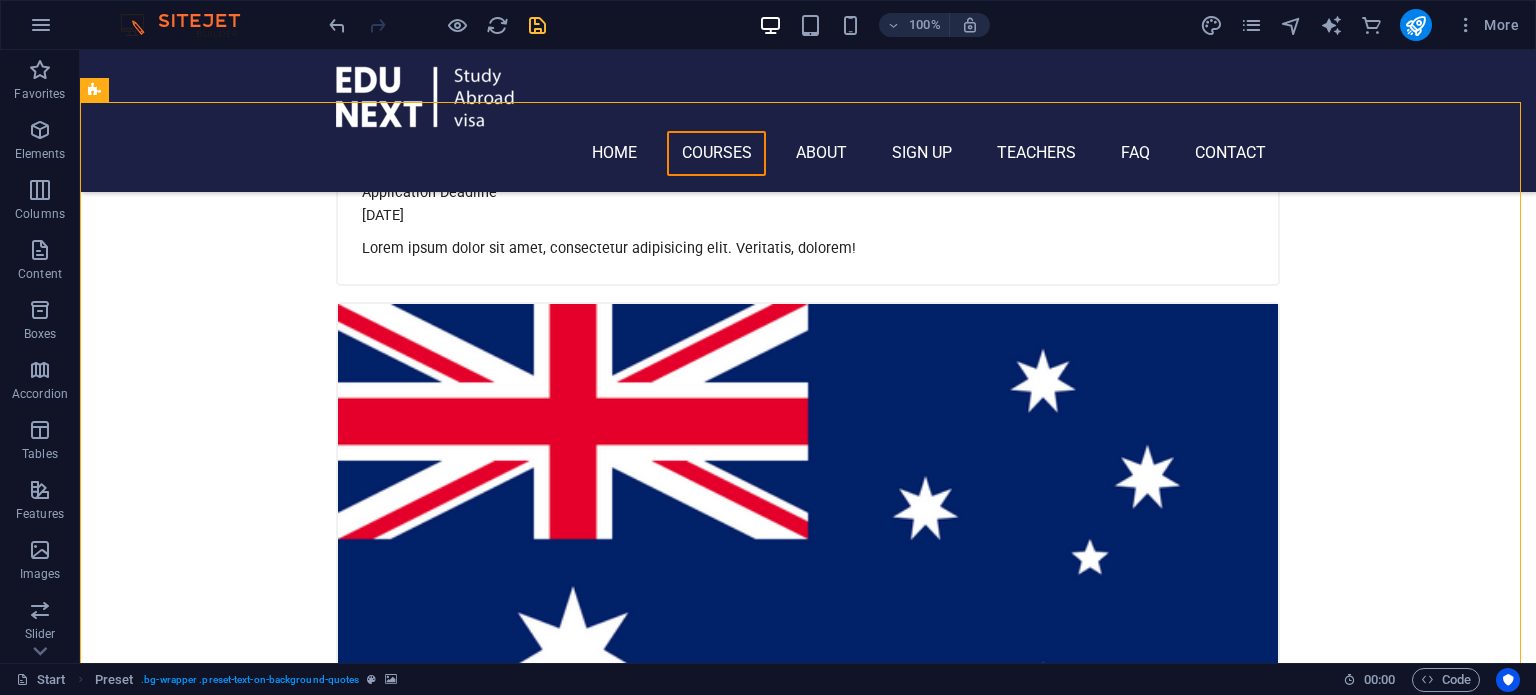 click on "100% More" at bounding box center (768, 25) 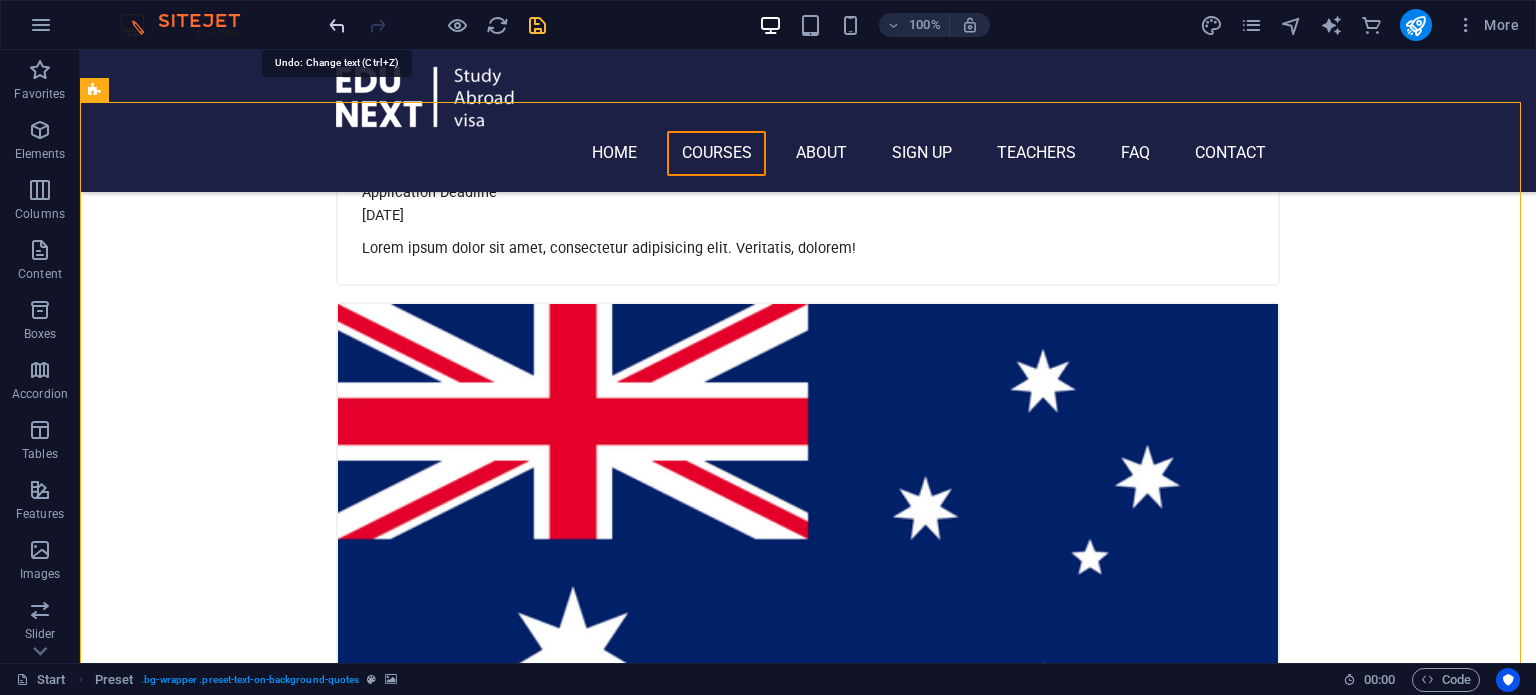 click at bounding box center (337, 25) 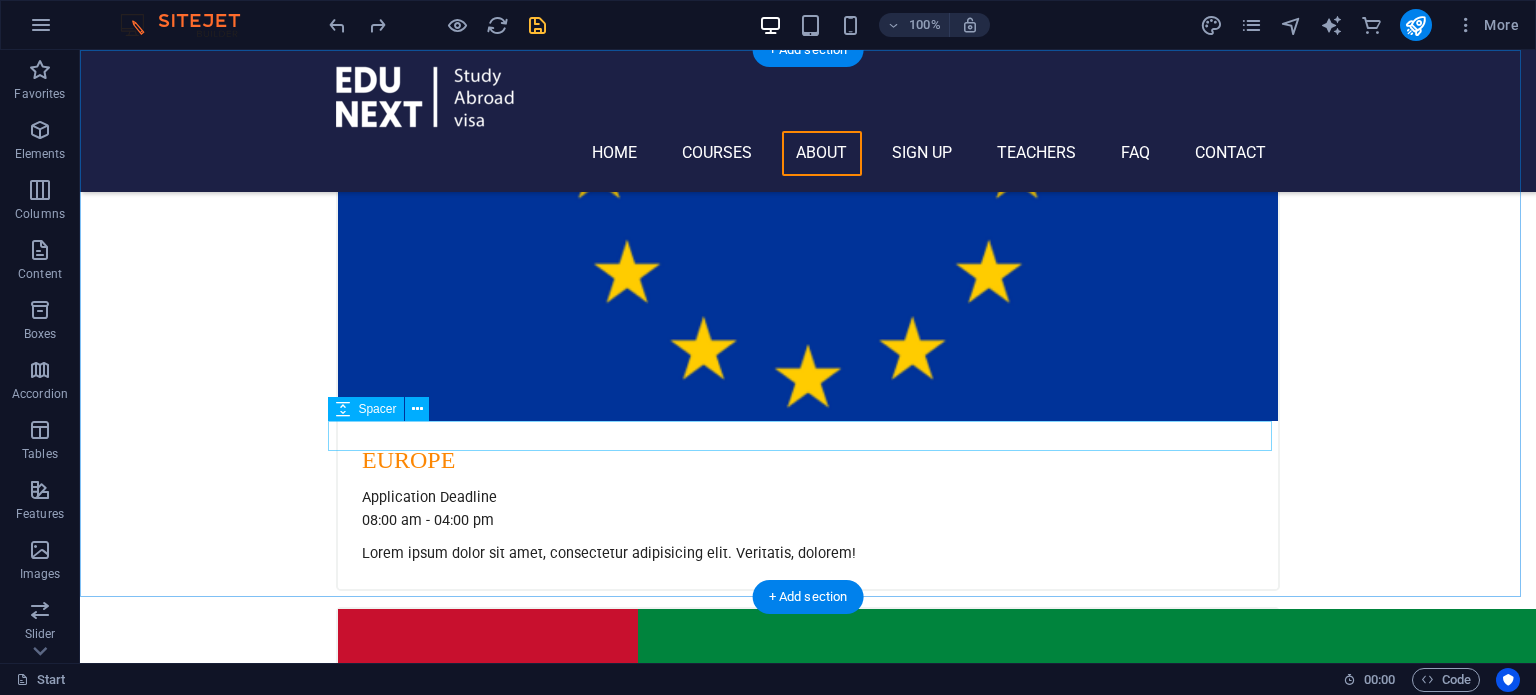 scroll, scrollTop: 3556, scrollLeft: 0, axis: vertical 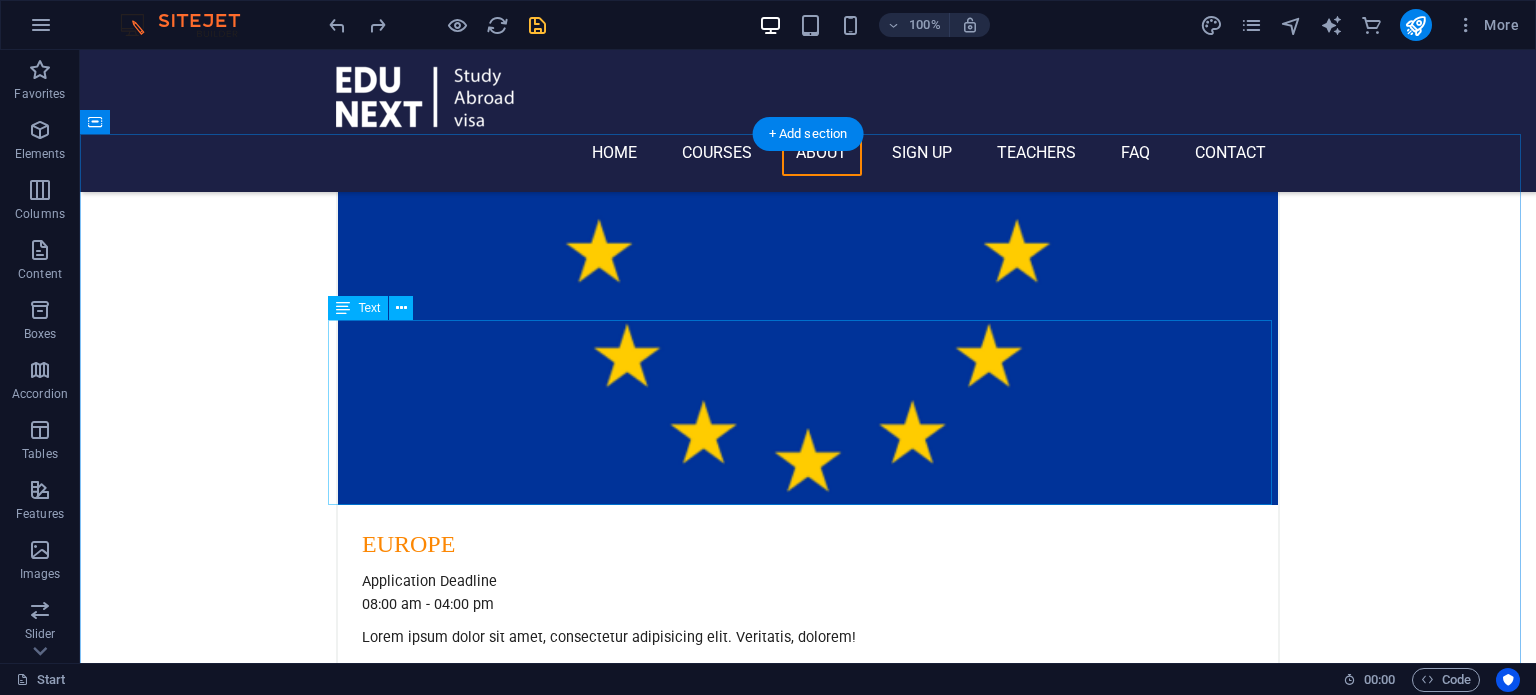 click on "Why Choose EDU NEXT for Studying Abroad EDU NEXT  is a trusted and comprehensive study abroad consultancy that helps students successfully navigate their international education journey. With expert counselors, personalized guidance, and services covering everything from university selection to visa processing and test prep, EDU NEXT offers end-to-end support. Their strong global university partnerships, cost-effective packages, and post-arrival assistance make them a standout choice for students aiming to study in top destinations like the USA, UK, Canada, Australia, and Germany. Choosing EDU NEXT means choosing a smooth, guided, and well-supported path to global education success." at bounding box center (808, 4341) 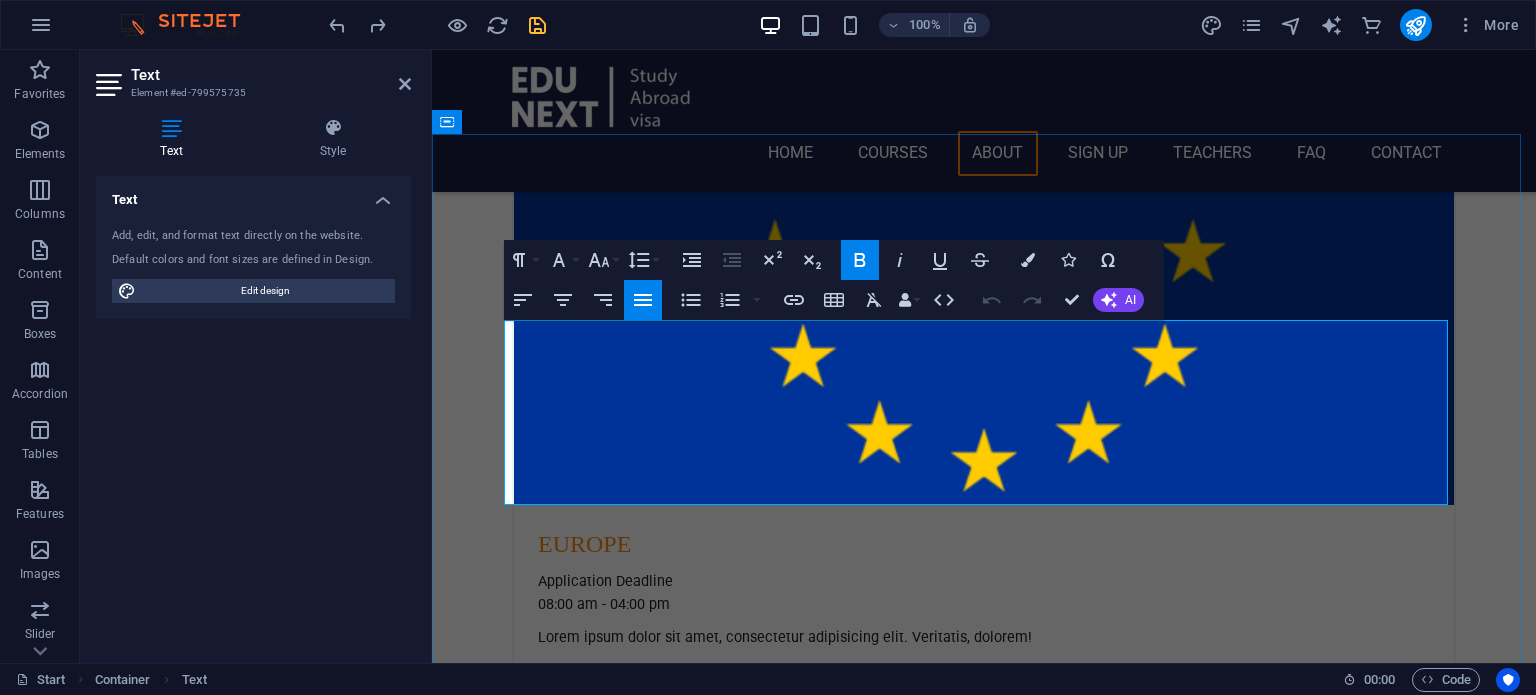 drag, startPoint x: 846, startPoint y: 335, endPoint x: 952, endPoint y: 332, distance: 106.04244 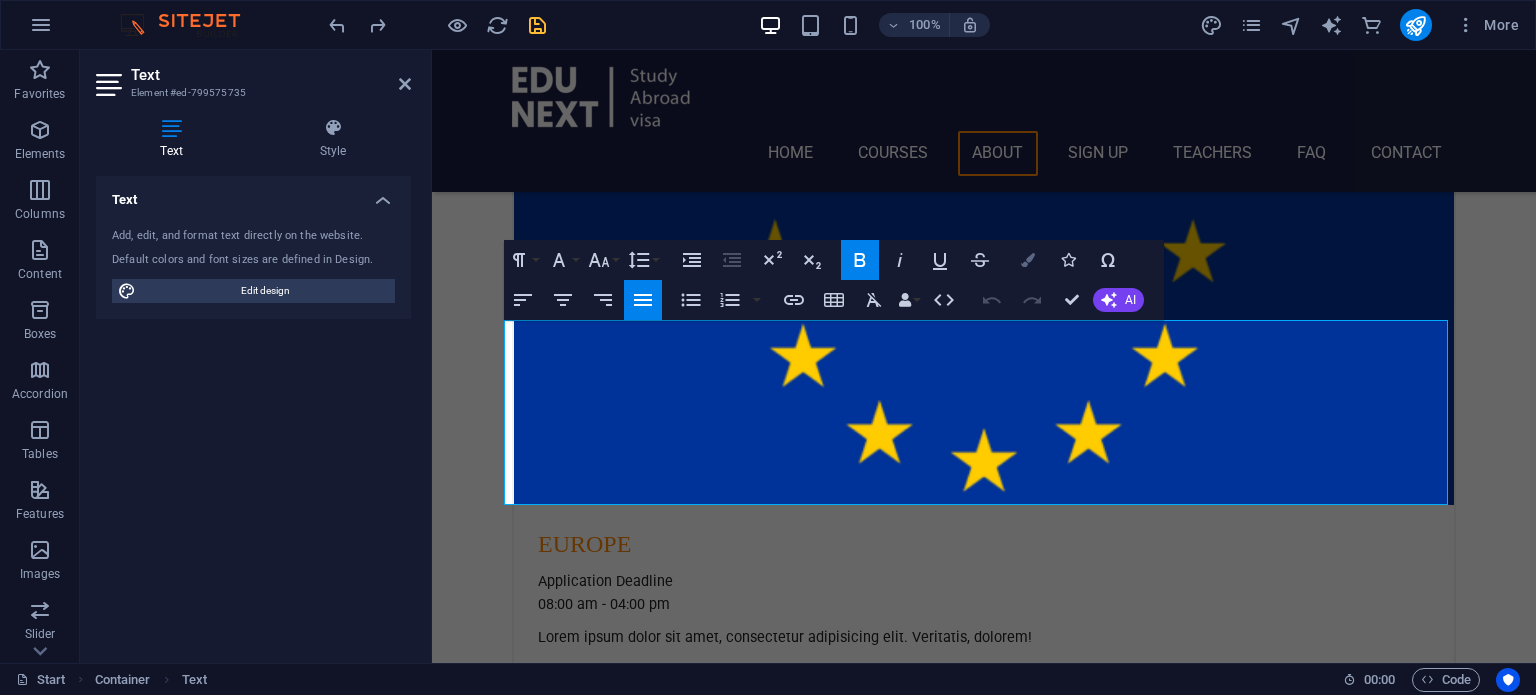 click at bounding box center [1028, 260] 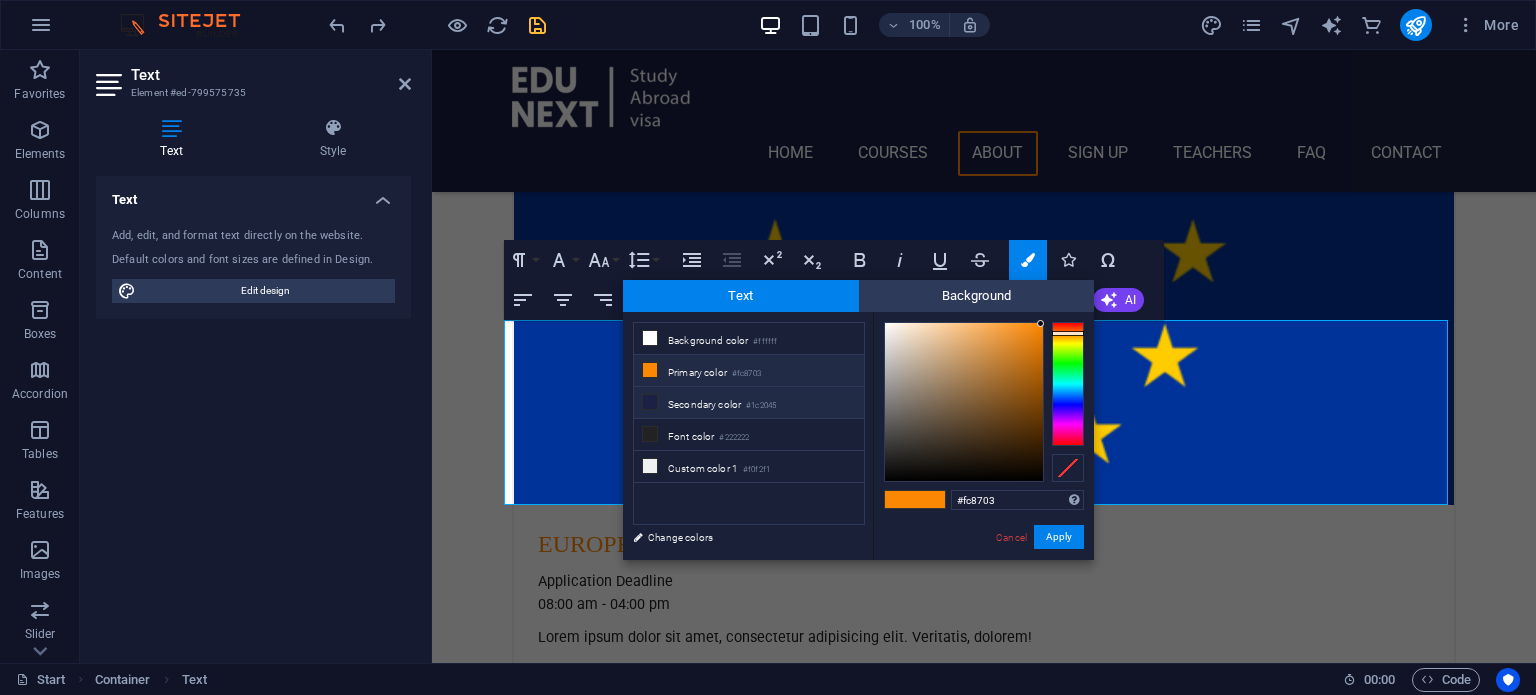 click on "Secondary color
#1c2045" at bounding box center (749, 403) 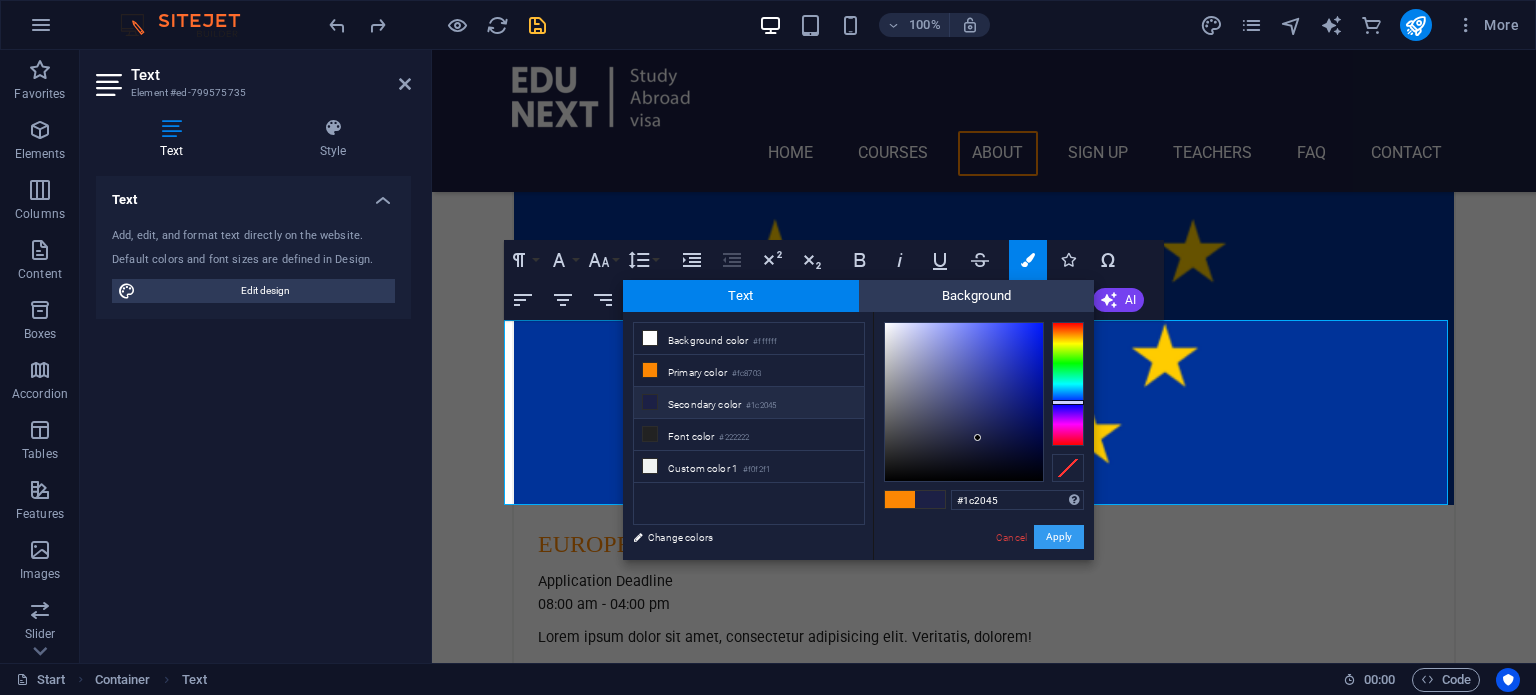 click on "Apply" at bounding box center [1059, 537] 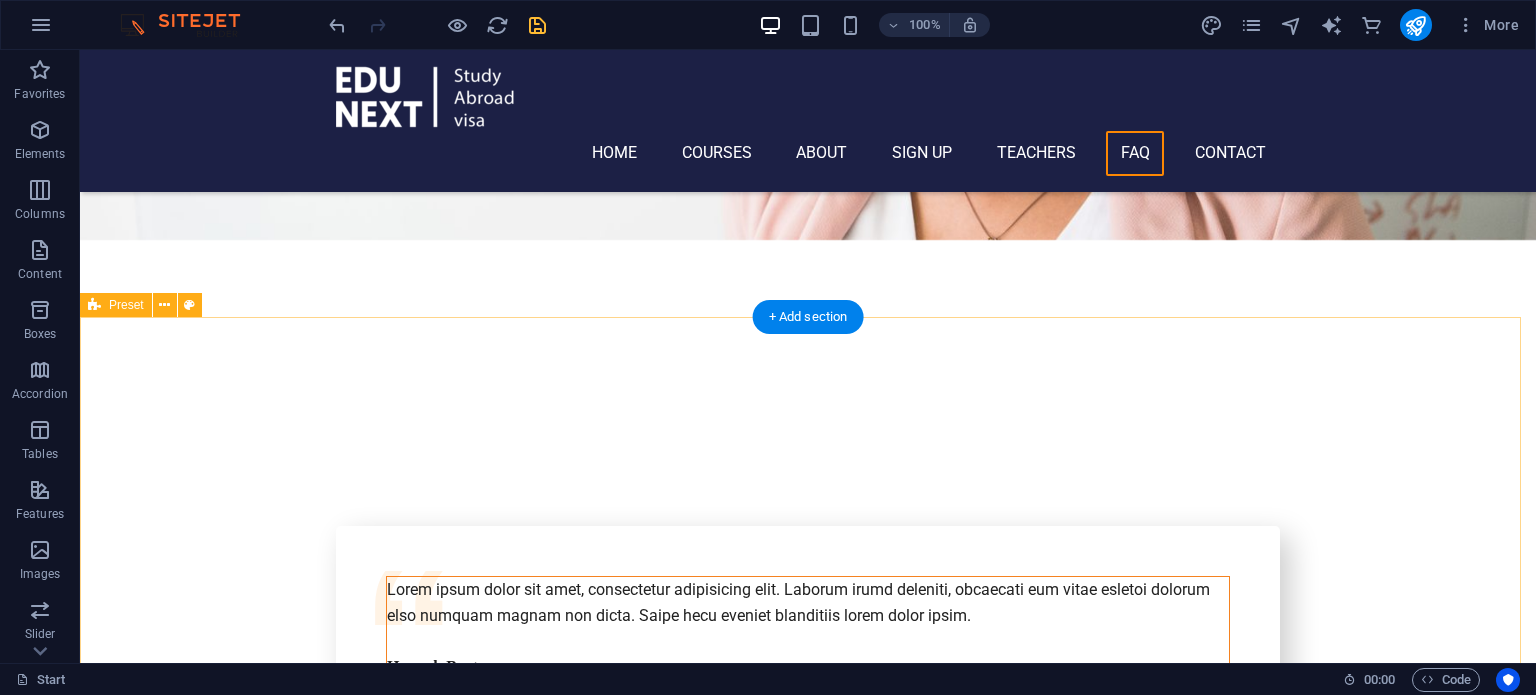 scroll, scrollTop: 6452, scrollLeft: 0, axis: vertical 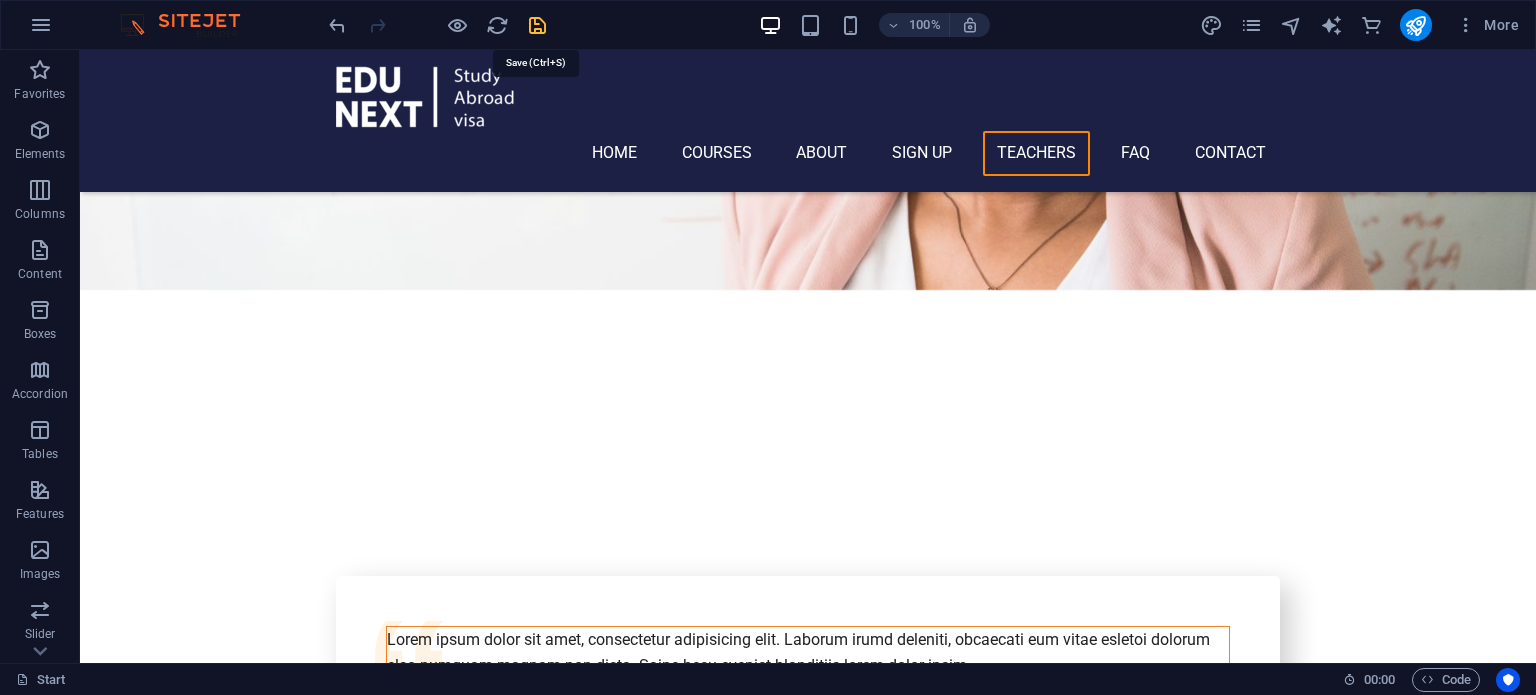 click at bounding box center (537, 25) 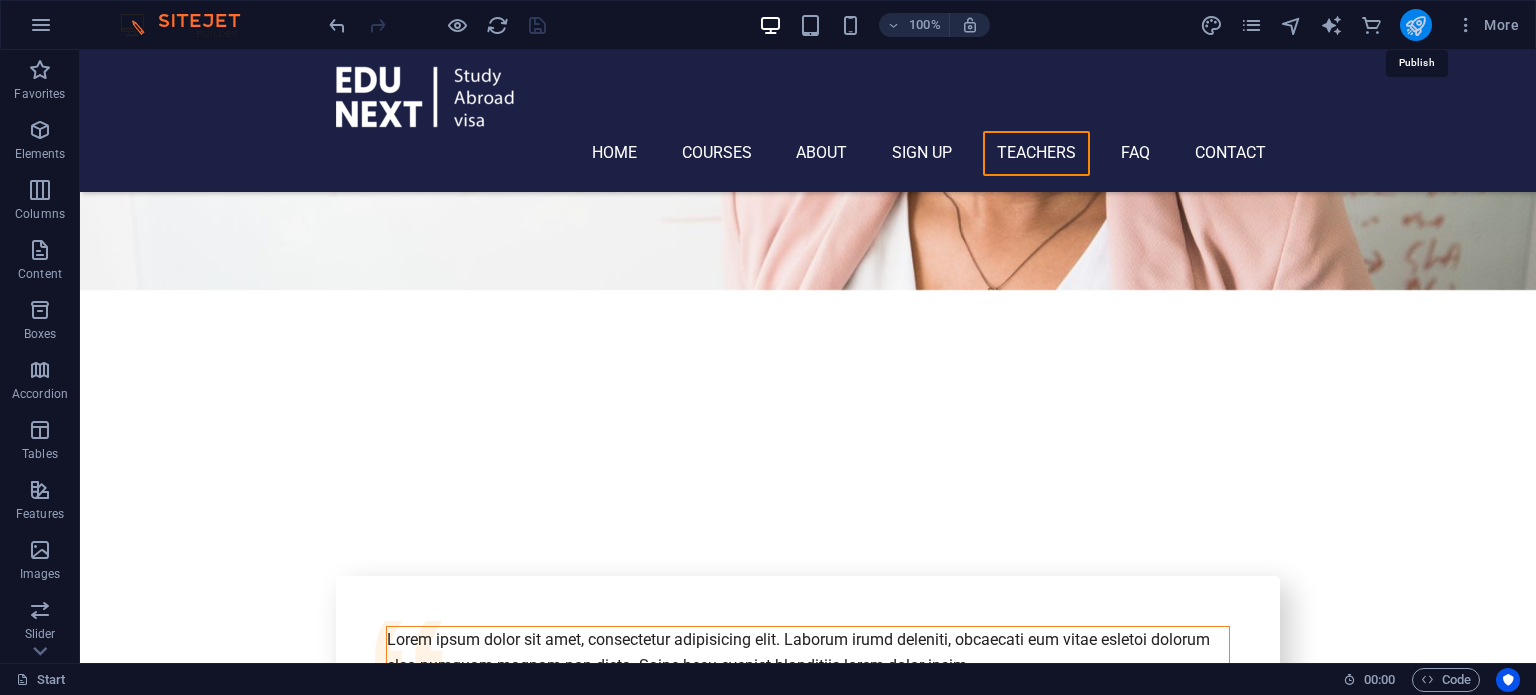 click at bounding box center (1415, 25) 